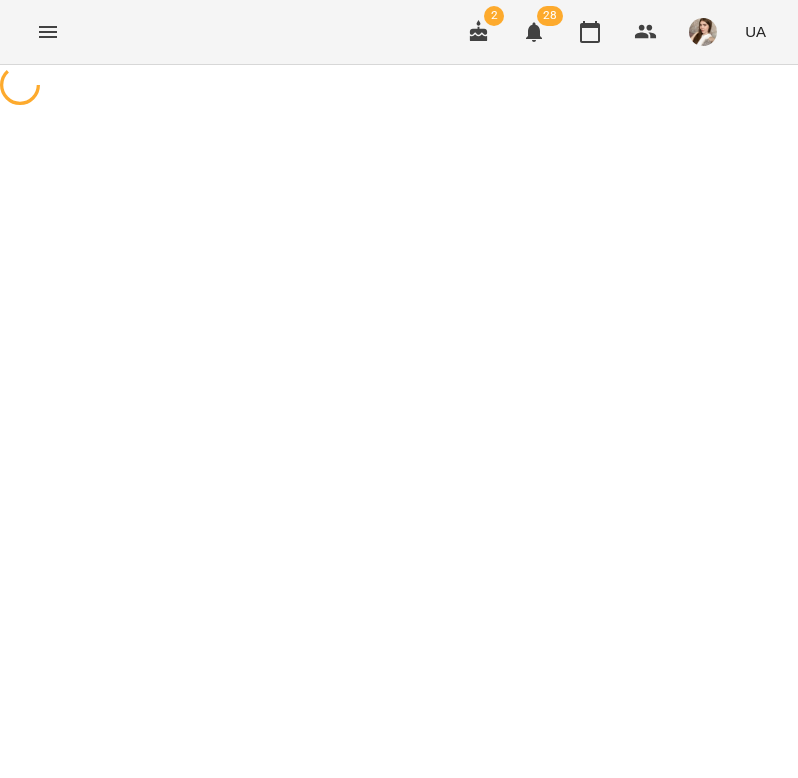 scroll, scrollTop: 0, scrollLeft: 0, axis: both 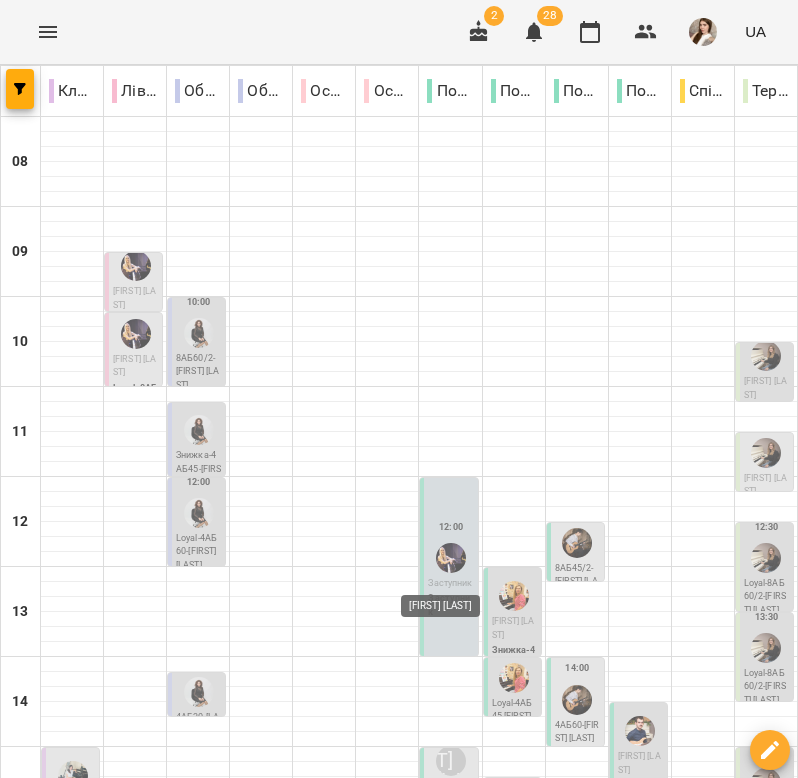 click on "[FIRST] [LAST]" at bounding box center (451, 940) 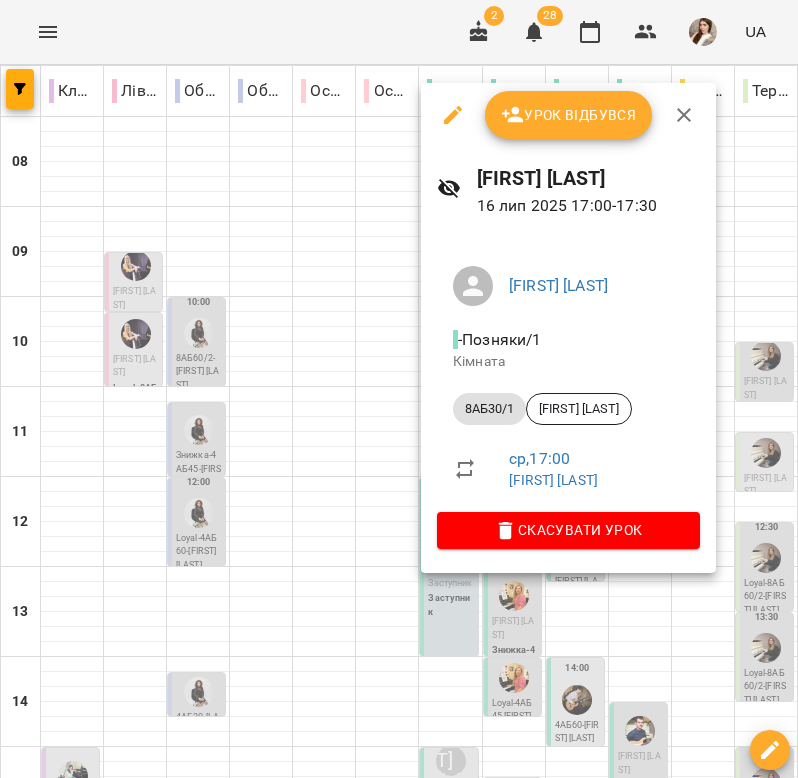 click 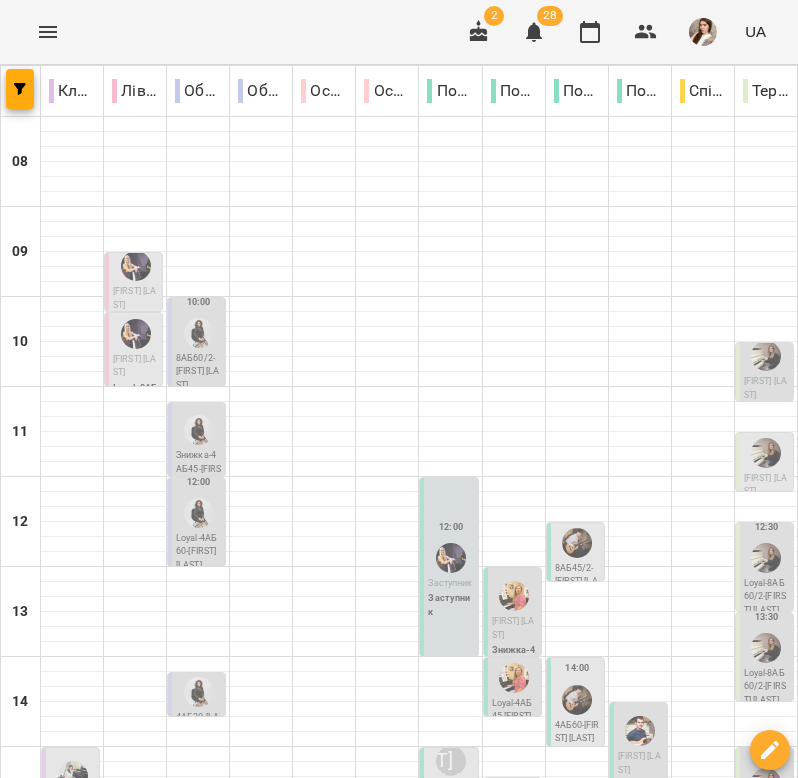 scroll, scrollTop: 531, scrollLeft: 0, axis: vertical 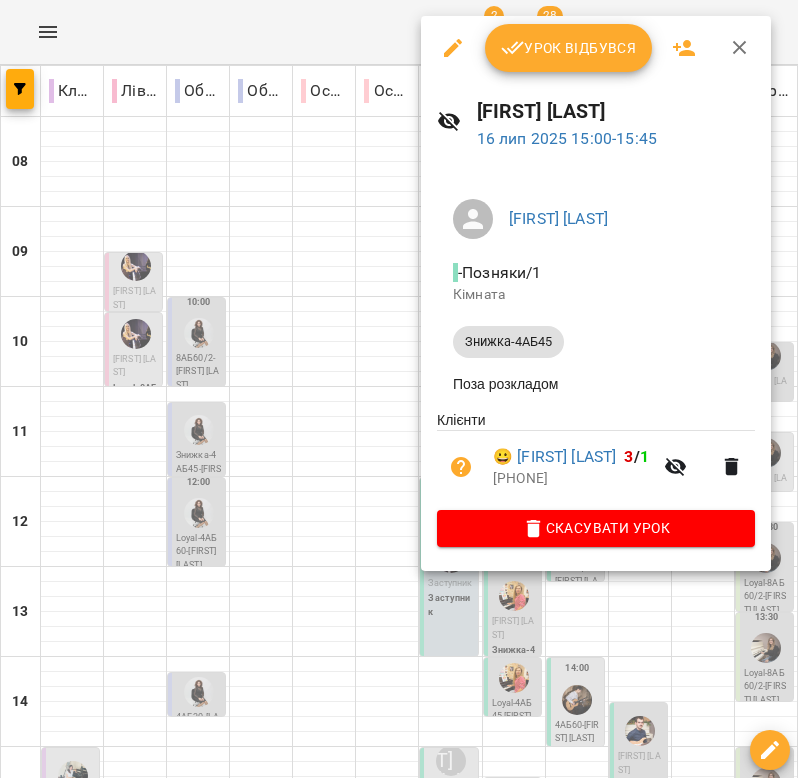 click at bounding box center [740, 48] 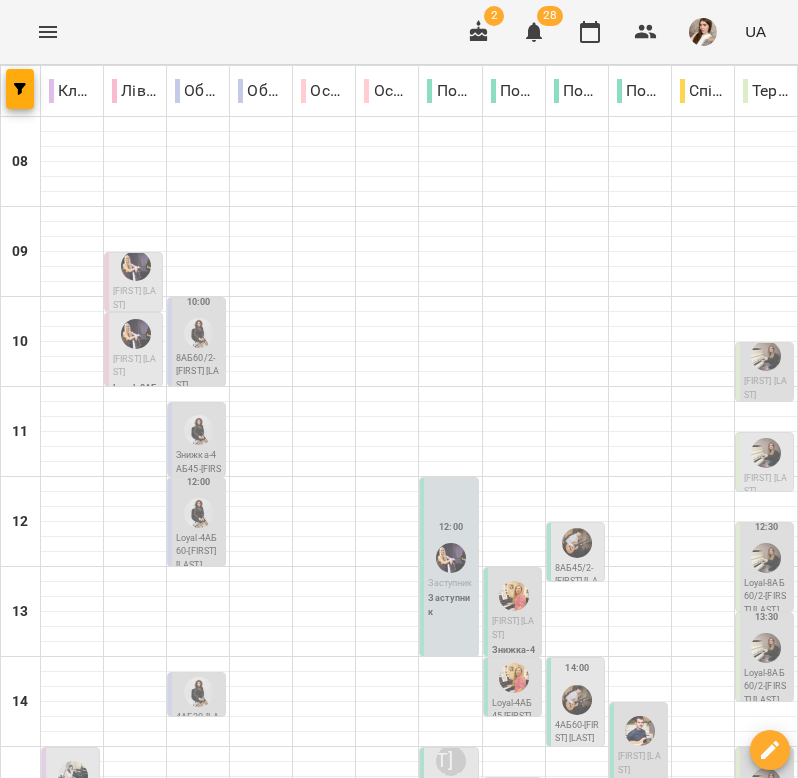 click on "4АБ60 - Зайцева Поліна" at bounding box center [450, 897] 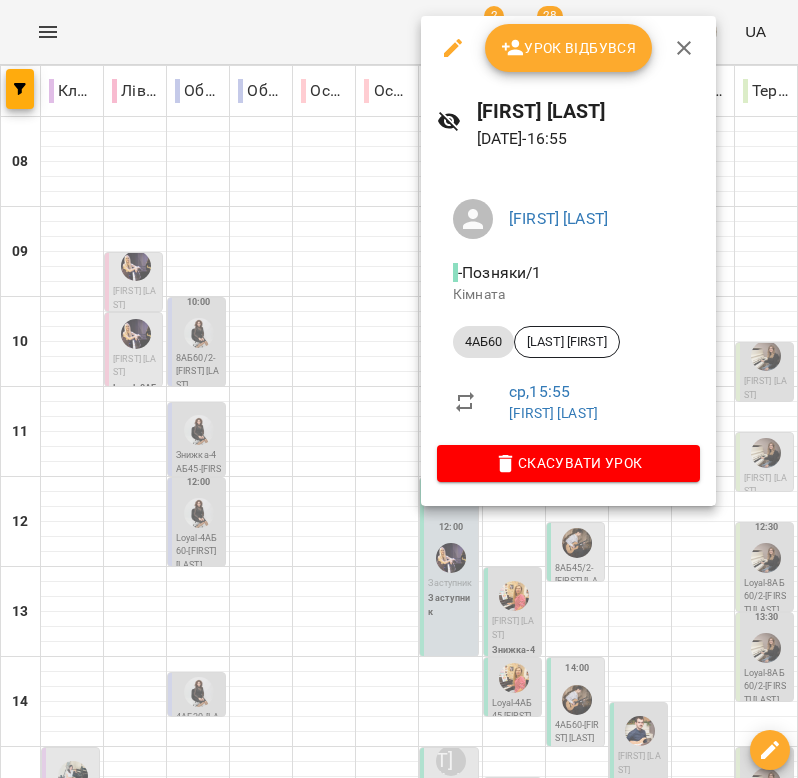 click 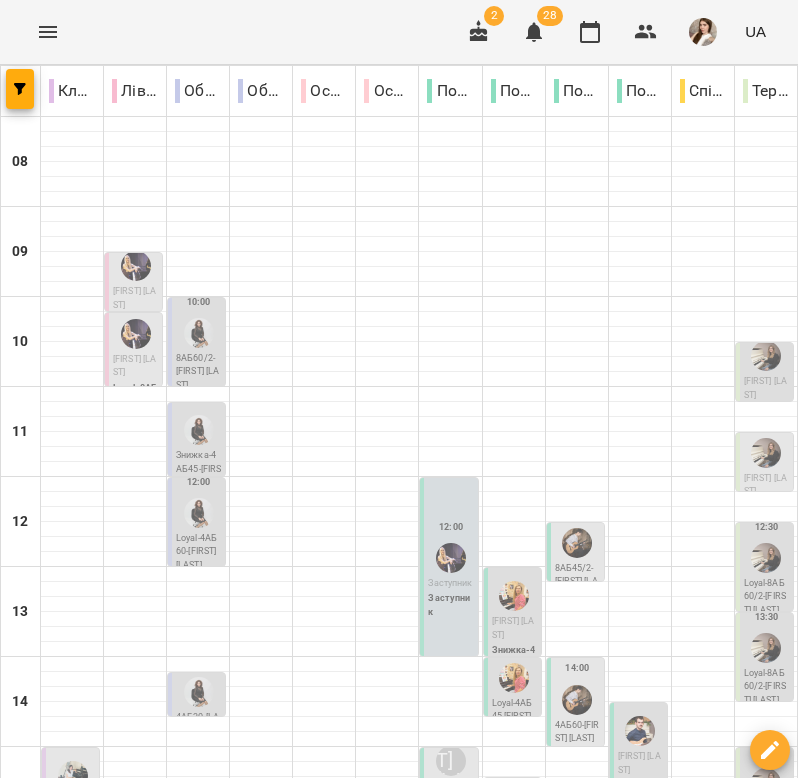 click on "вт 15" at bounding box center [114, 1309] 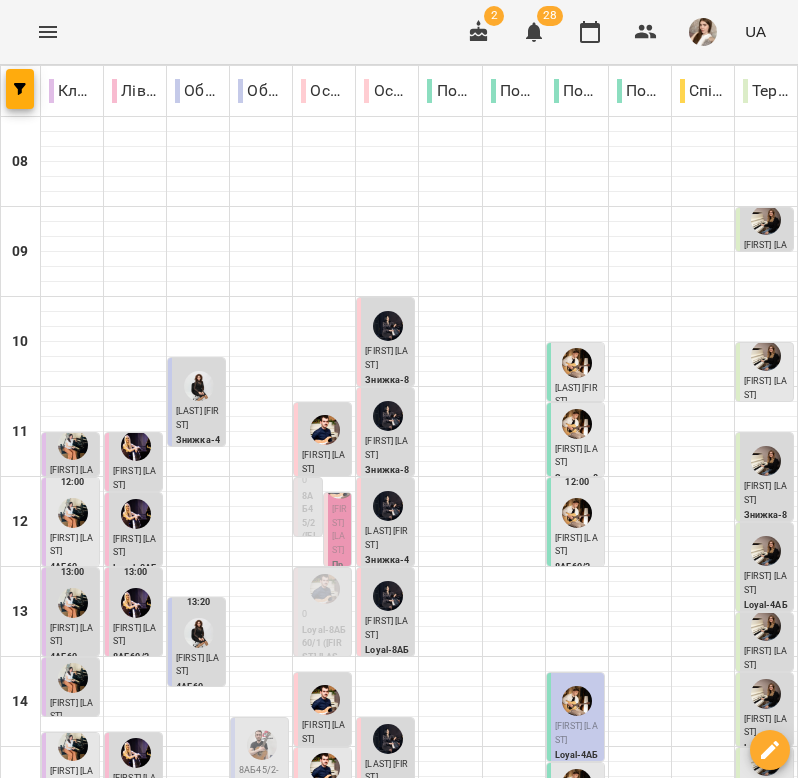 scroll, scrollTop: 606, scrollLeft: 0, axis: vertical 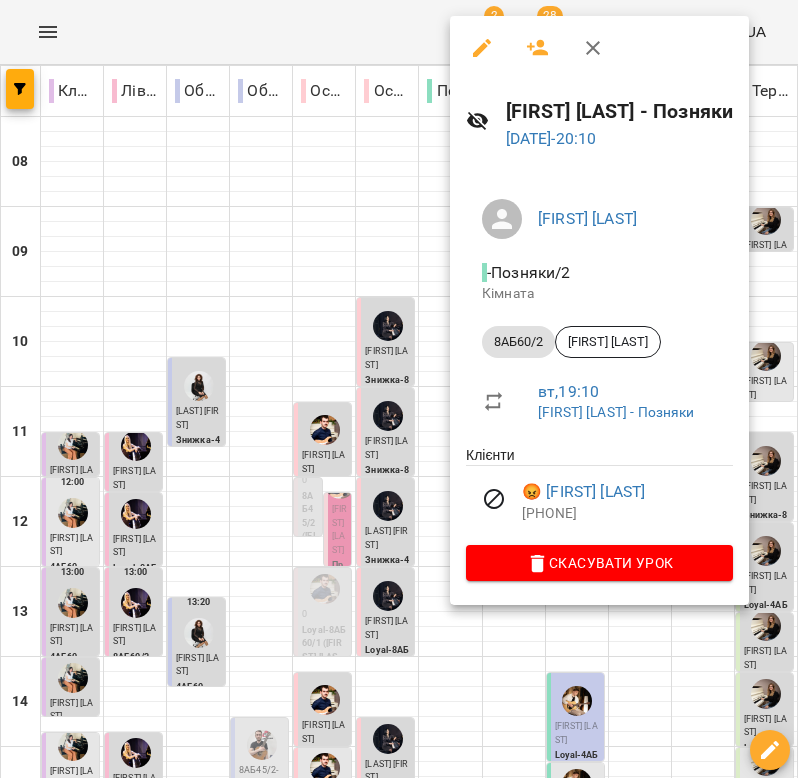 click 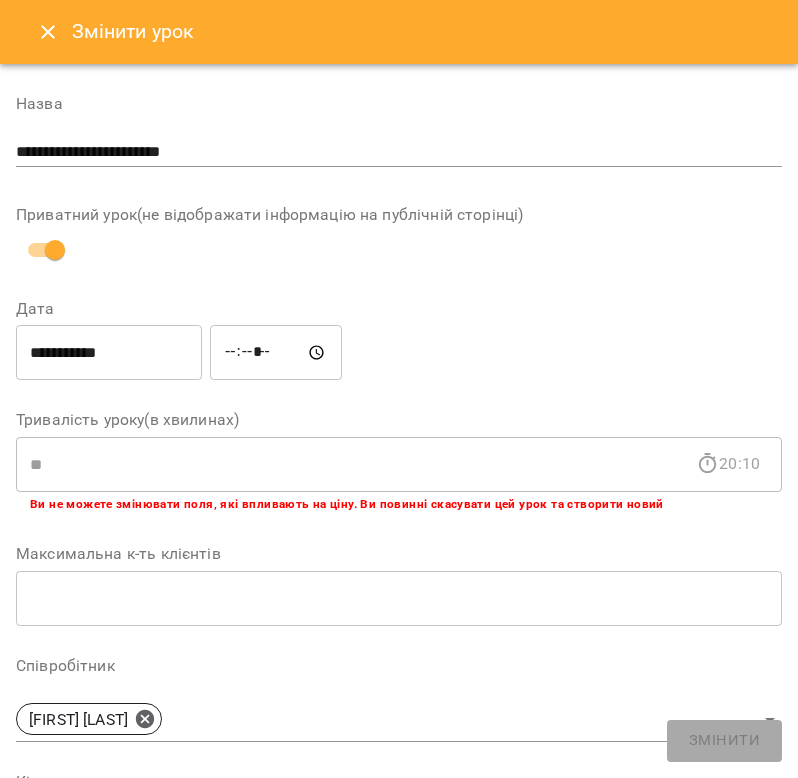 click 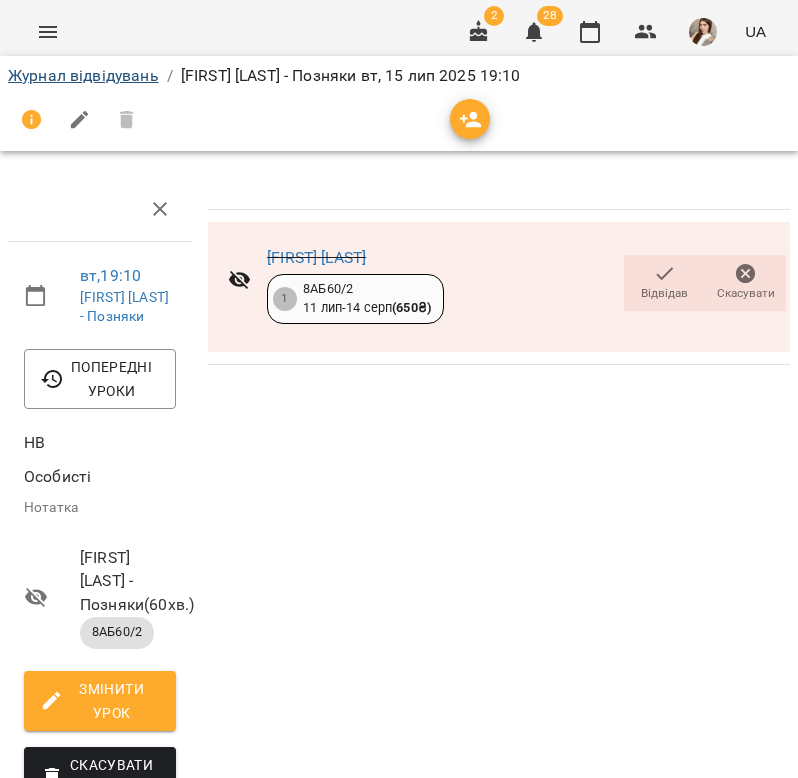 click on "Журнал відвідувань" at bounding box center [83, 75] 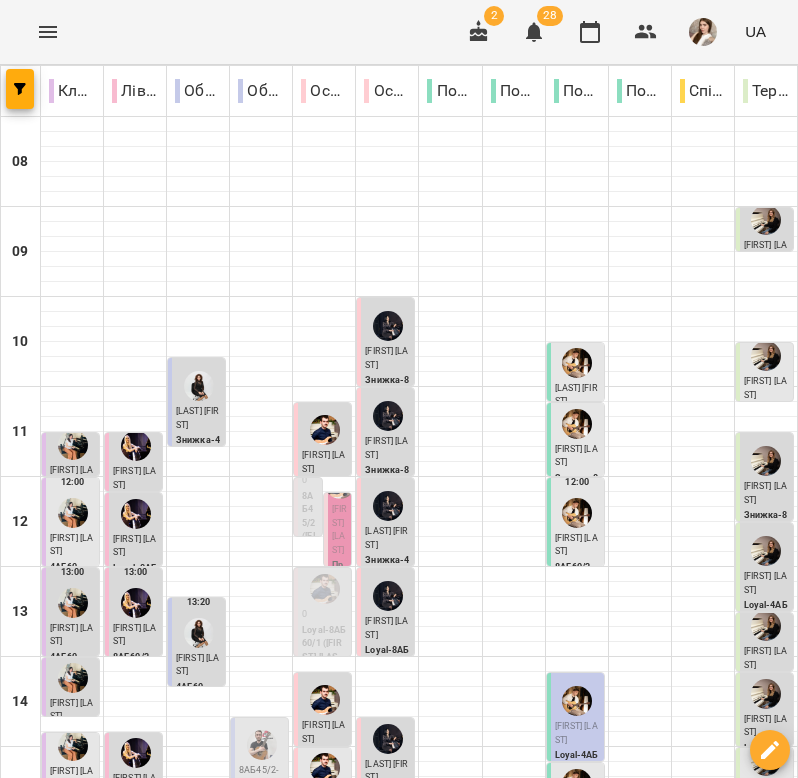 scroll, scrollTop: 620, scrollLeft: 0, axis: vertical 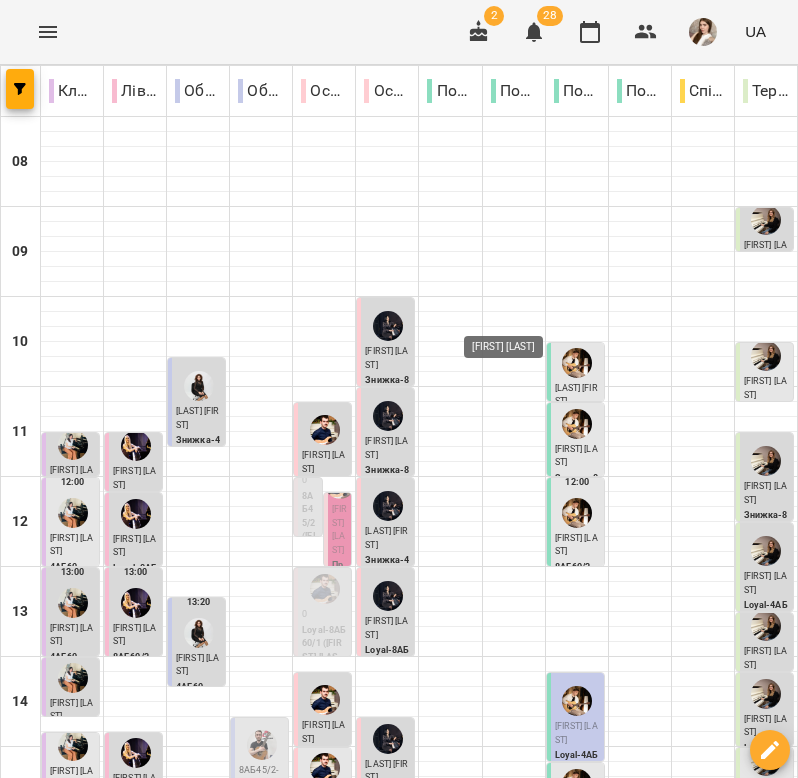 click on "Юлія КРАВЧЕНКО" at bounding box center [514, 926] 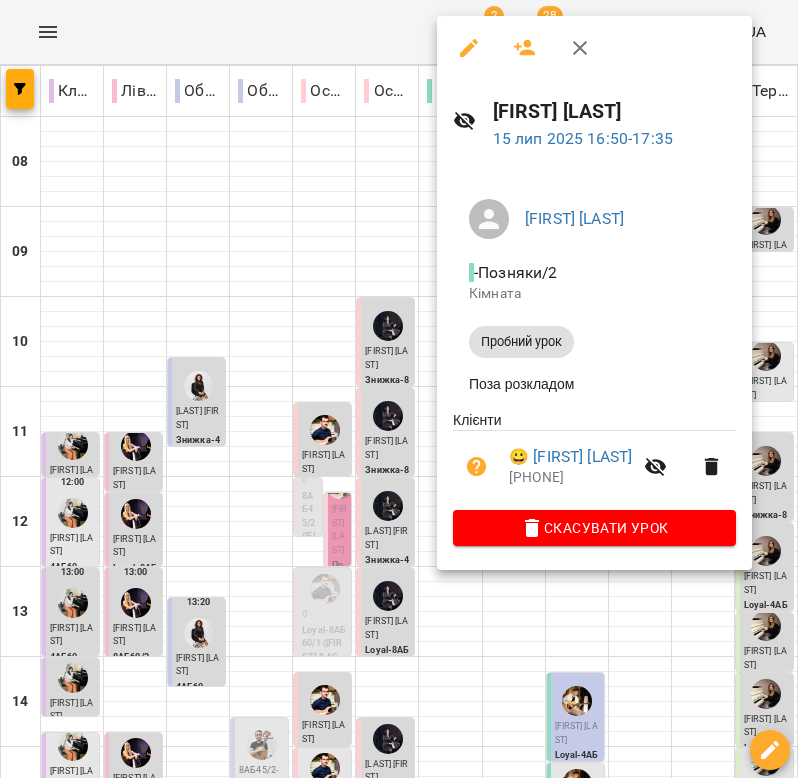 click 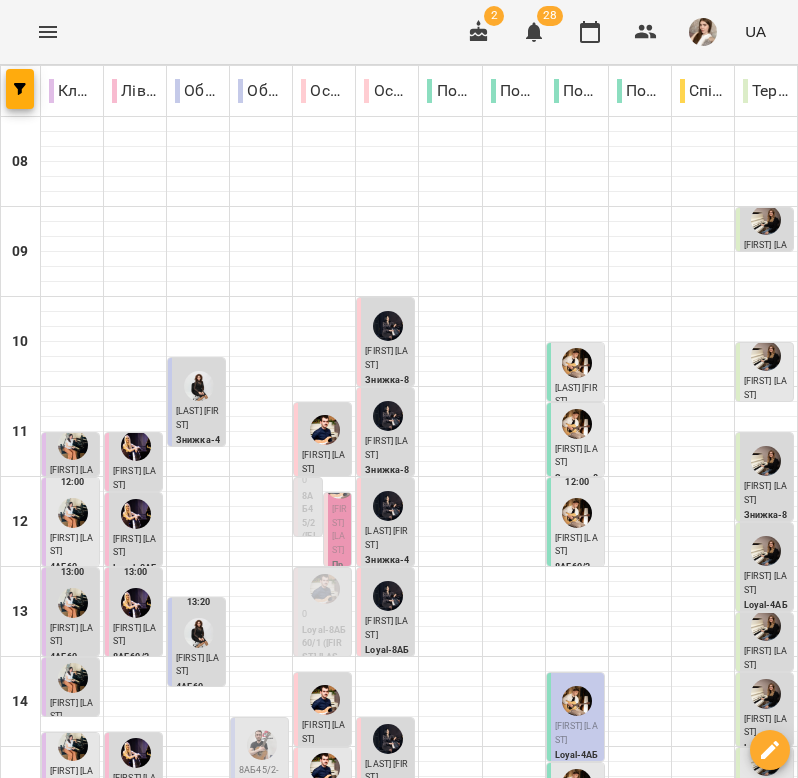 scroll, scrollTop: 620, scrollLeft: 0, axis: vertical 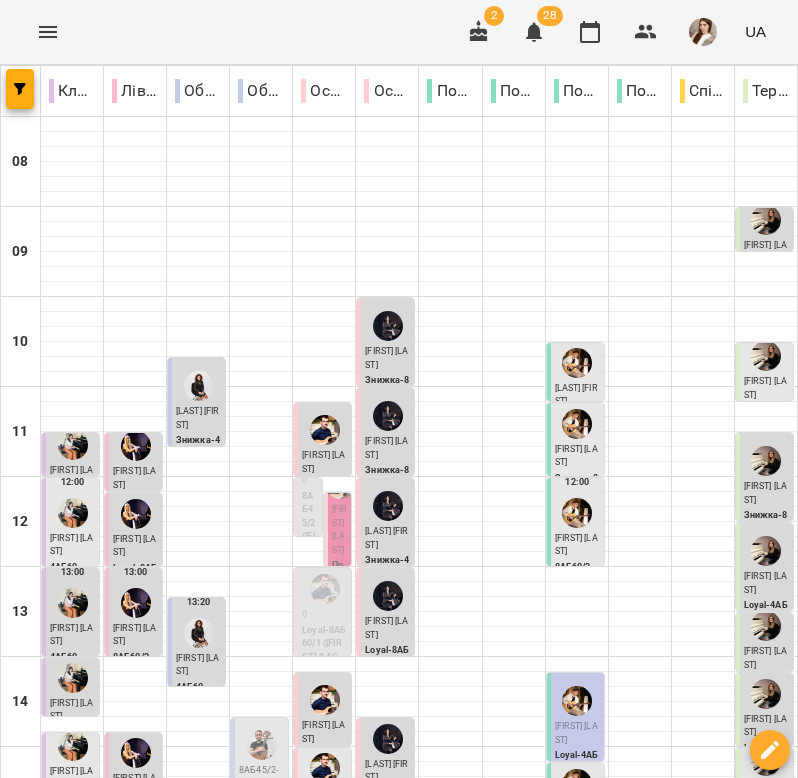 click on "нд 20" at bounding box center [772, 1309] 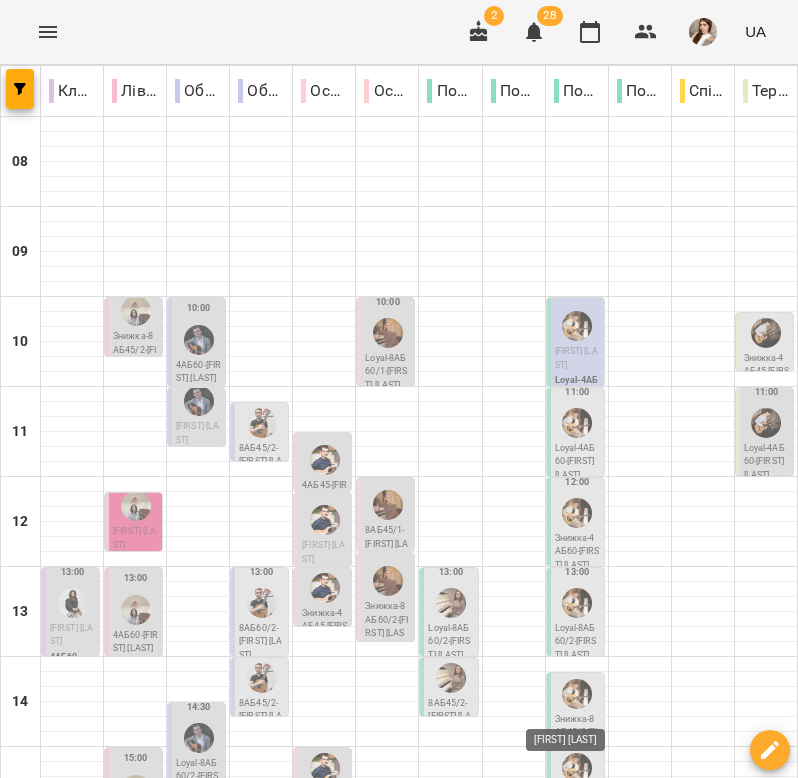 scroll, scrollTop: 13, scrollLeft: 0, axis: vertical 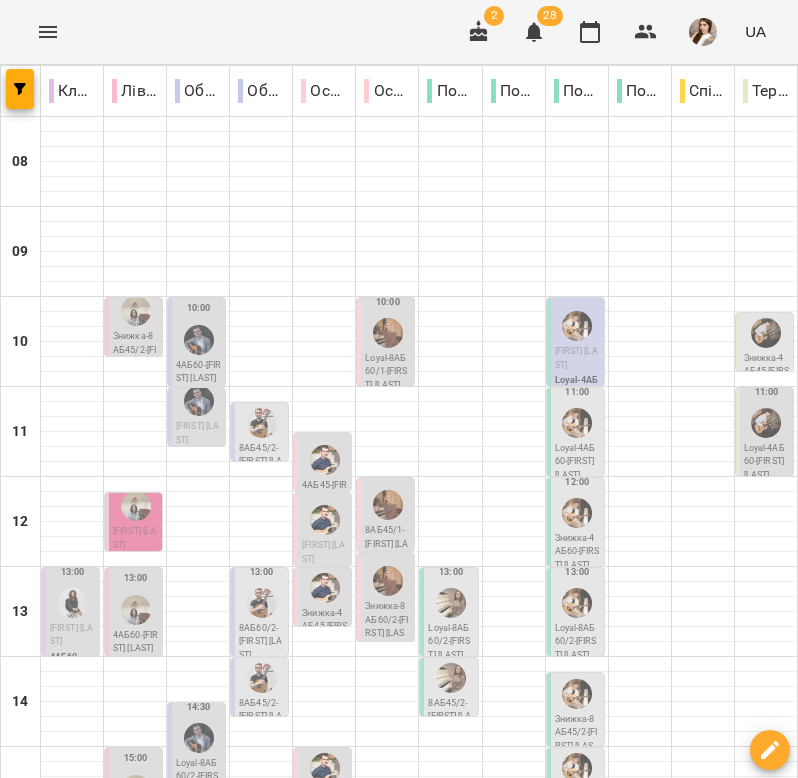 click at bounding box center [518, 1357] 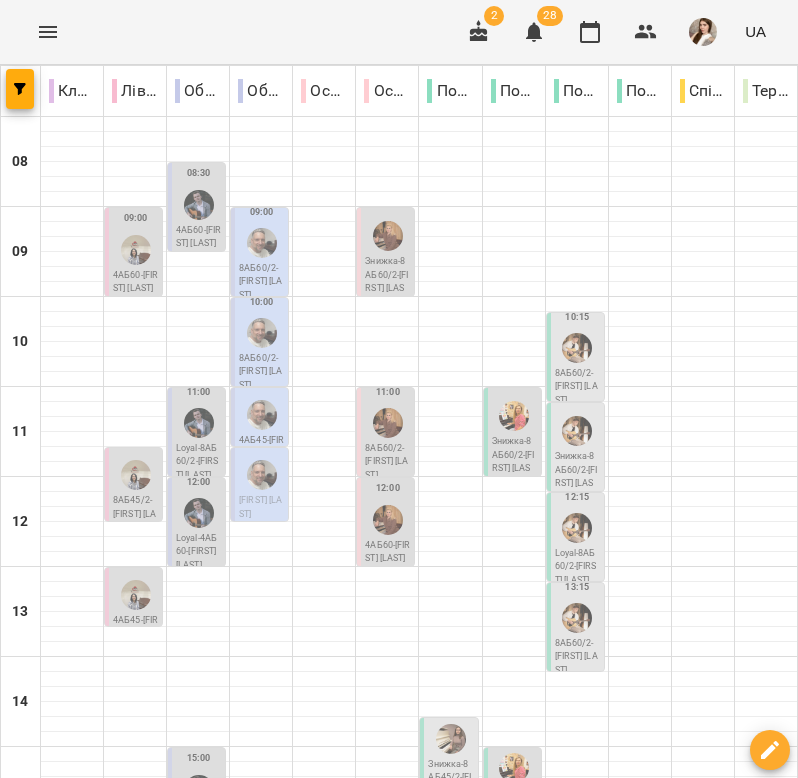 click on "[DAY] [DATE]" at bounding box center [318, 1309] 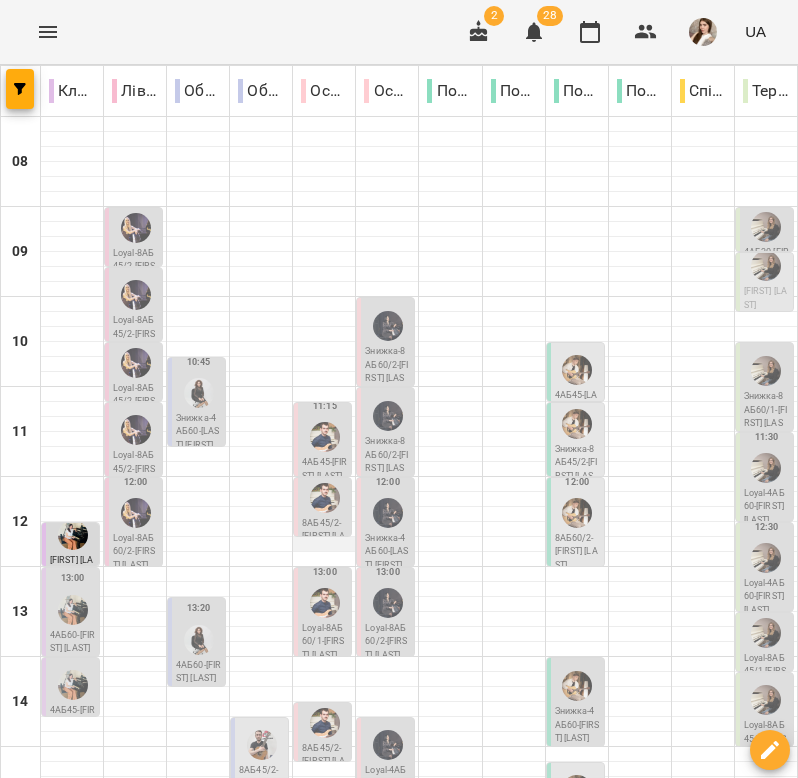 scroll, scrollTop: 523, scrollLeft: 0, axis: vertical 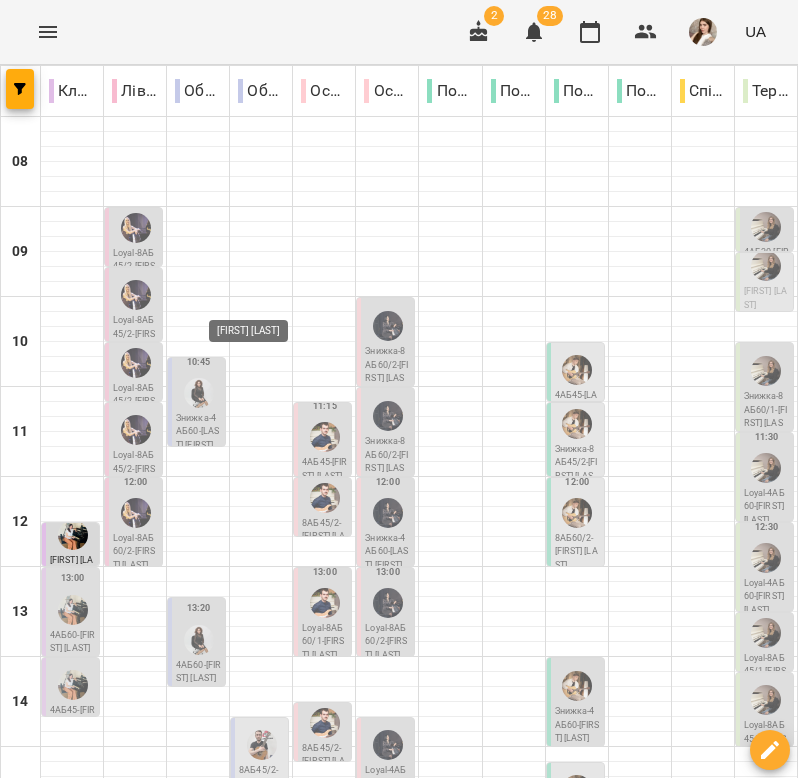 click at bounding box center [262, 813] 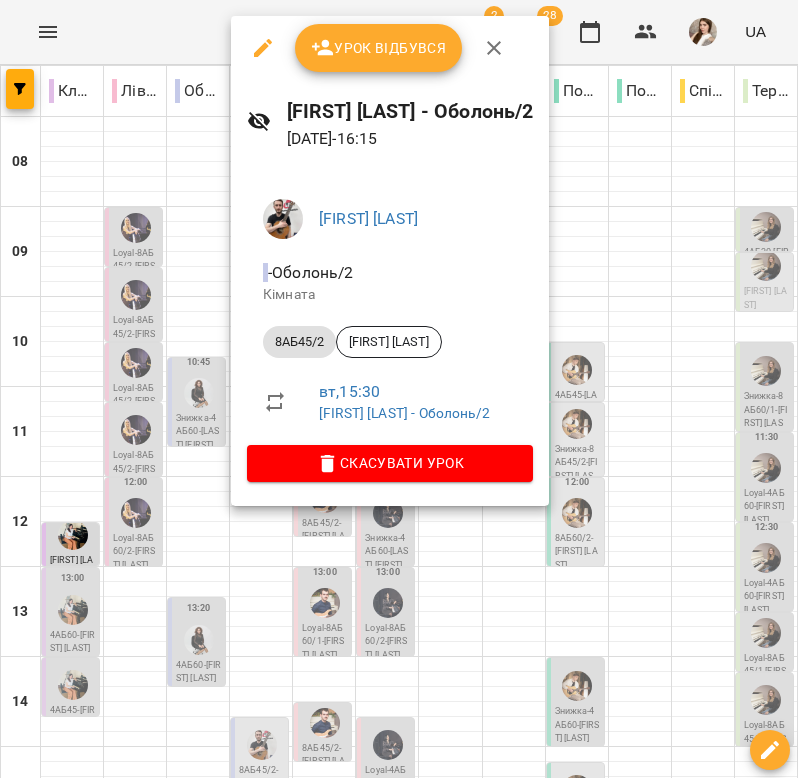 click 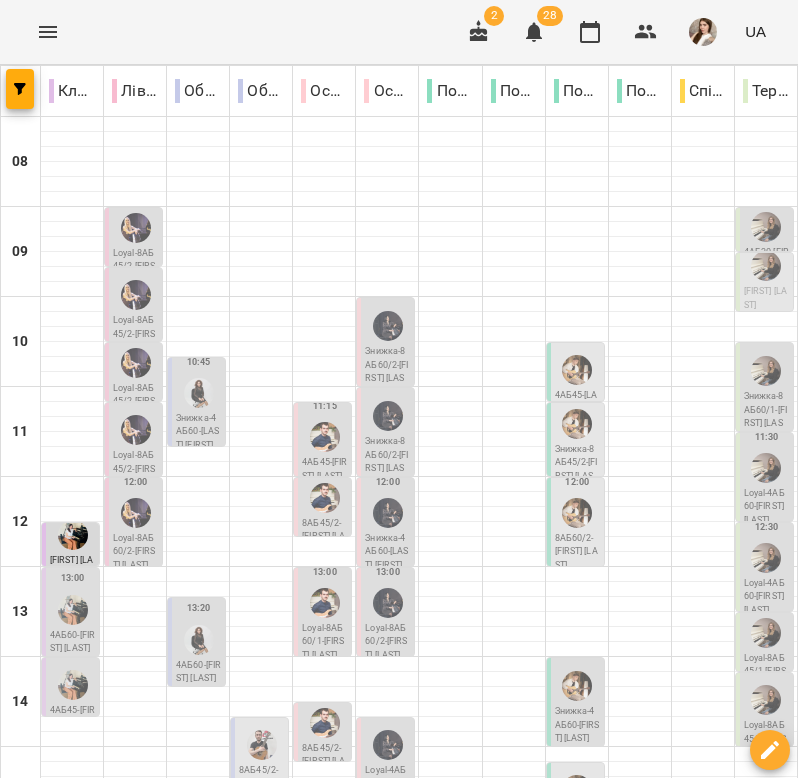 scroll, scrollTop: 620, scrollLeft: 0, axis: vertical 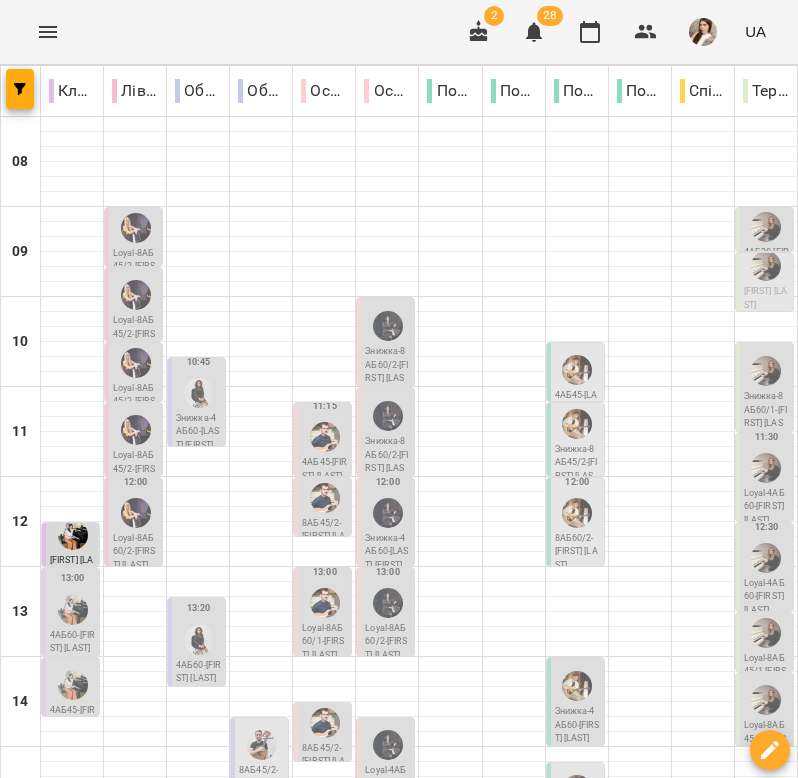 click on "[DAY] [DATE]" at bounding box center [772, 1309] 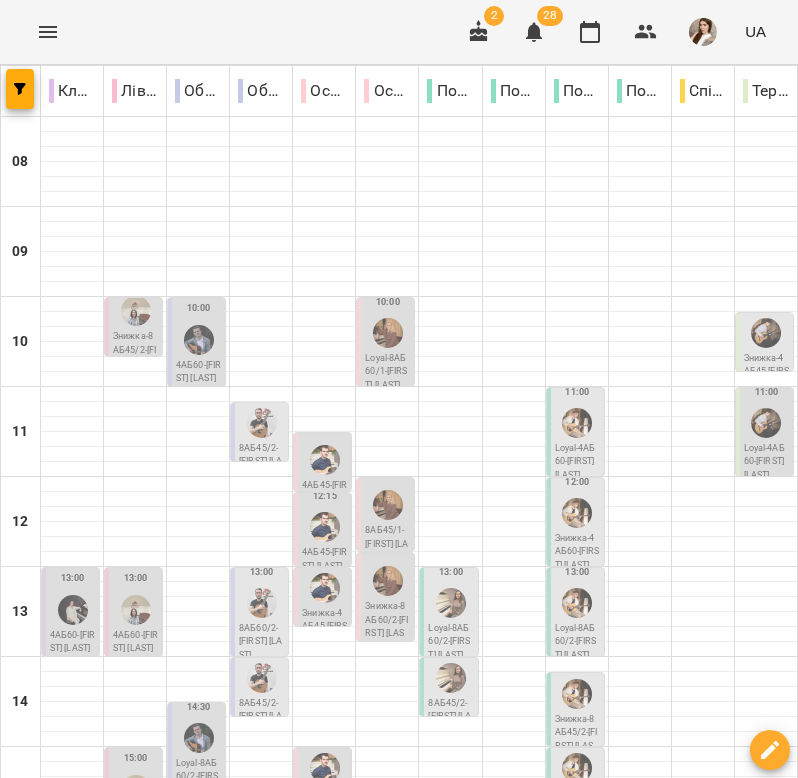 scroll, scrollTop: 0, scrollLeft: 0, axis: both 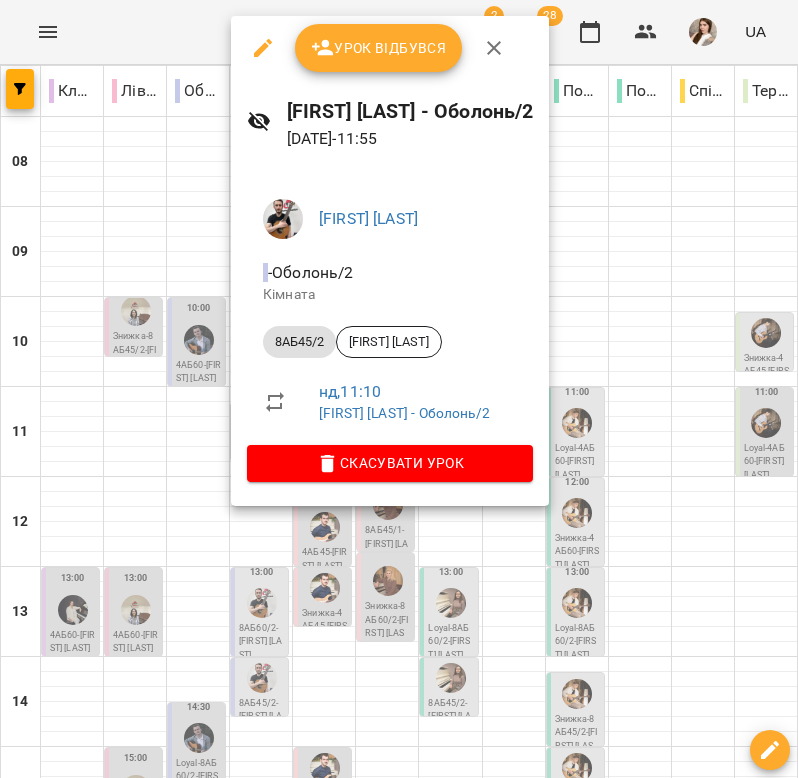 click at bounding box center (494, 48) 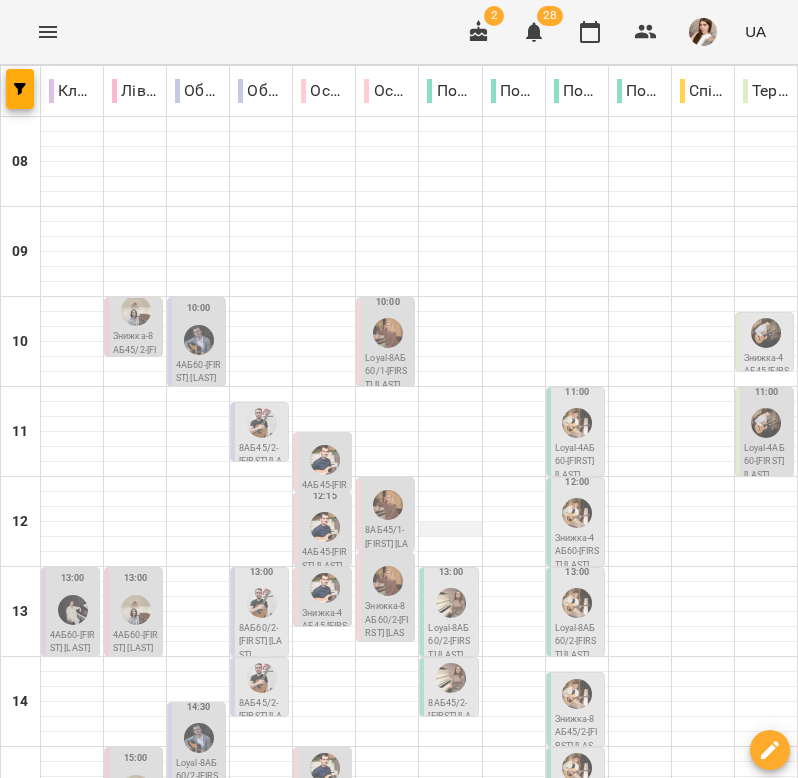 scroll, scrollTop: 0, scrollLeft: 0, axis: both 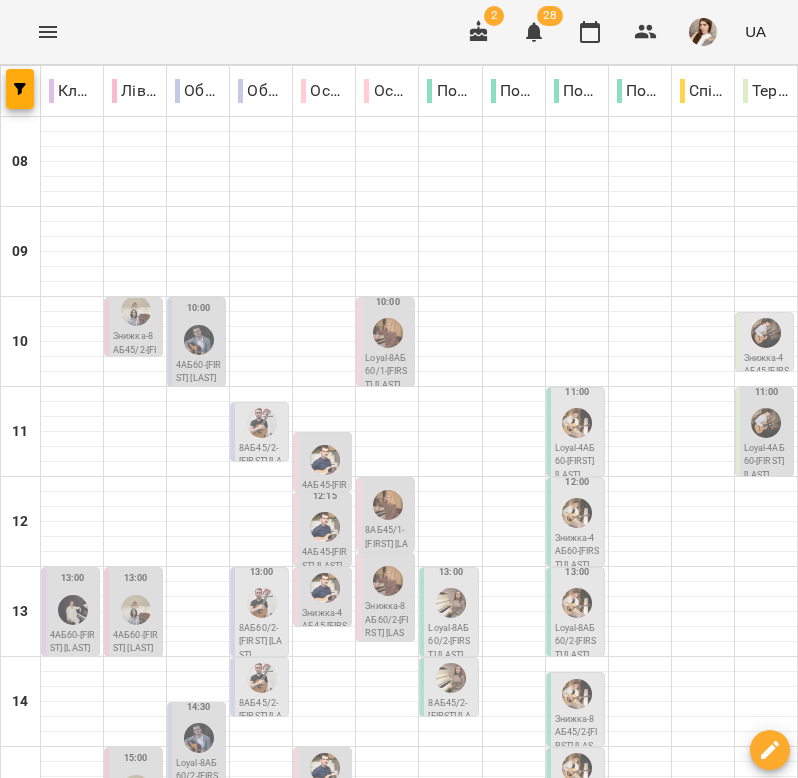 click on "**********" at bounding box center [399, 1356] 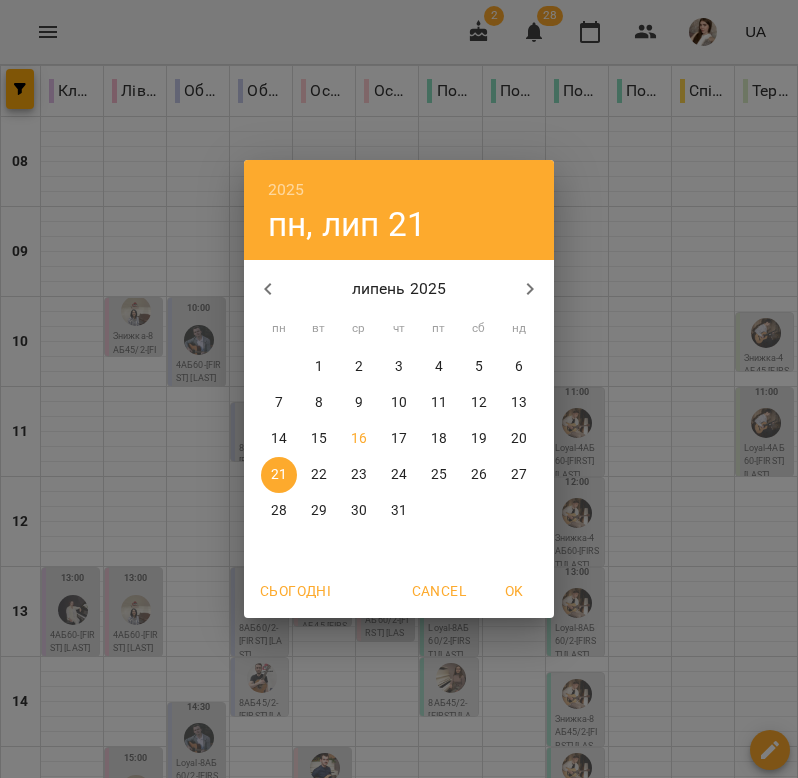 click on "13" at bounding box center [519, 403] 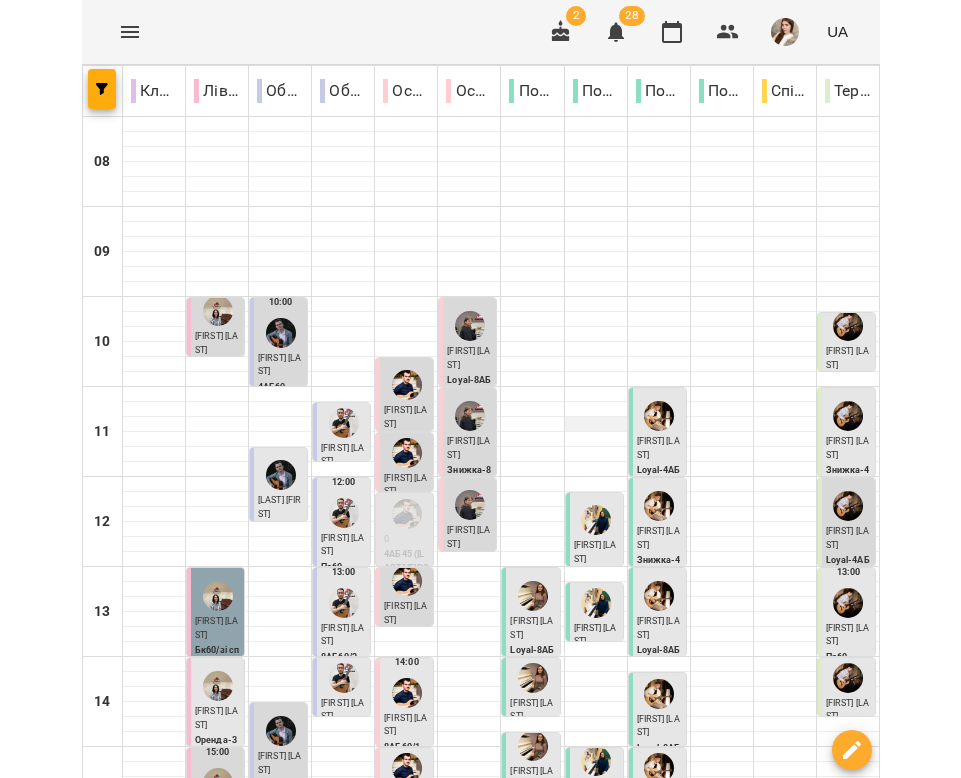 scroll, scrollTop: 54, scrollLeft: 0, axis: vertical 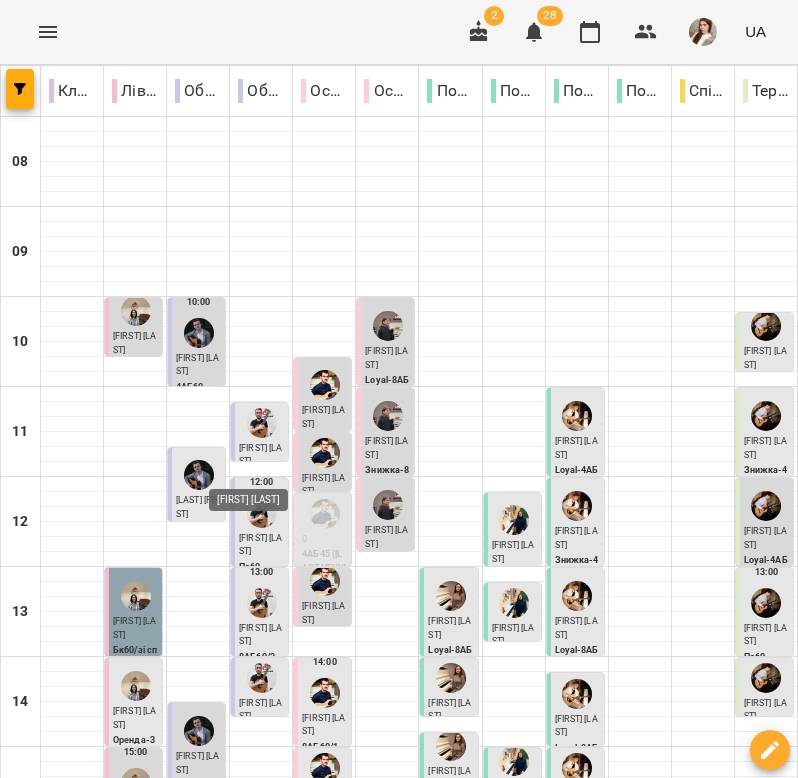 click at bounding box center [262, 513] 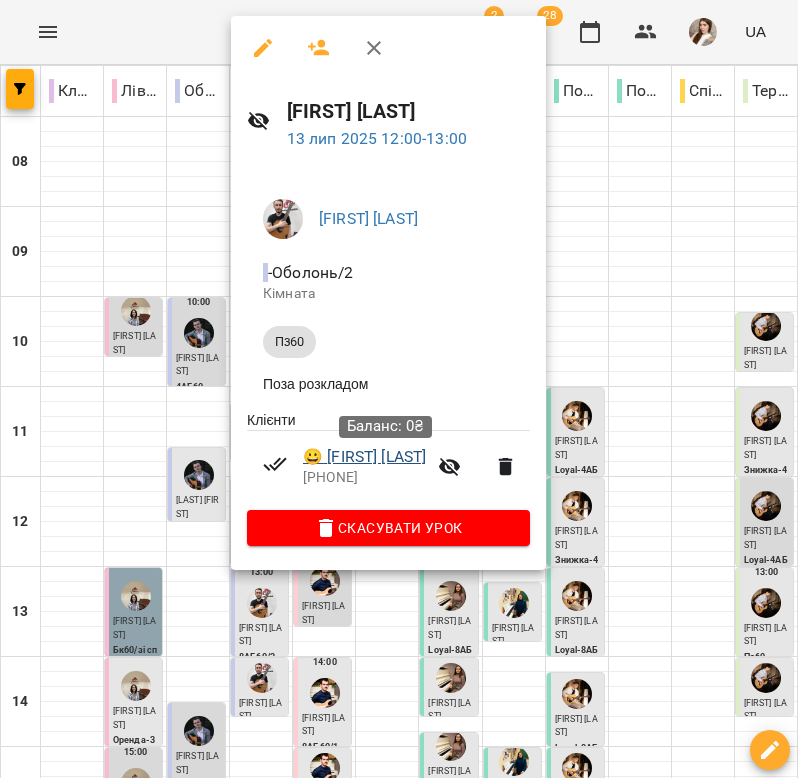 click on "😀   Корнілович Софья" at bounding box center (364, 457) 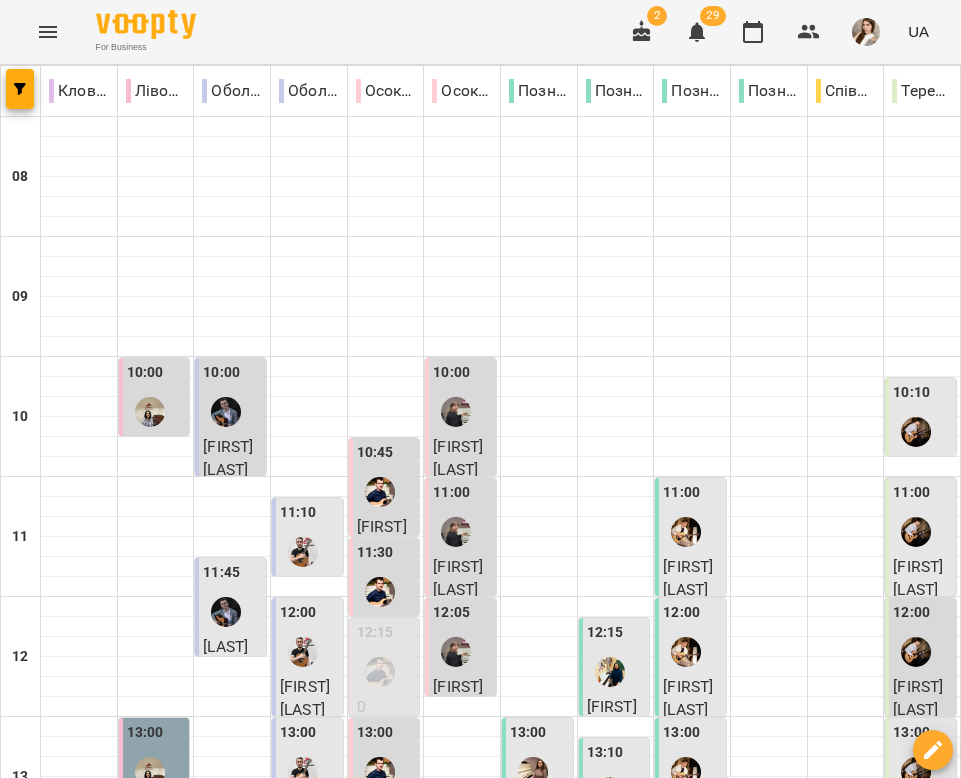 click at bounding box center [600, 1768] 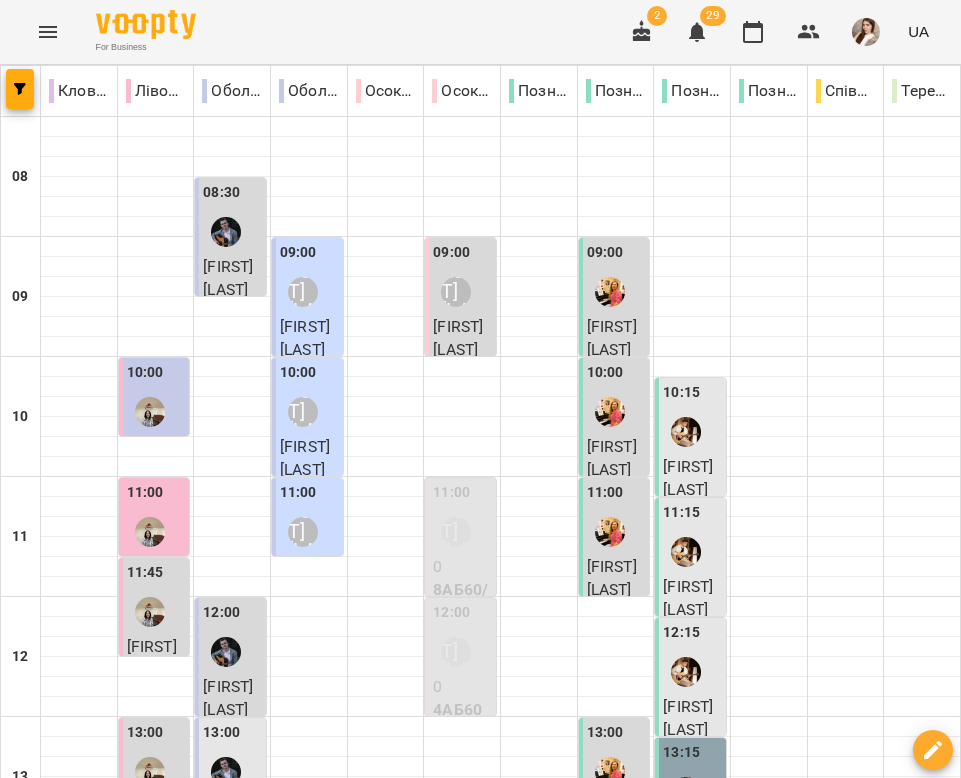 click on "ср" at bounding box center (453, 1703) 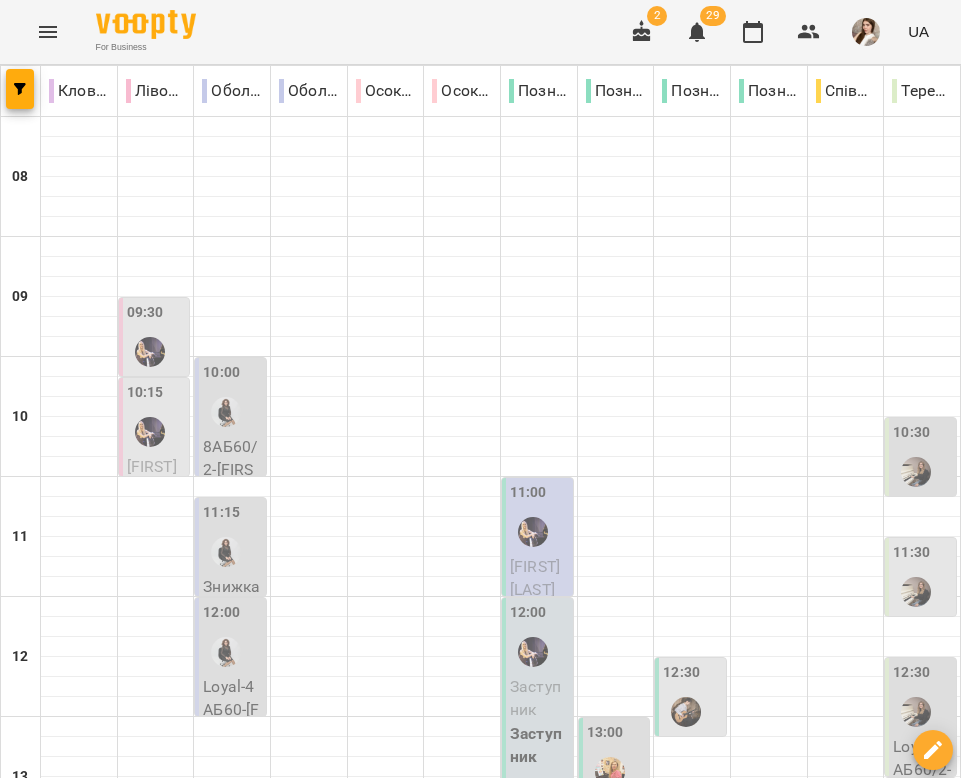 scroll, scrollTop: 200, scrollLeft: 0, axis: vertical 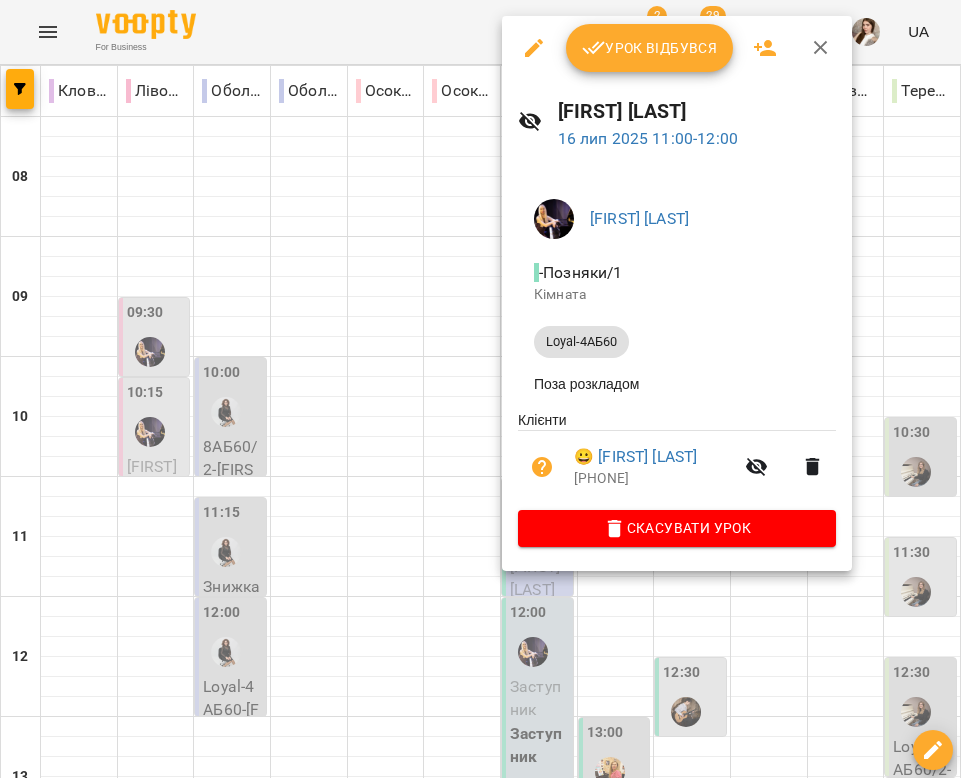 click at bounding box center [534, 48] 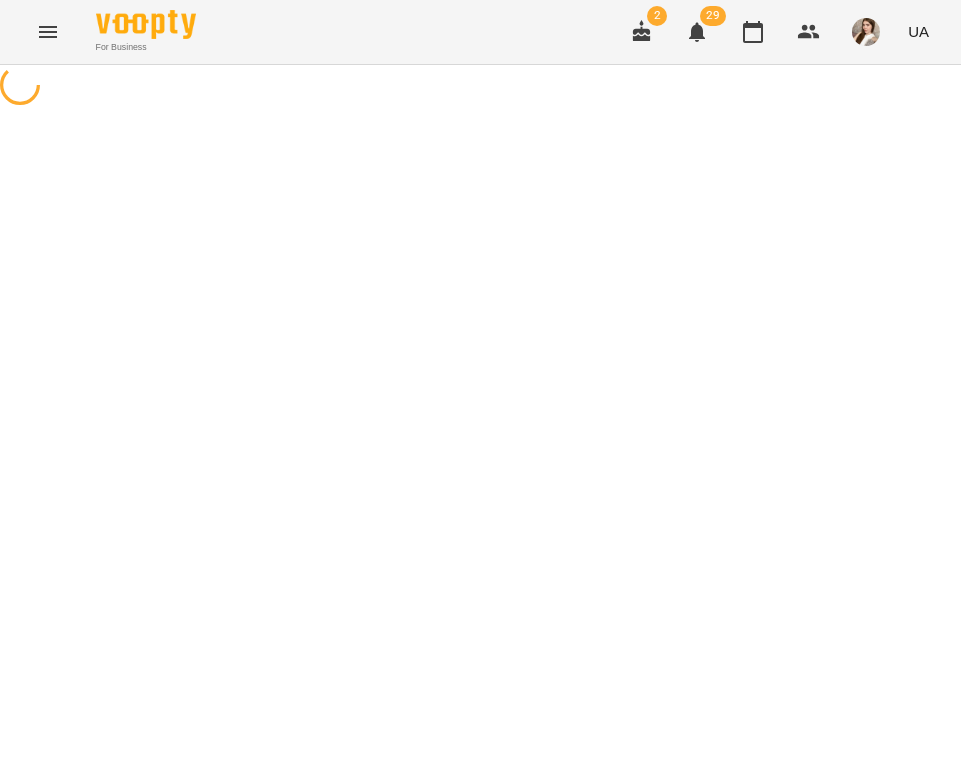 select on "**********" 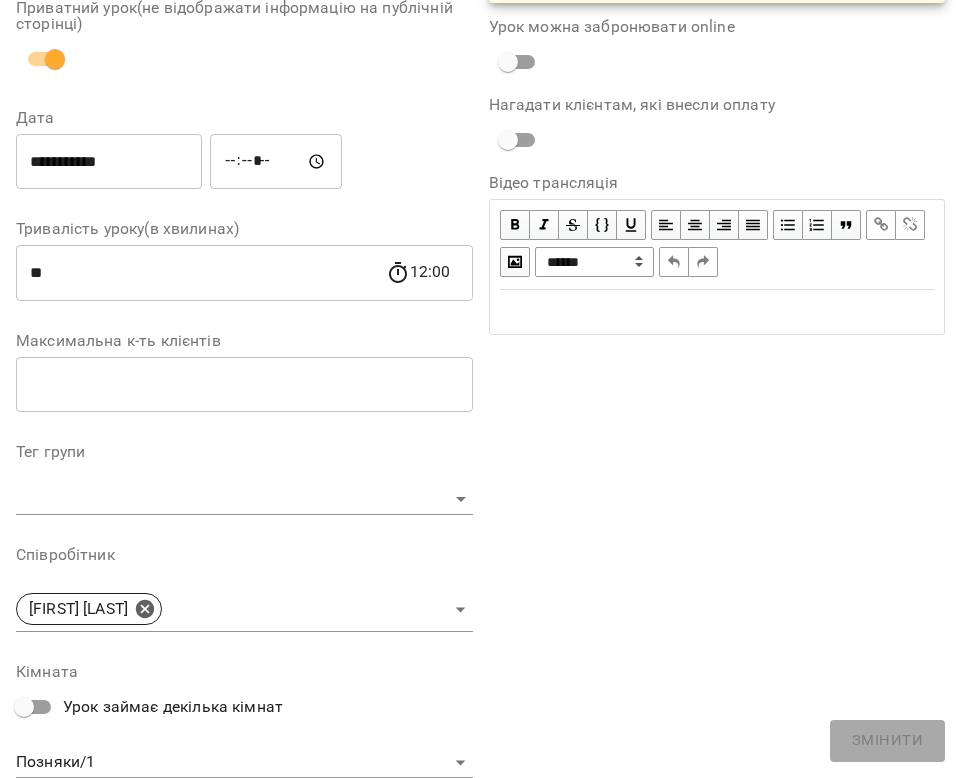 scroll, scrollTop: 294, scrollLeft: 0, axis: vertical 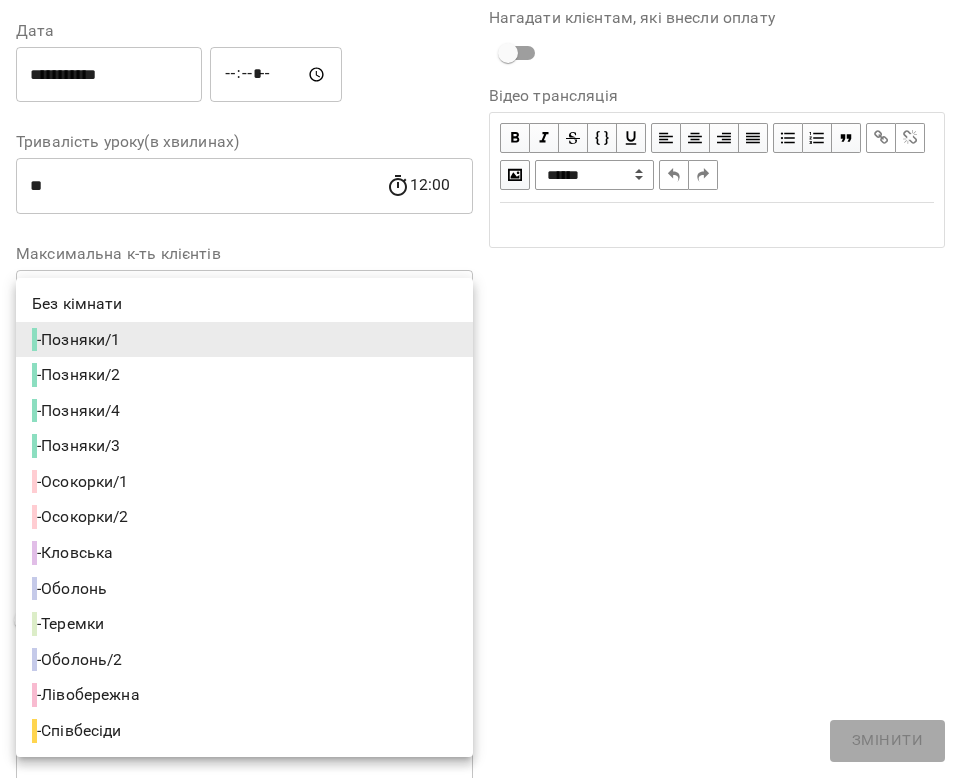 click on "**********" at bounding box center (480, 458) 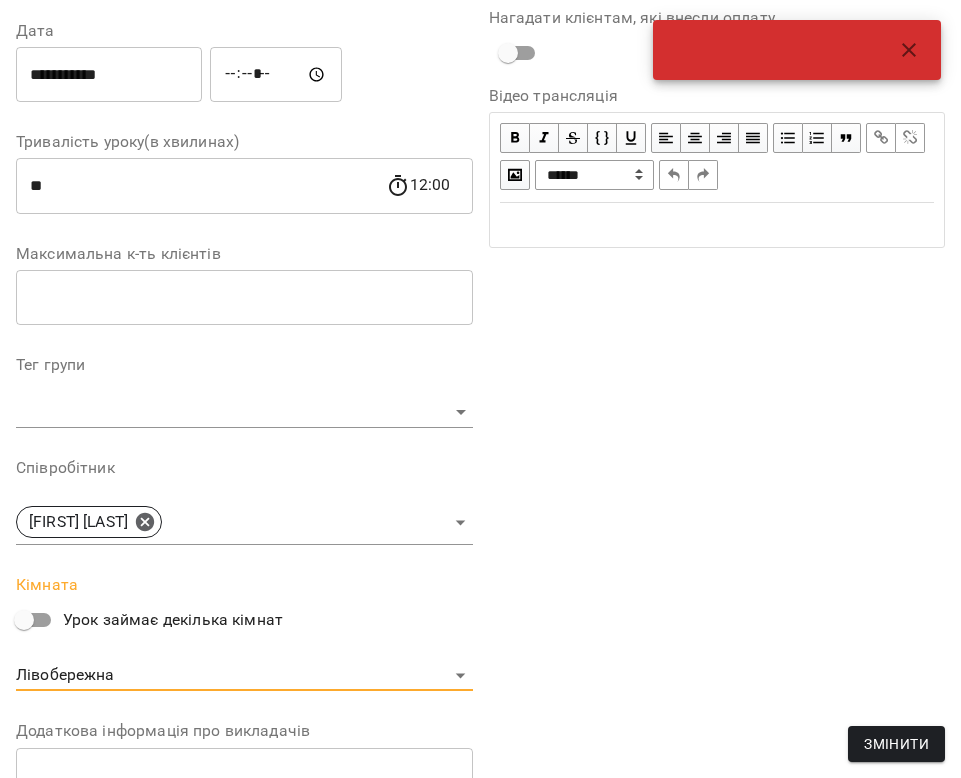click on "Змінити" at bounding box center [896, 744] 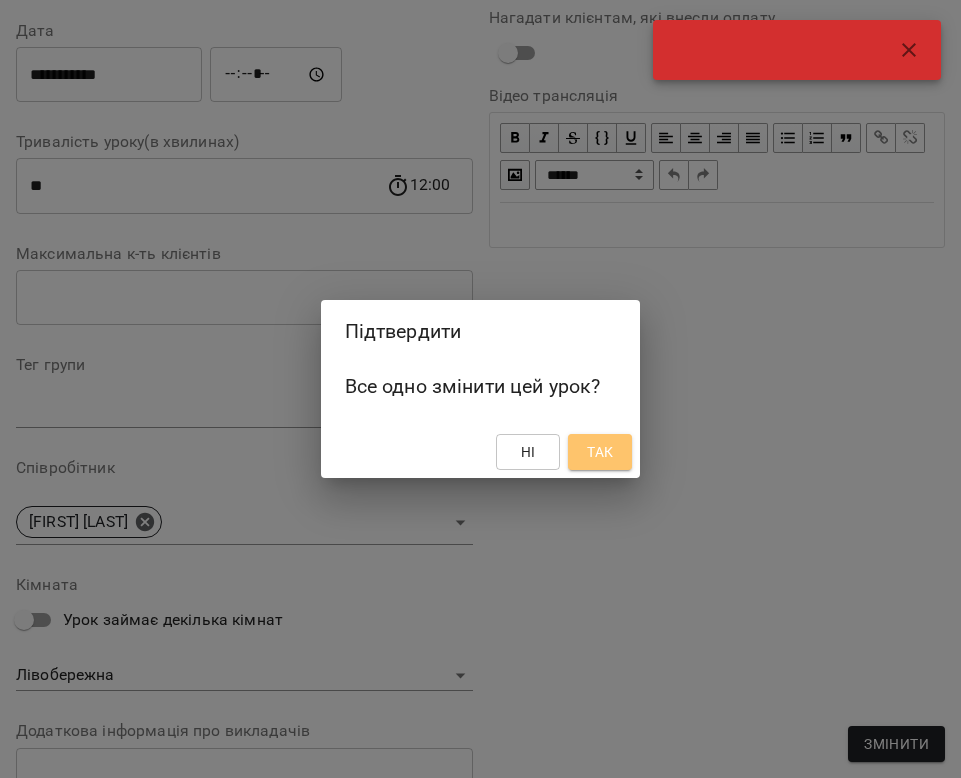 click on "Так" at bounding box center [600, 452] 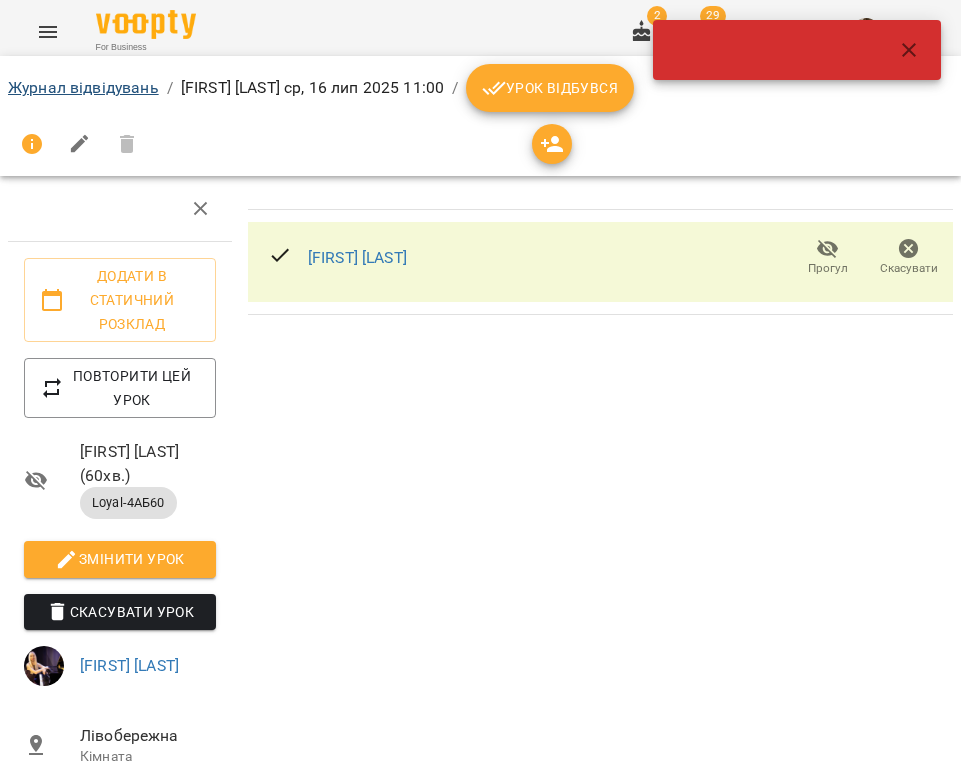 click on "Журнал відвідувань" at bounding box center (83, 87) 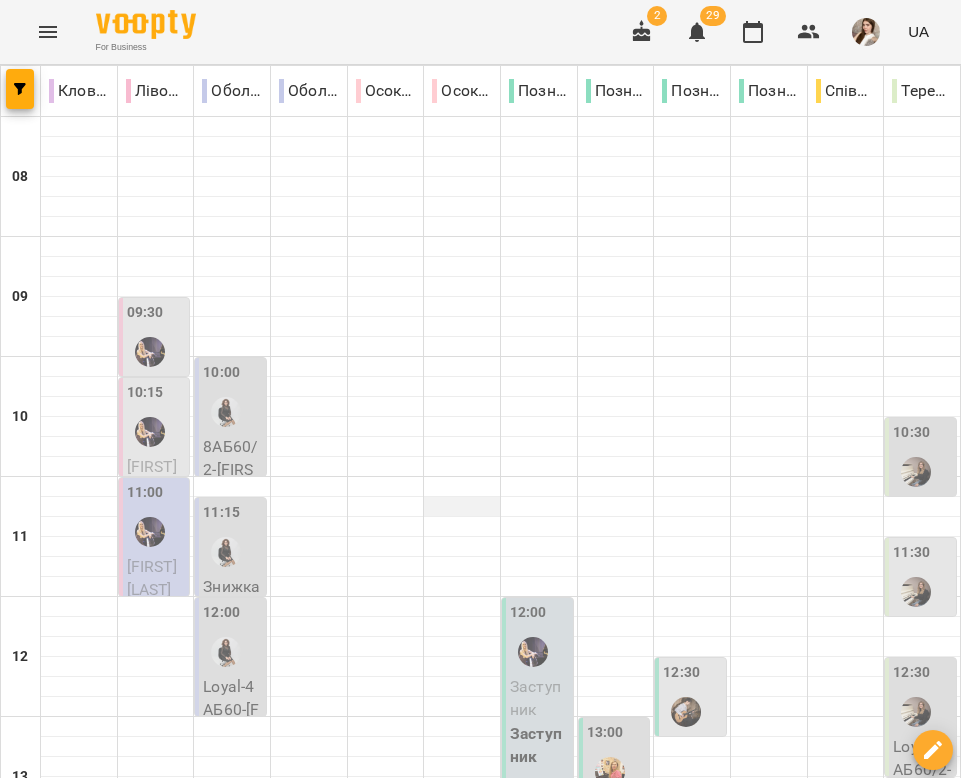 scroll, scrollTop: 200, scrollLeft: 0, axis: vertical 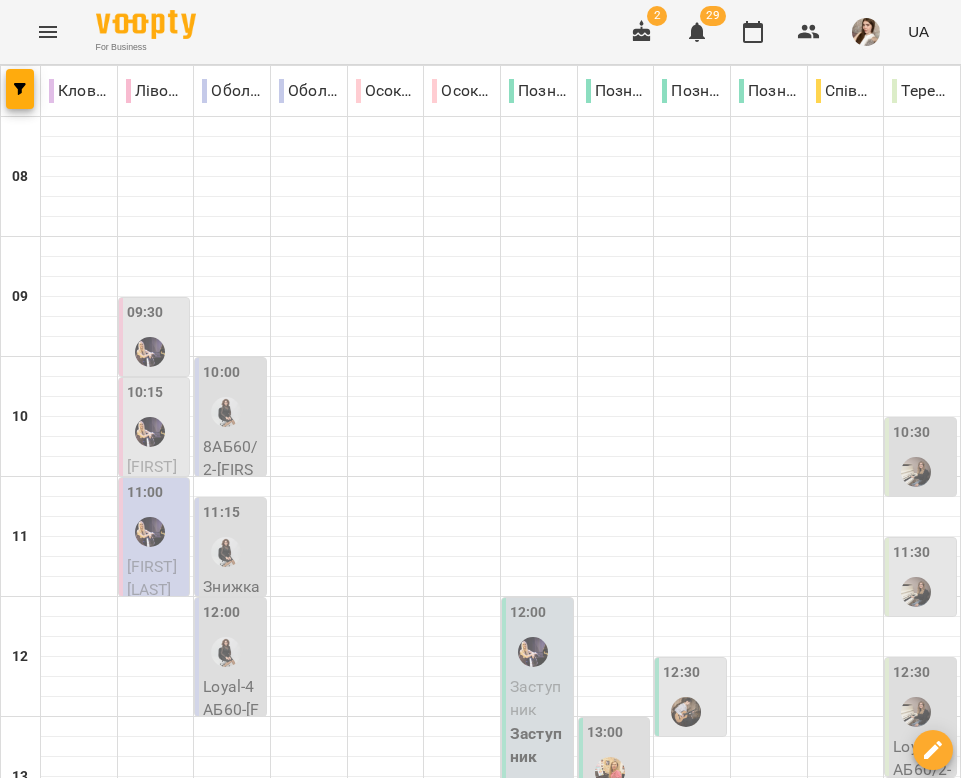 click on "Заступник" at bounding box center (535, 698) 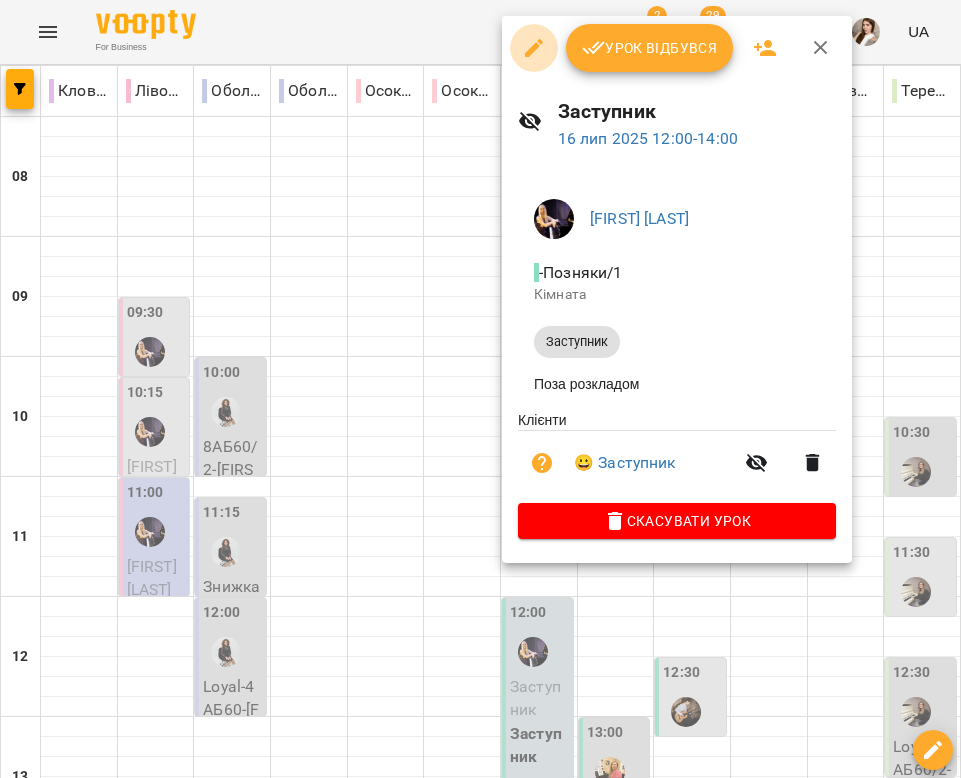 click at bounding box center (534, 48) 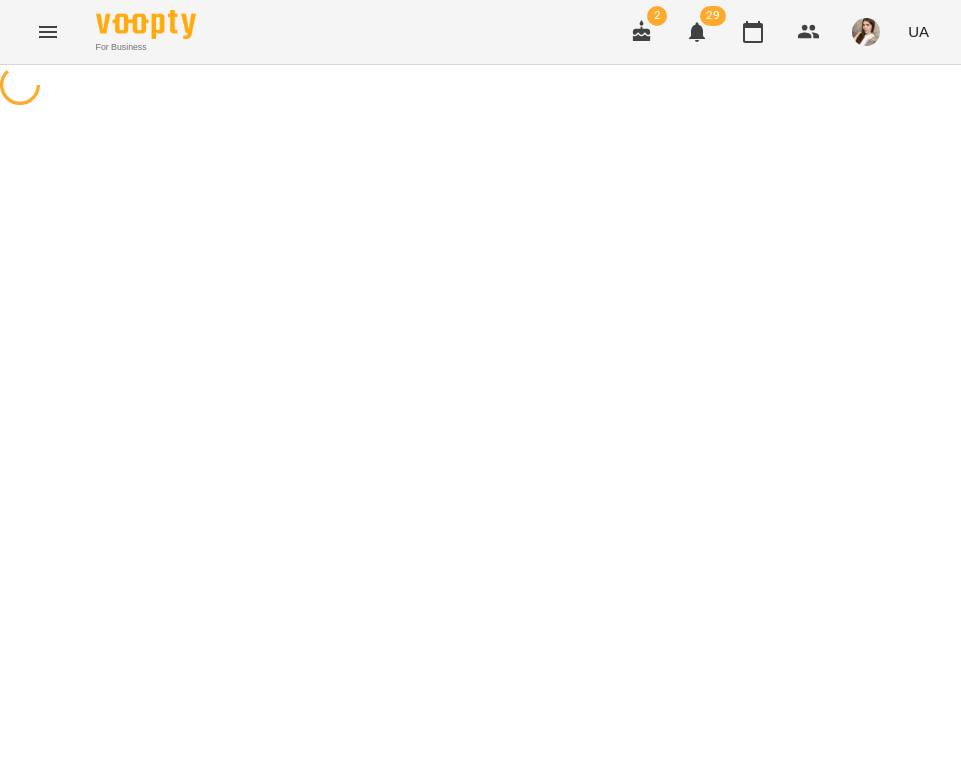 select on "*********" 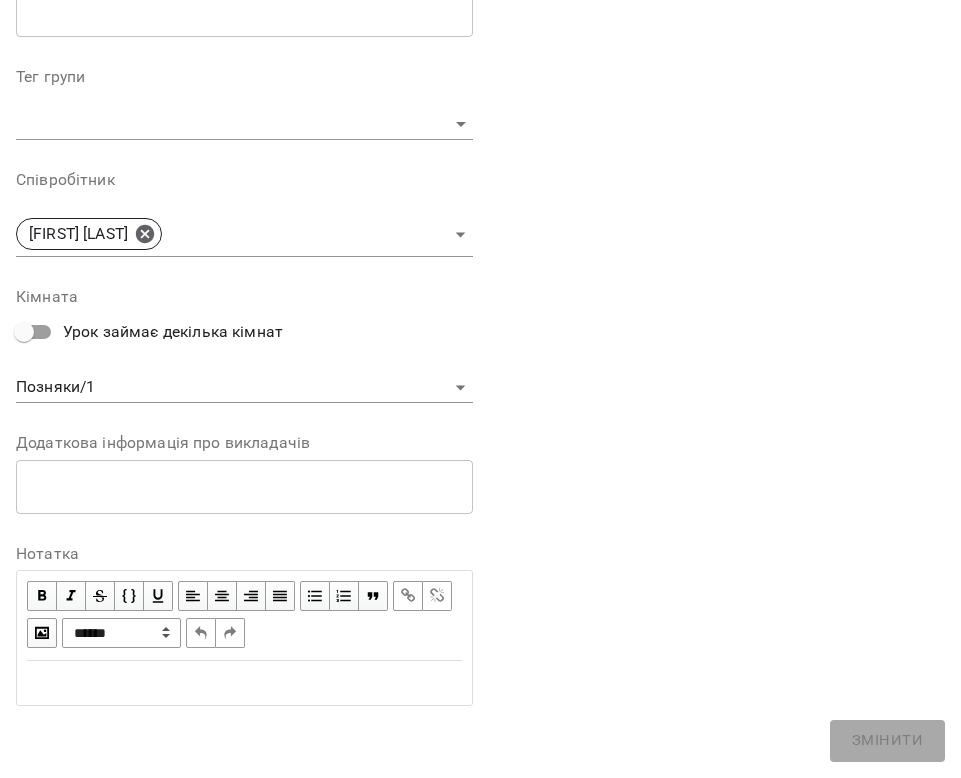 scroll, scrollTop: 585, scrollLeft: 0, axis: vertical 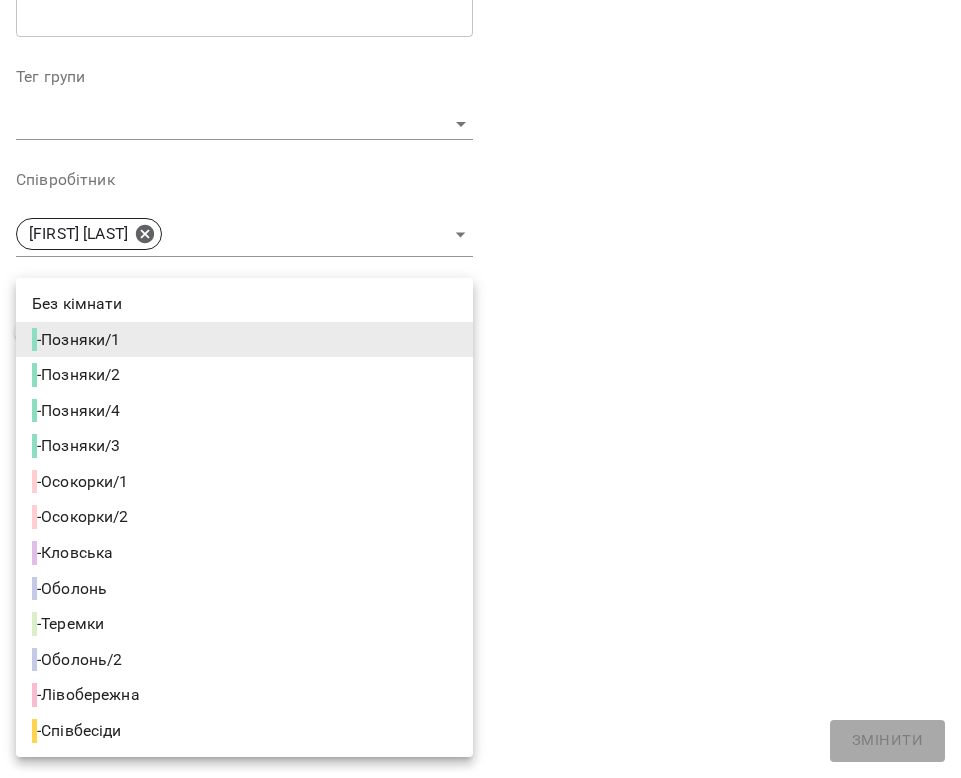 click on "-  Лівобережна" at bounding box center (88, 695) 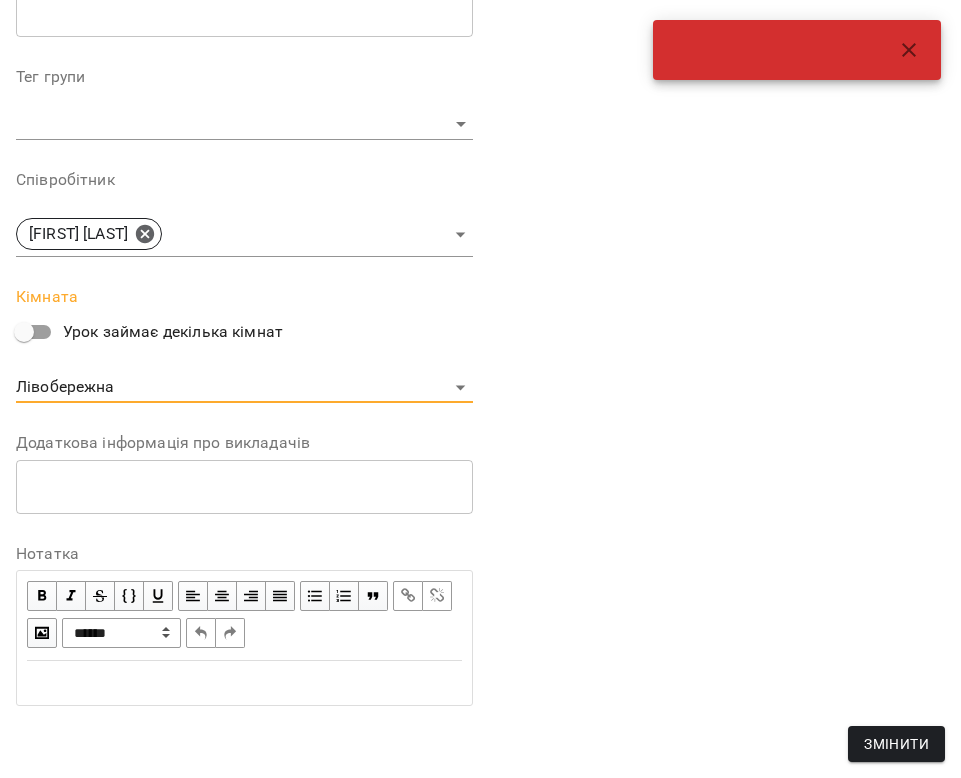 click on "Змінити" at bounding box center [896, 744] 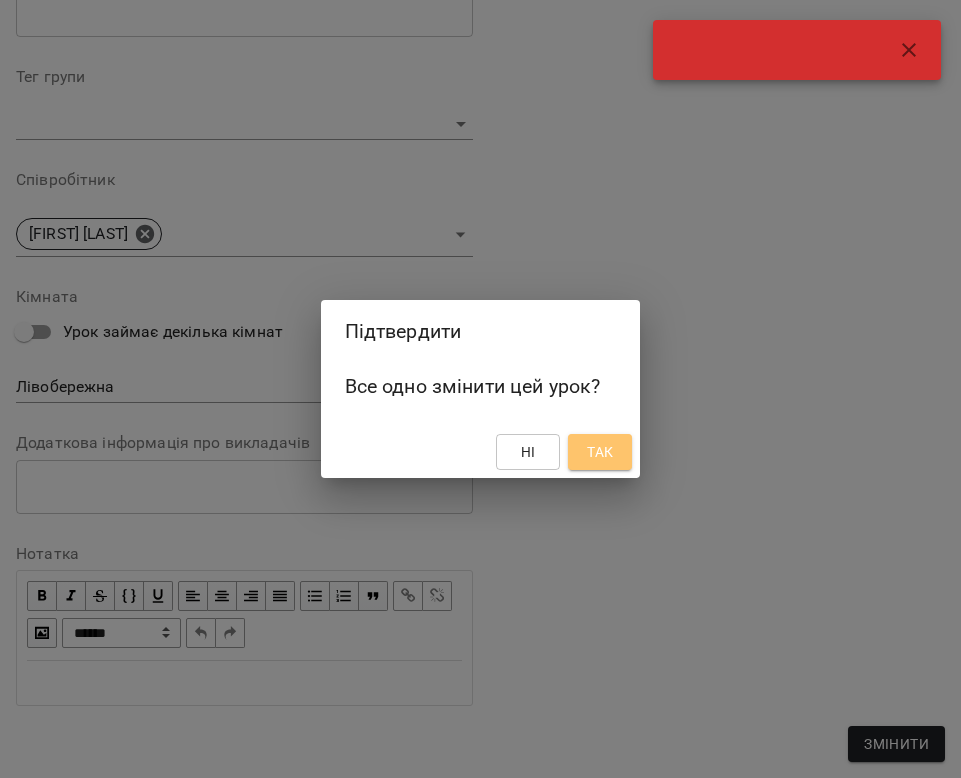 click on "Так" at bounding box center (600, 452) 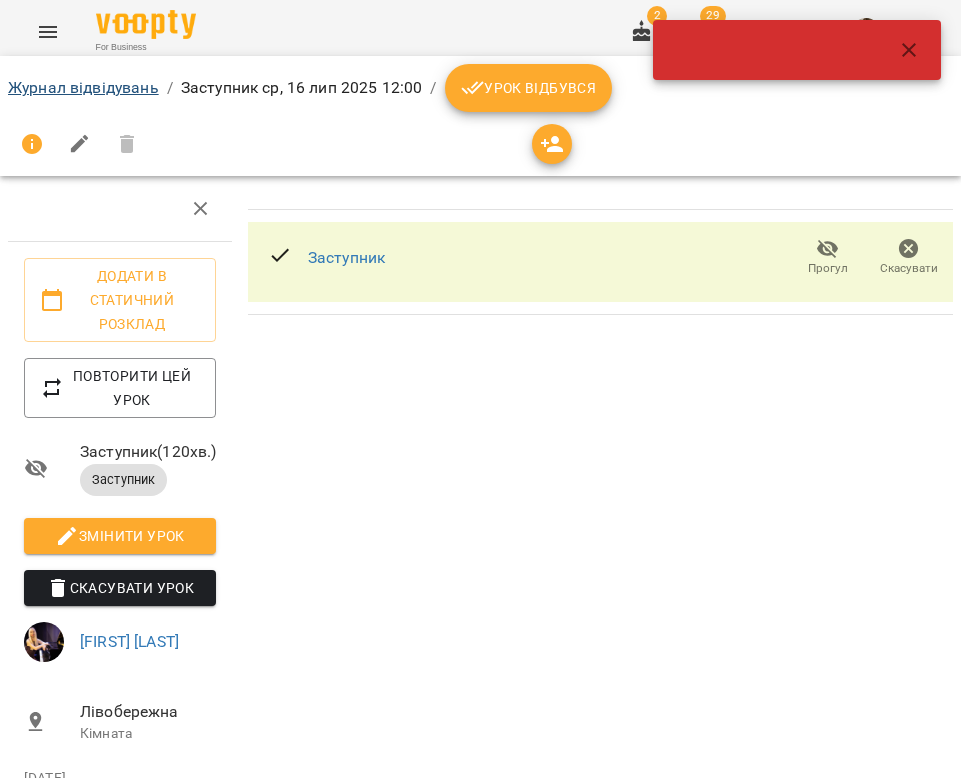click on "Журнал відвідувань" at bounding box center [83, 87] 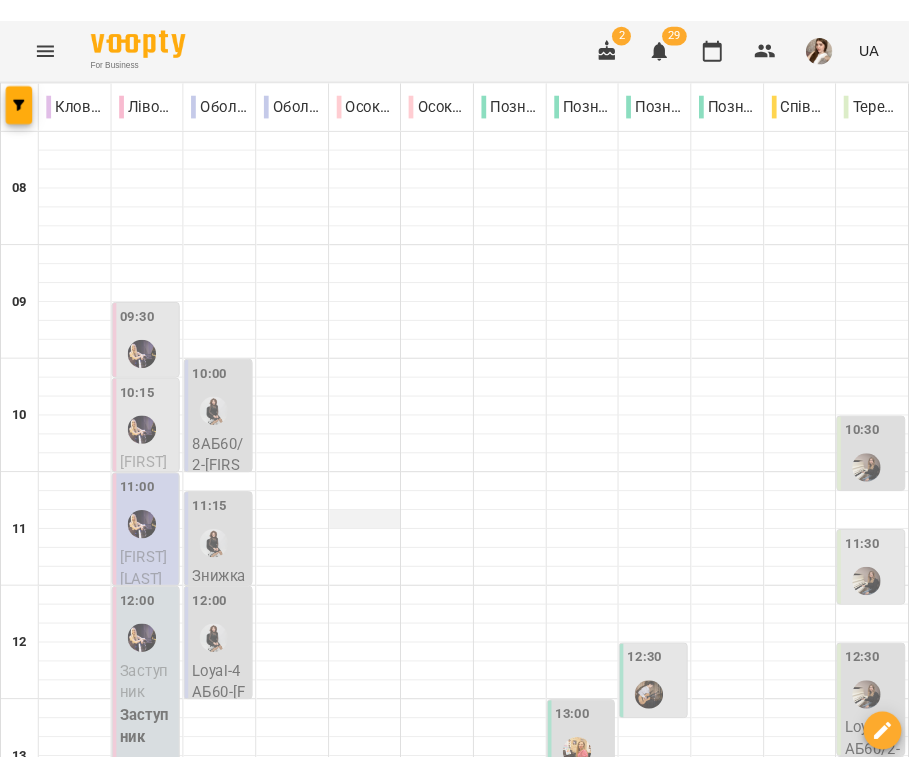 scroll, scrollTop: 812, scrollLeft: 0, axis: vertical 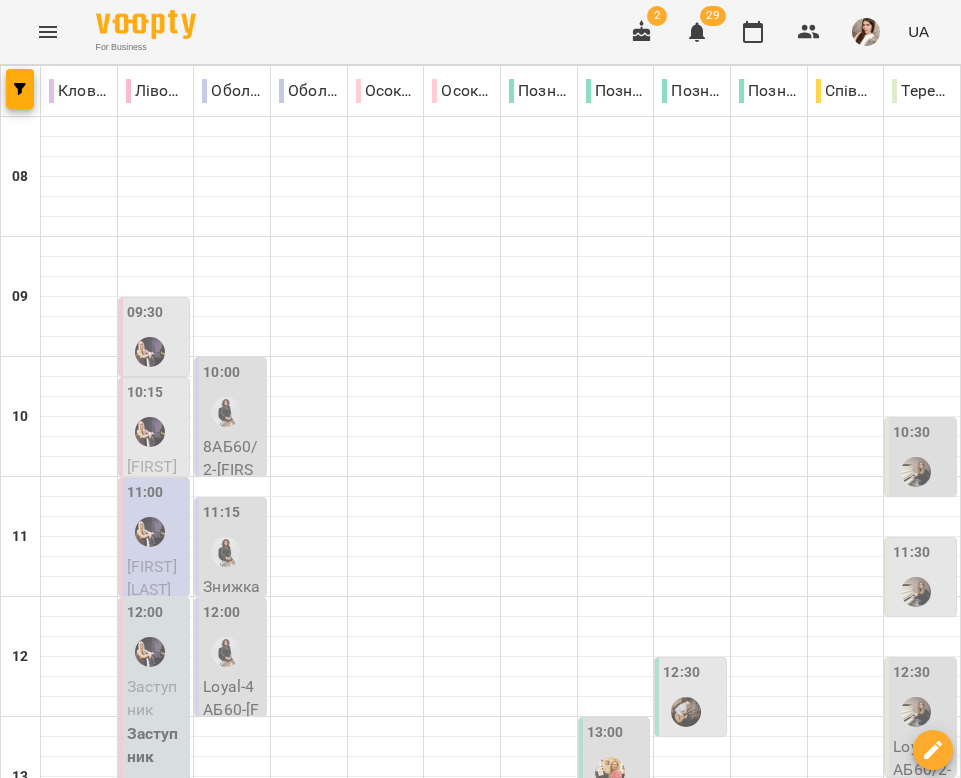 click on "17:00 Юлія КРАВЧЕНКО" at bounding box center [539, 1238] 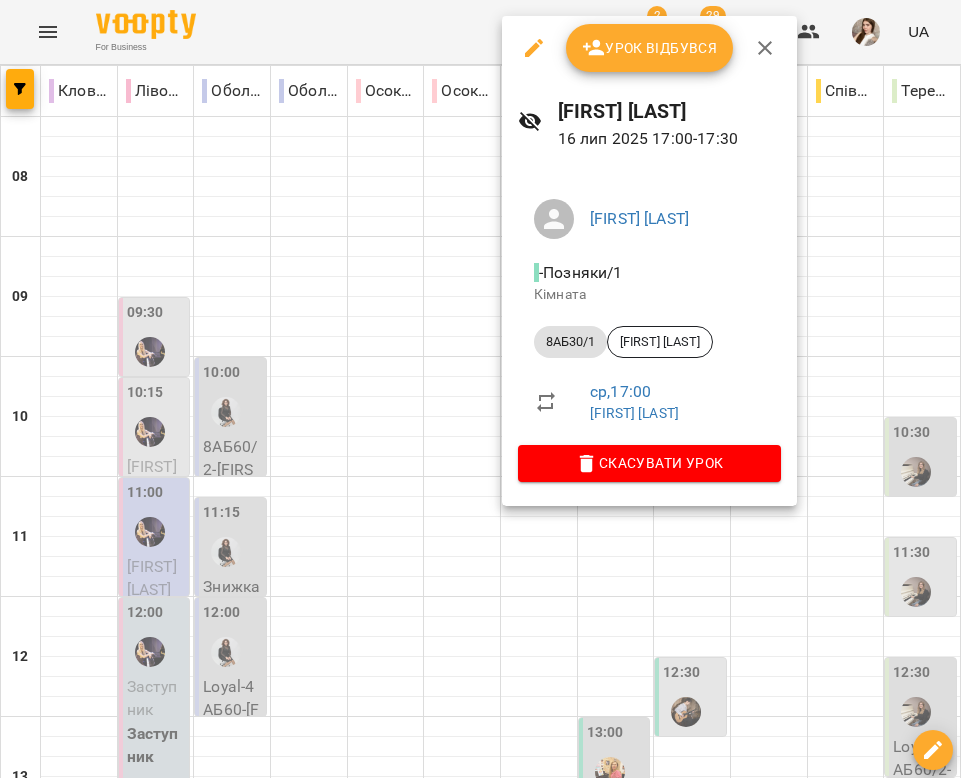 click 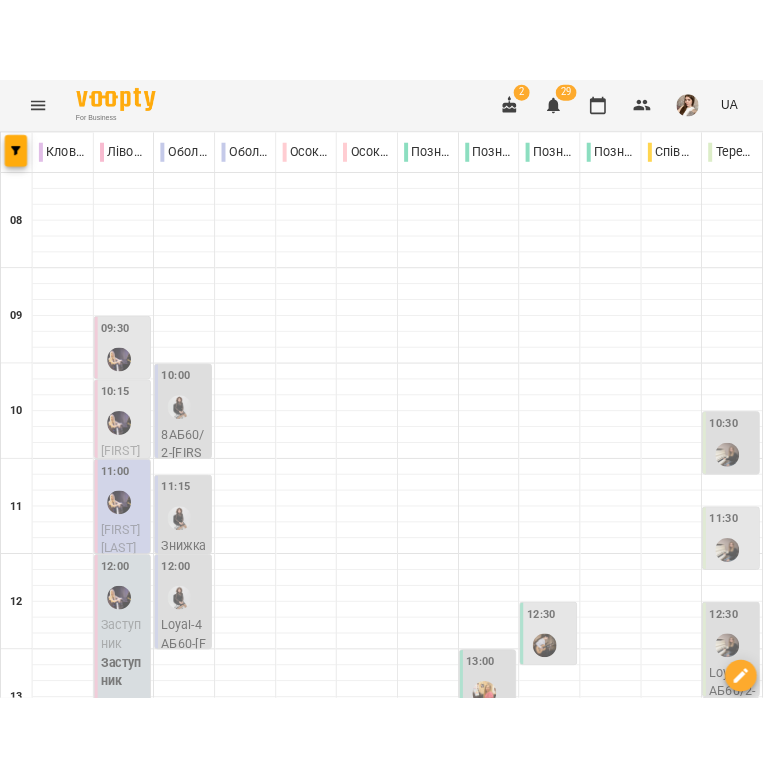 scroll, scrollTop: 620, scrollLeft: 0, axis: vertical 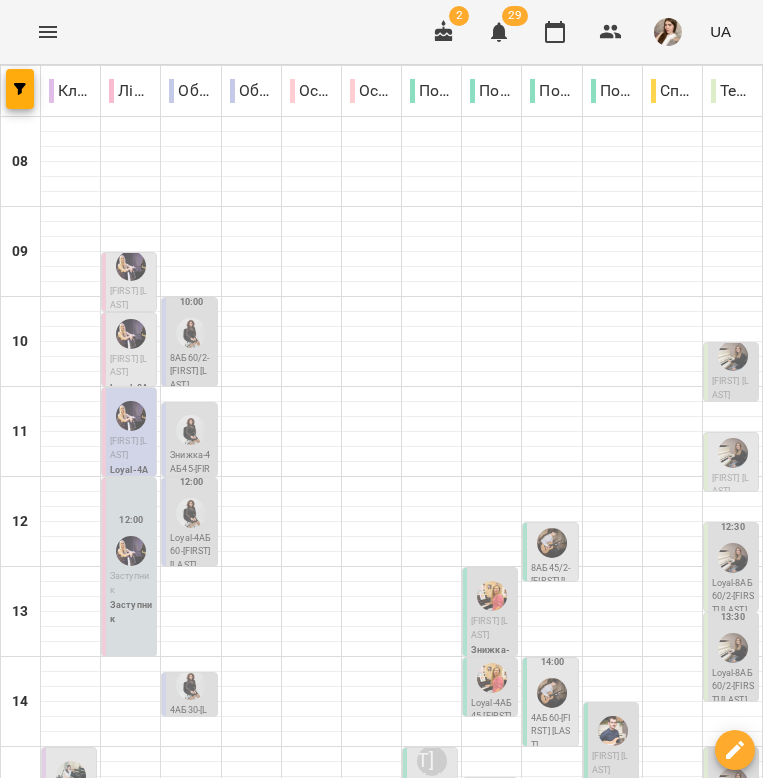 click 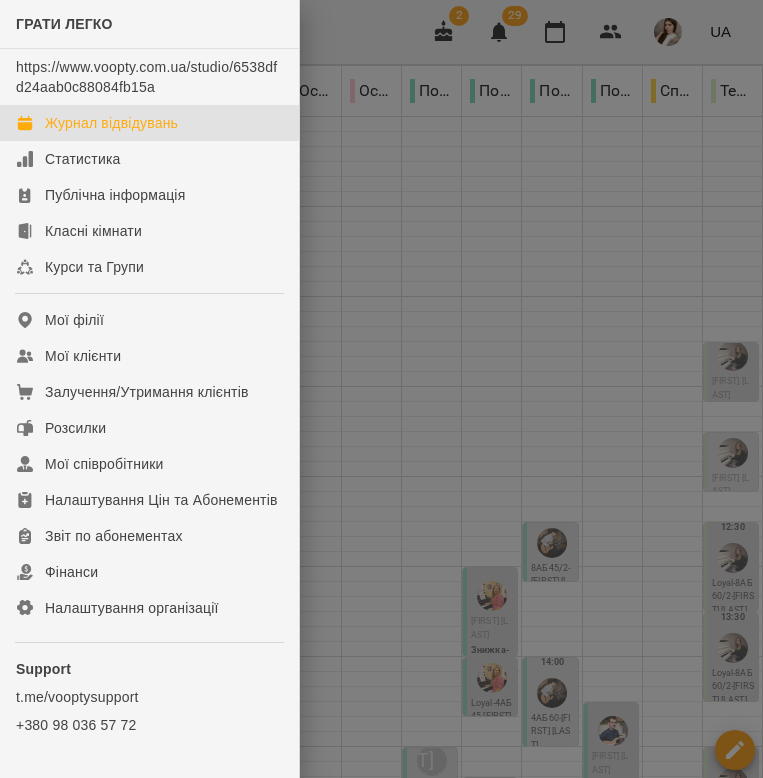 click at bounding box center [381, 389] 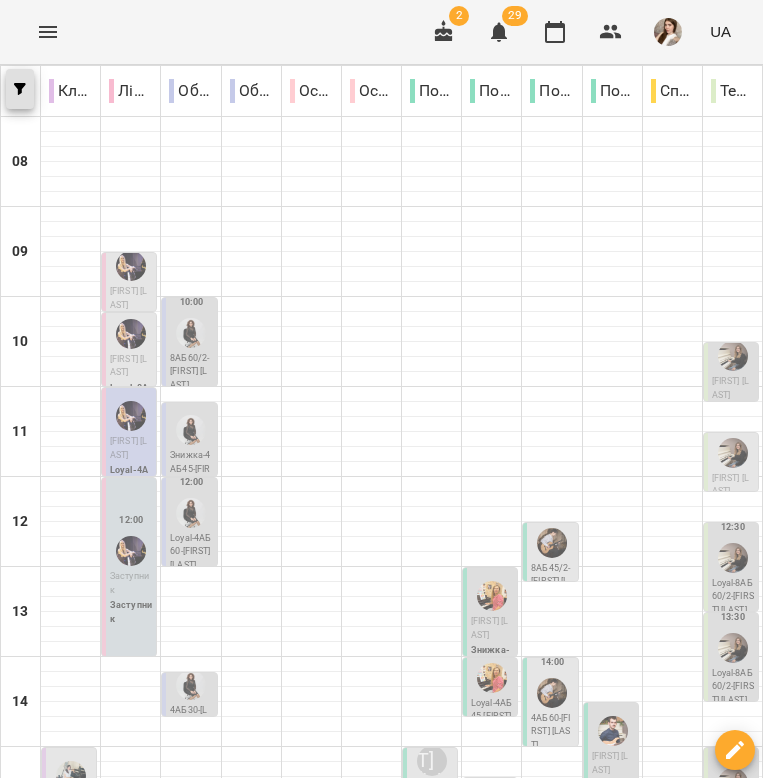 click at bounding box center [20, 89] 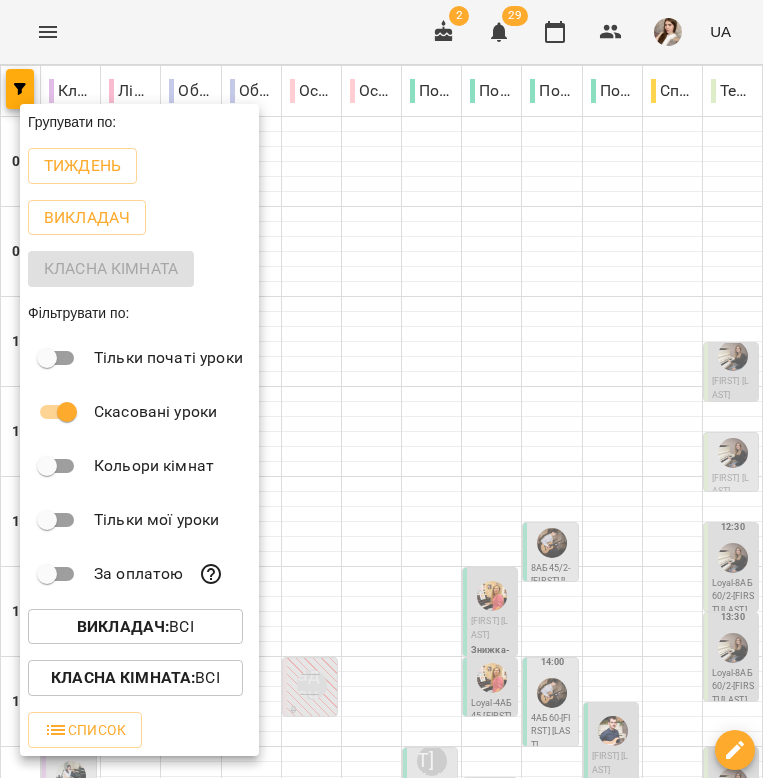 click at bounding box center (381, 389) 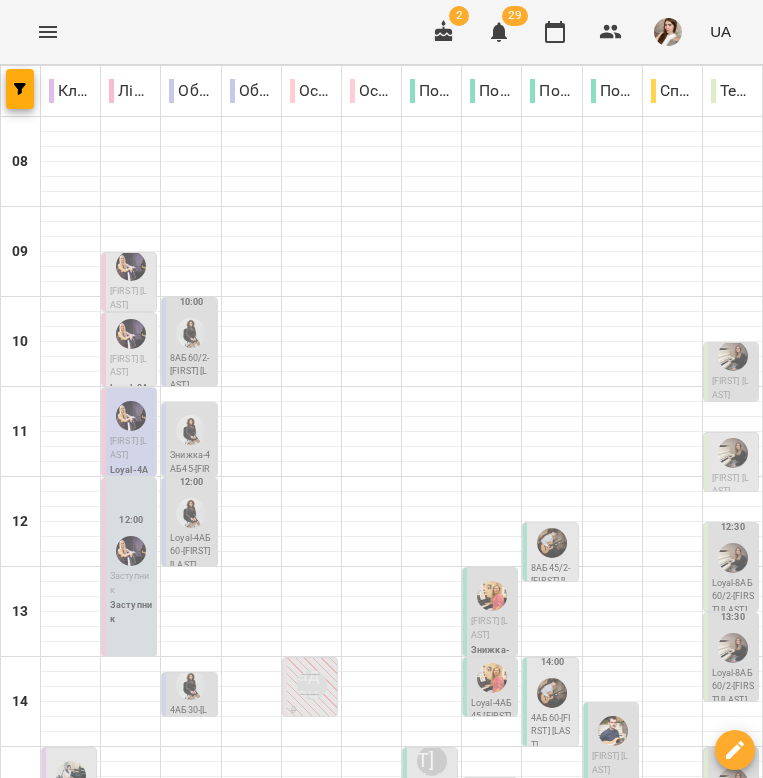 scroll, scrollTop: 324, scrollLeft: 0, axis: vertical 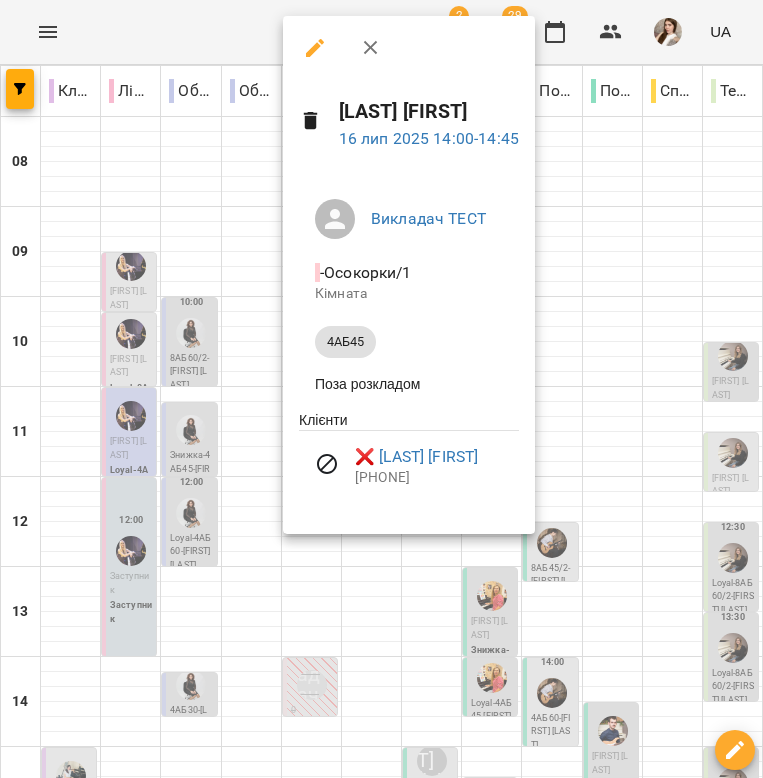 click at bounding box center [371, 48] 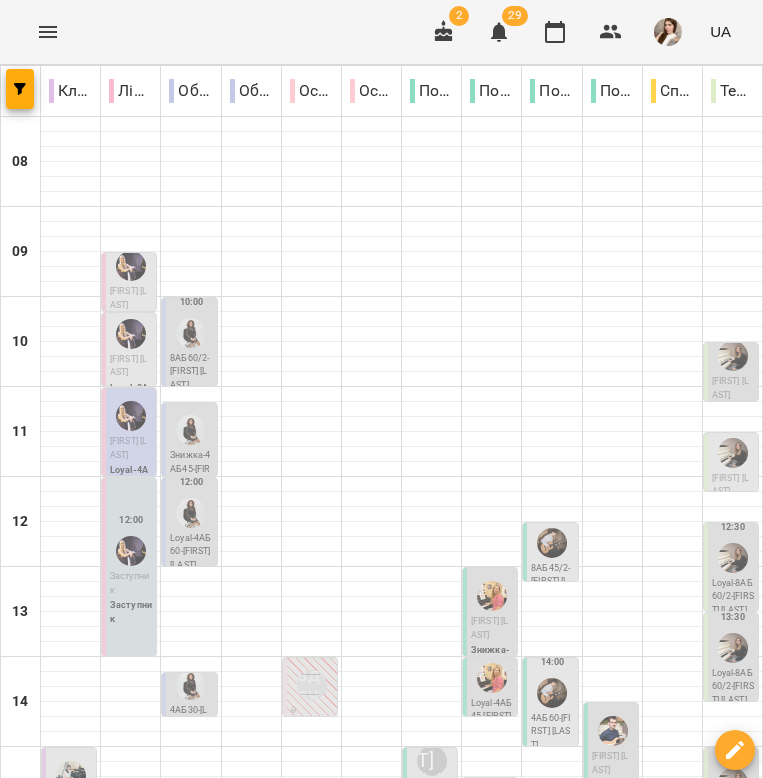 scroll, scrollTop: 340, scrollLeft: 0, axis: vertical 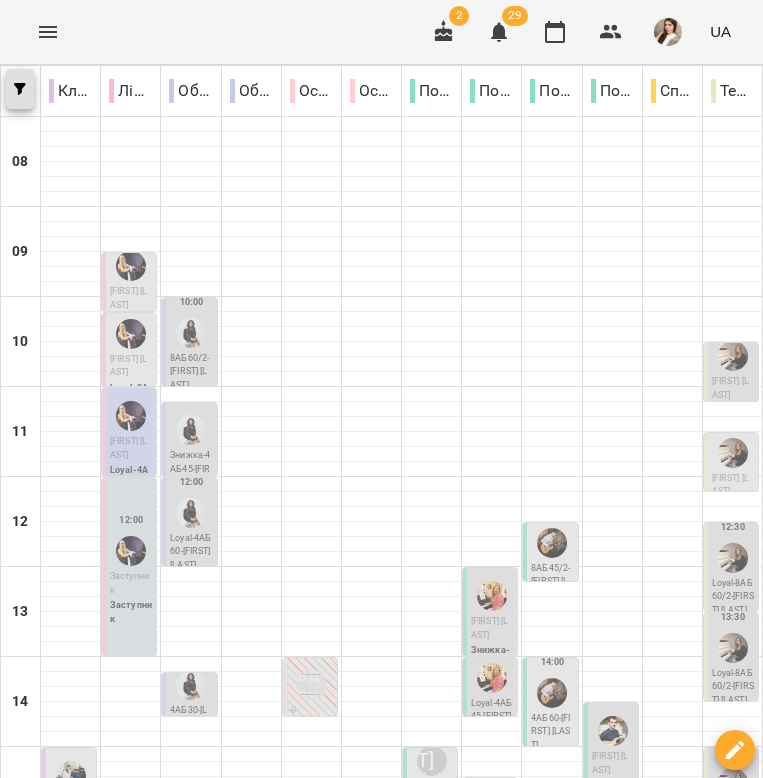 click 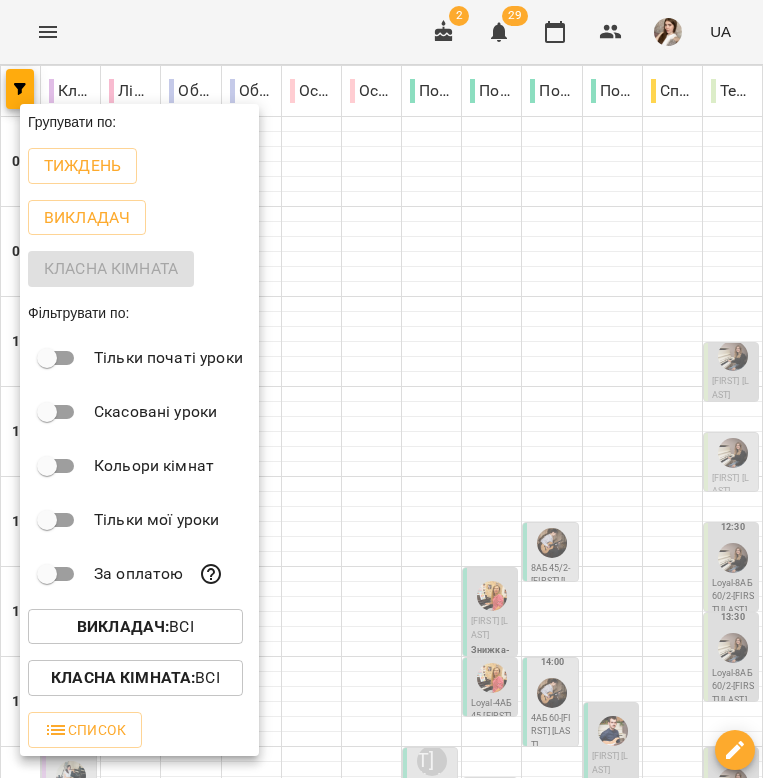 click at bounding box center (381, 389) 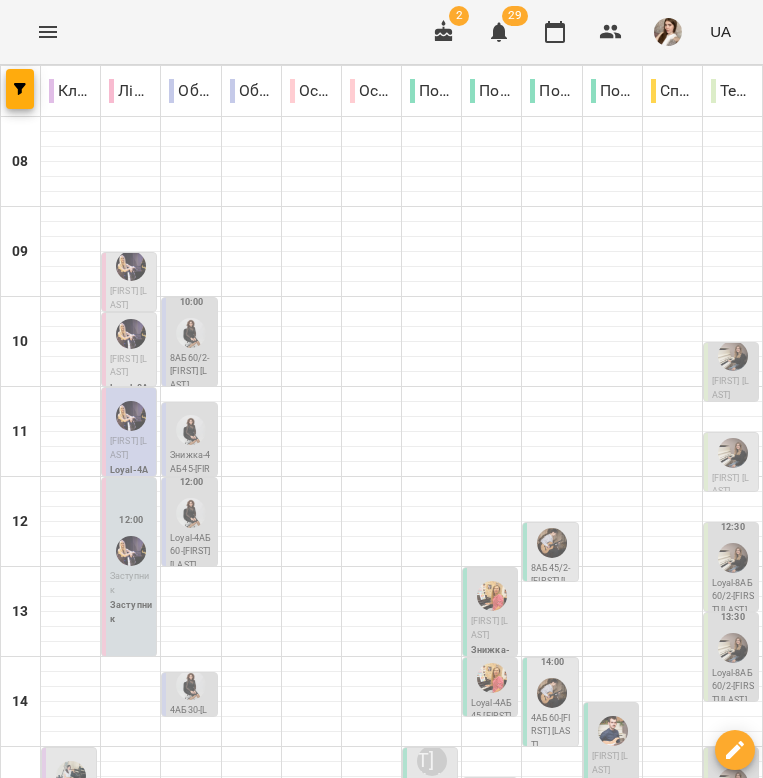 scroll, scrollTop: 620, scrollLeft: 0, axis: vertical 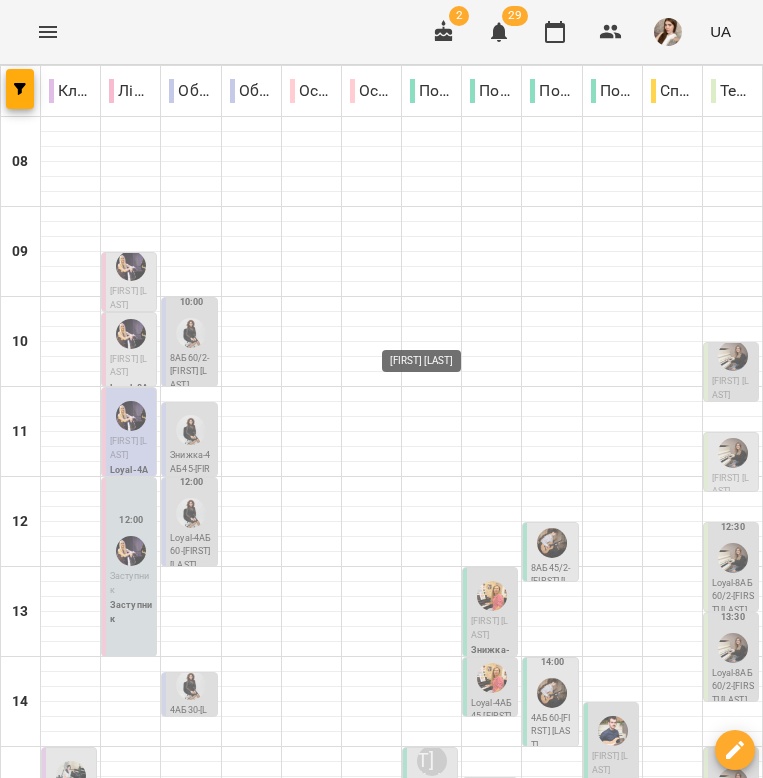 click on "[FIRST] [LAST]" at bounding box center (432, 940) 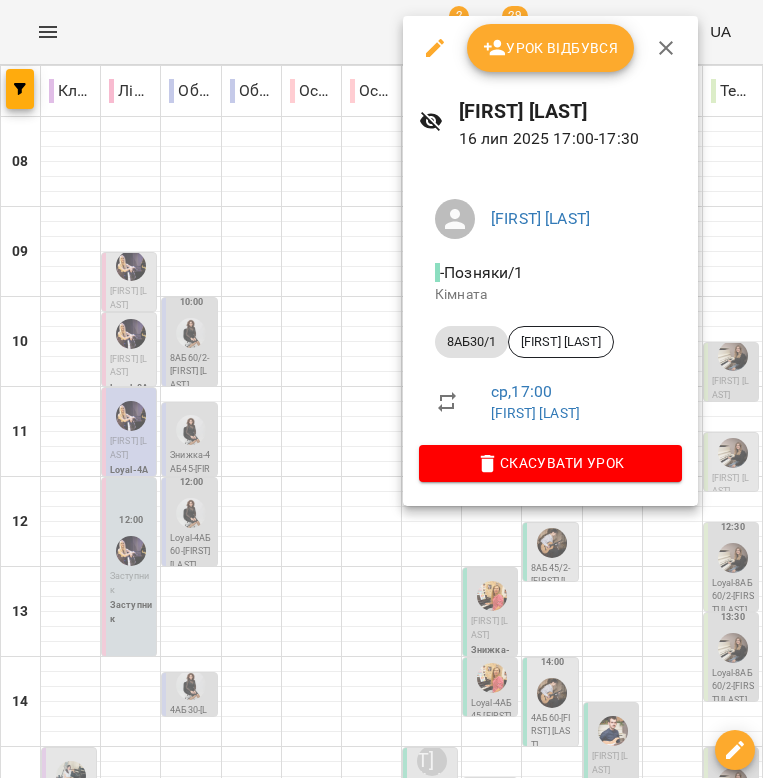 click 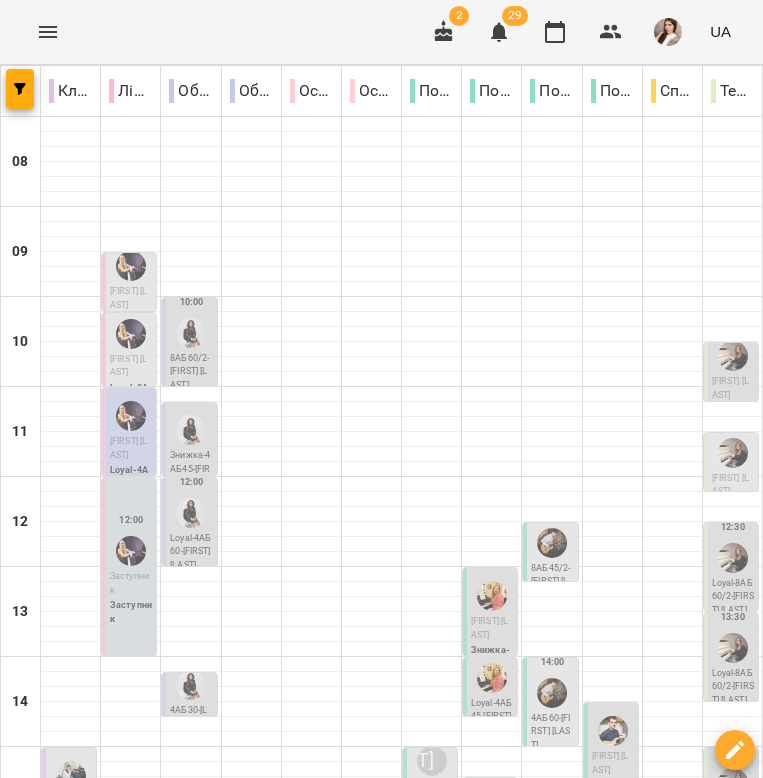 click on "[FIRST] [LAST]" at bounding box center (432, 940) 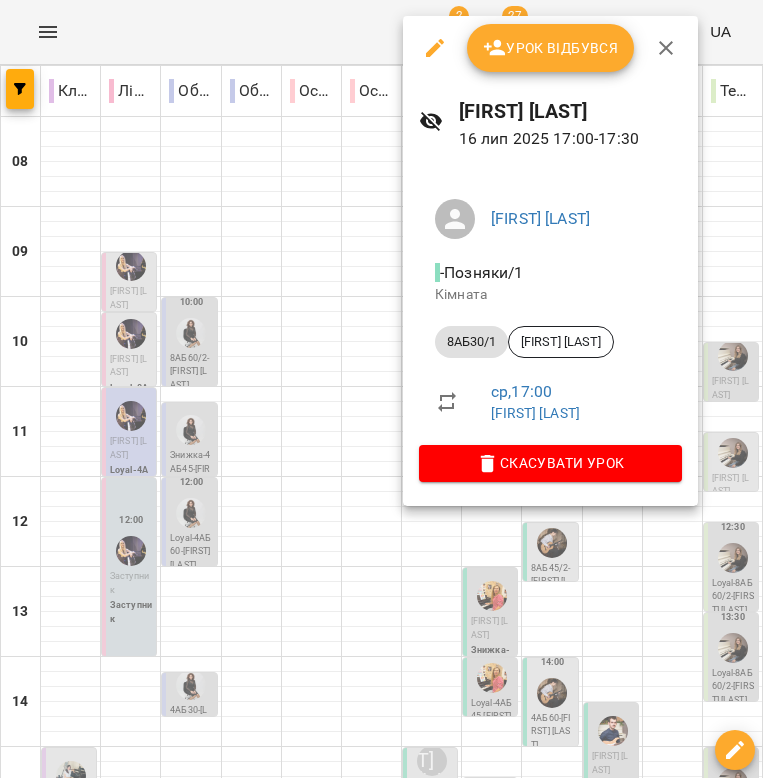 click 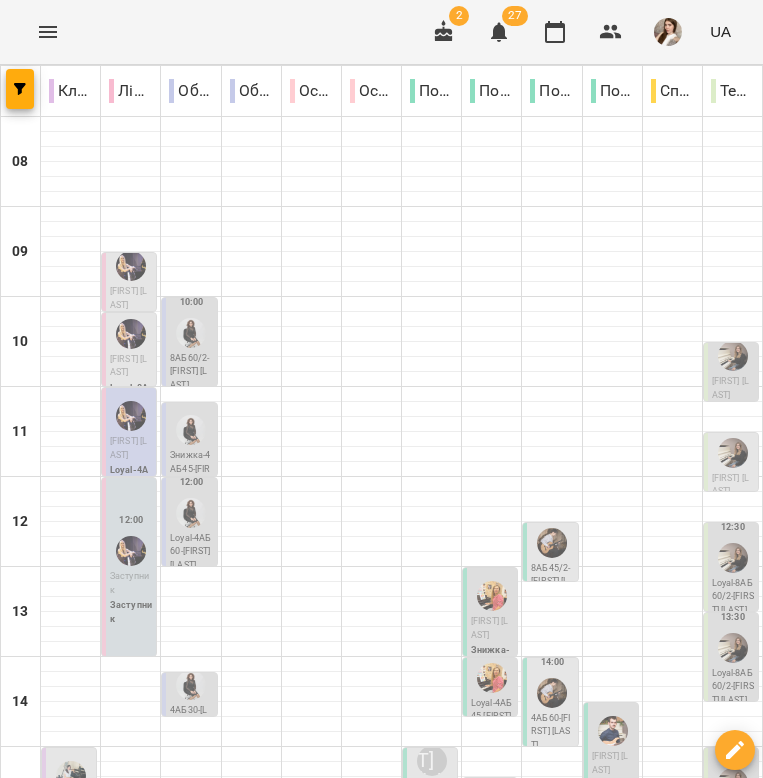 click on "вт 15" at bounding box center (109, 1309) 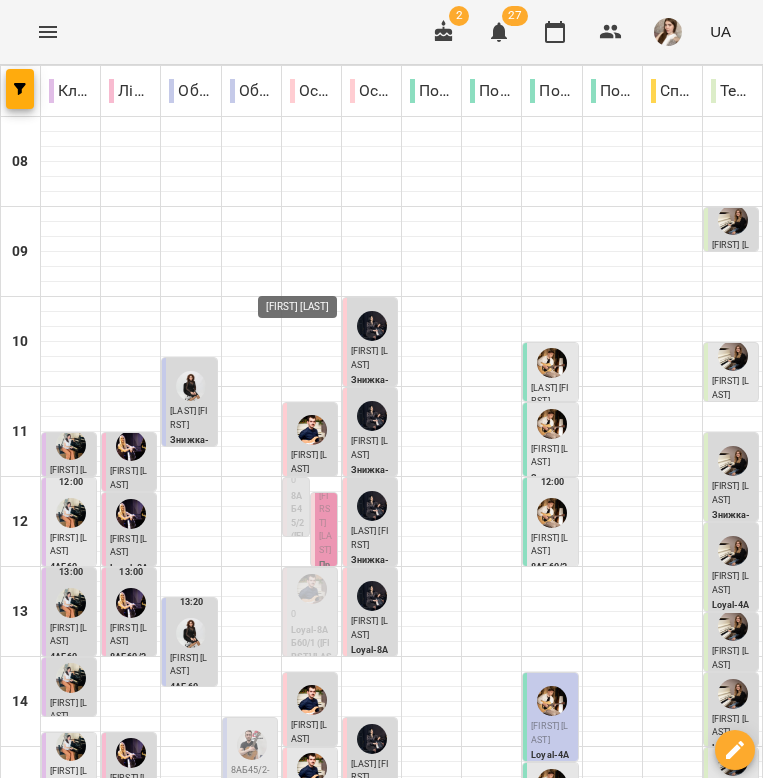 scroll, scrollTop: 436, scrollLeft: 0, axis: vertical 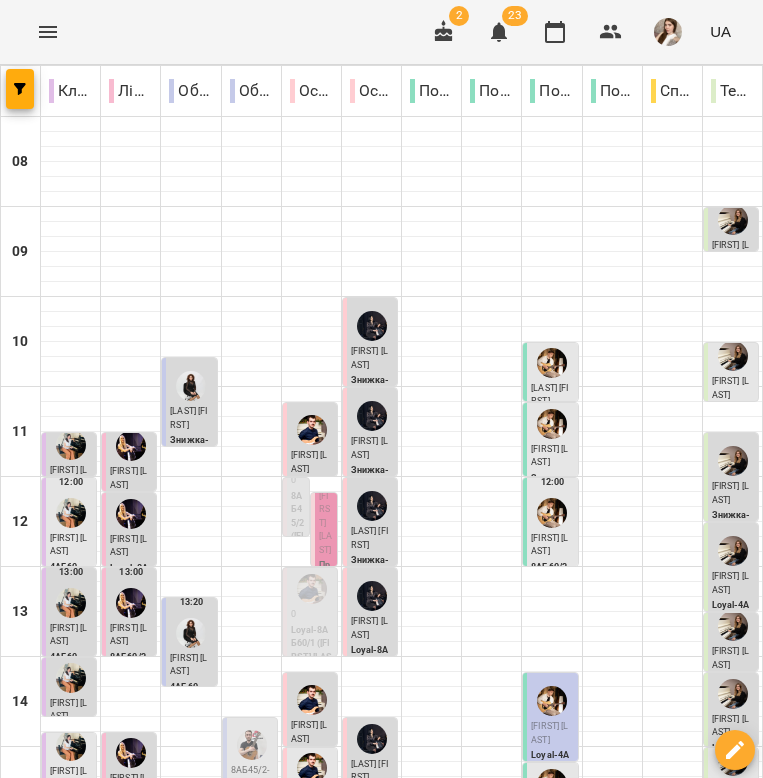 click on "[FIRST] [LAST]" at bounding box center (492, 926) 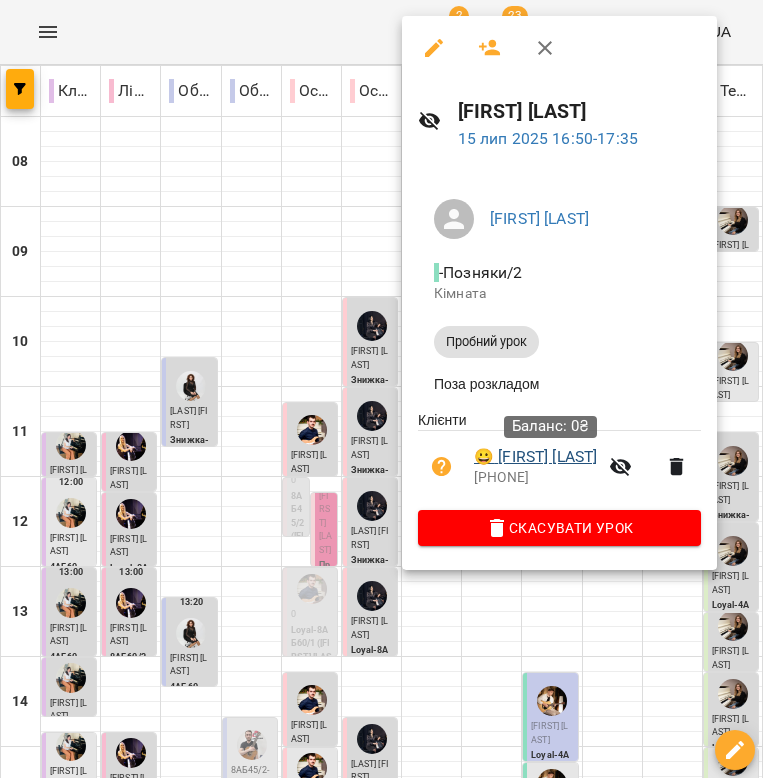 click on "😀   Свистун Максим" at bounding box center (535, 457) 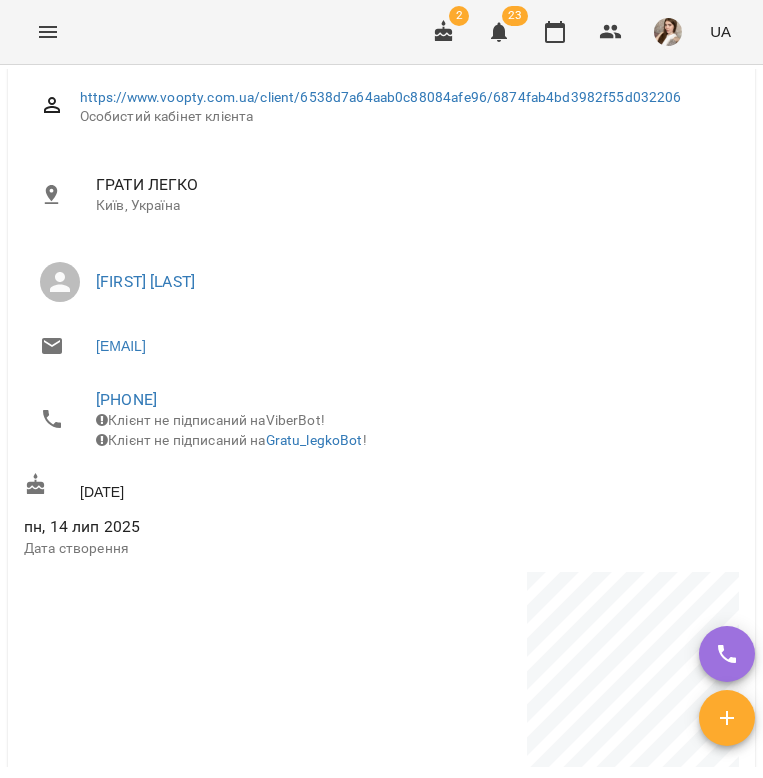 scroll, scrollTop: 351, scrollLeft: 0, axis: vertical 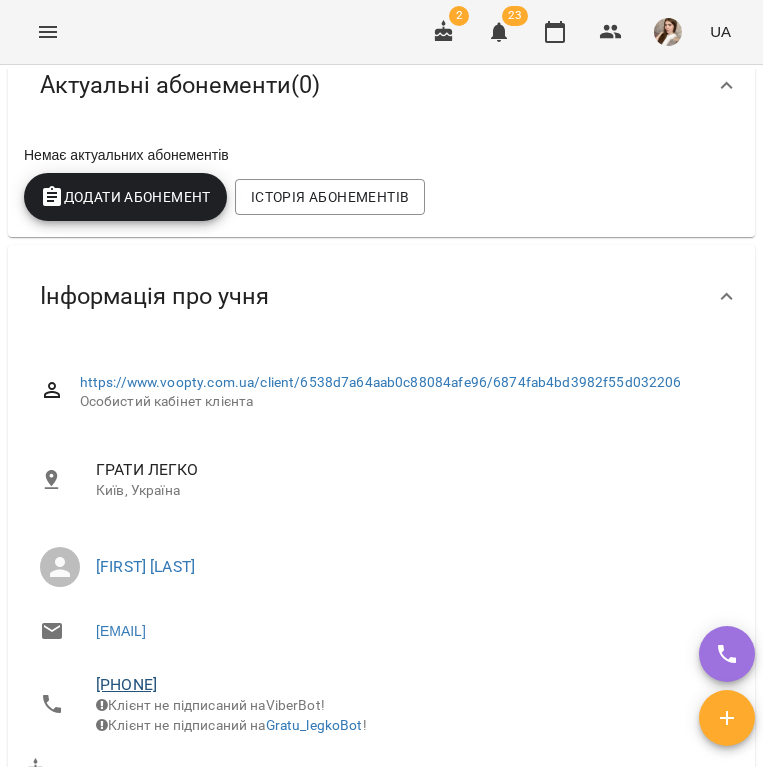 click on "[PHONE]" at bounding box center [126, 684] 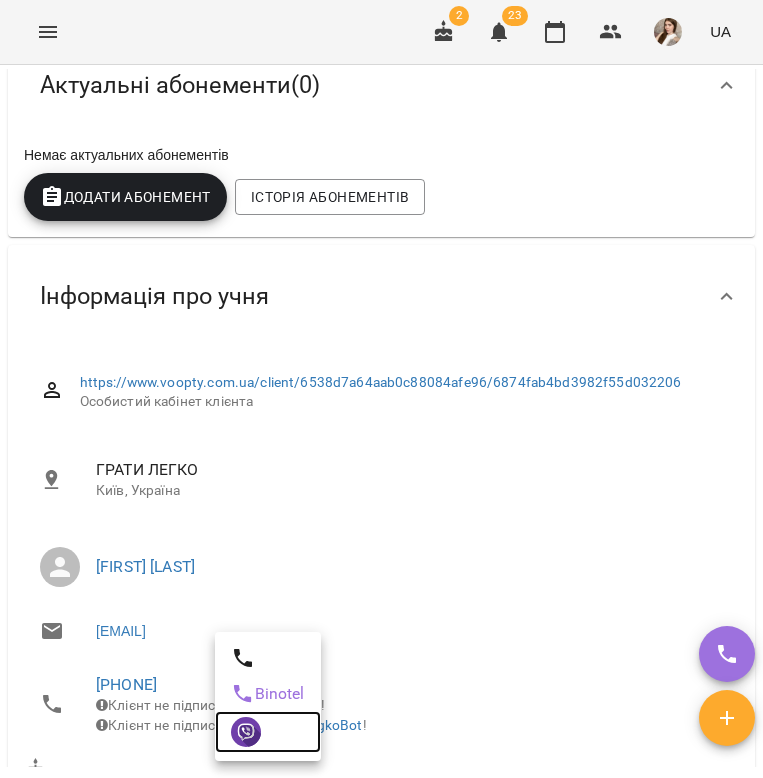 click at bounding box center [268, 732] 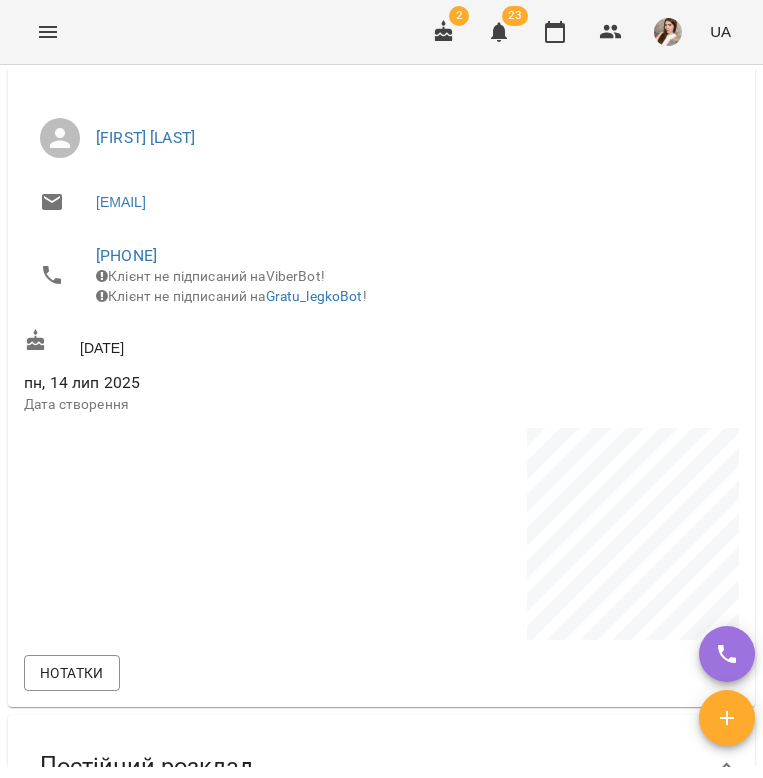 scroll, scrollTop: 1185, scrollLeft: 0, axis: vertical 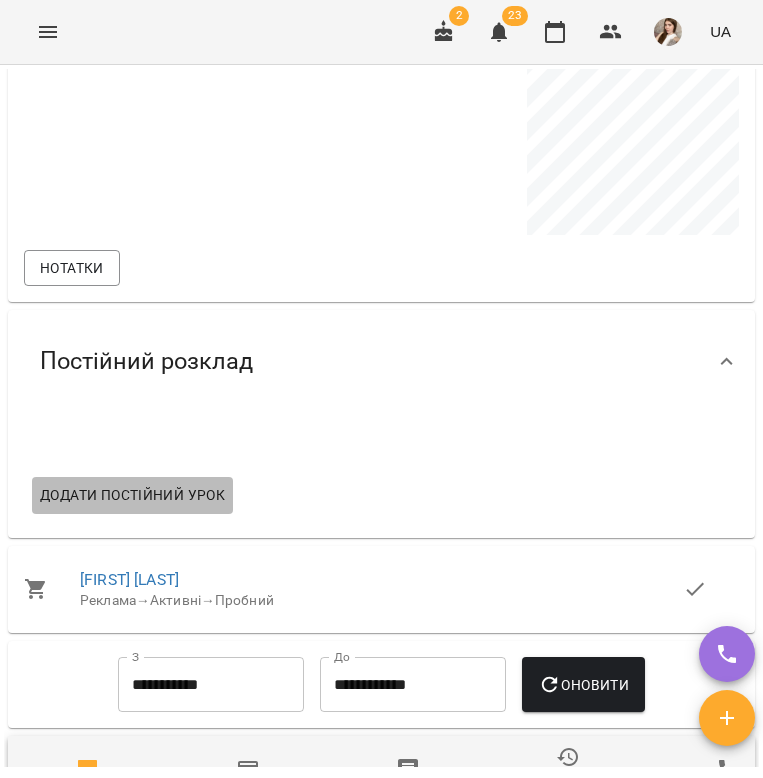 click on "Додати постійний урок" at bounding box center (132, 495) 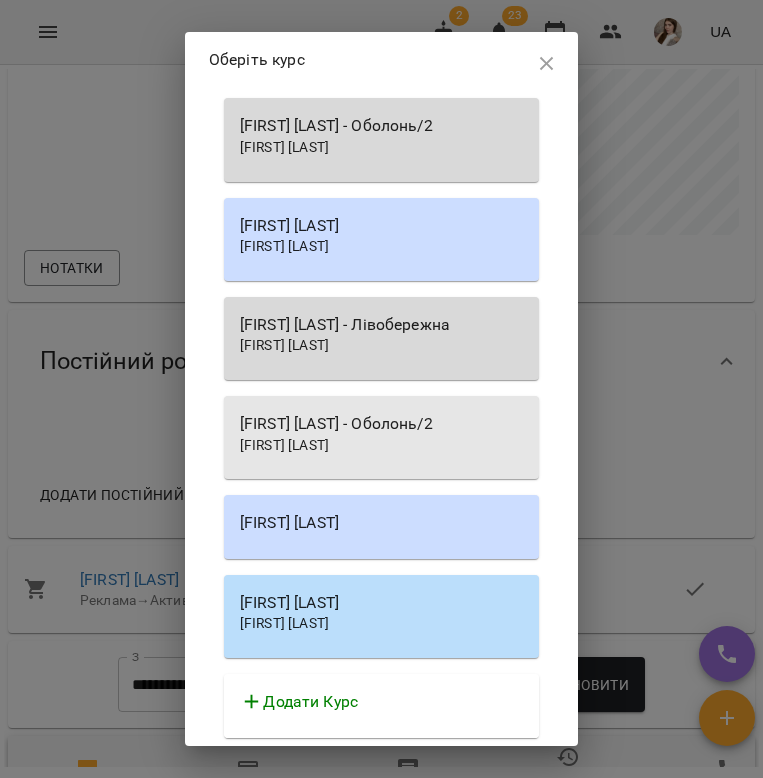 scroll, scrollTop: 2795, scrollLeft: 0, axis: vertical 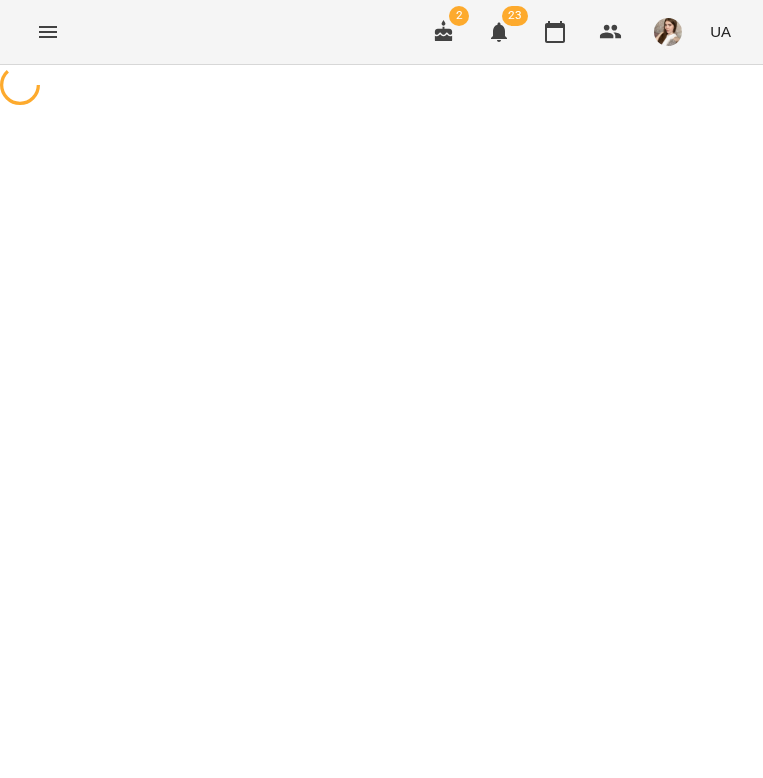 select on "********" 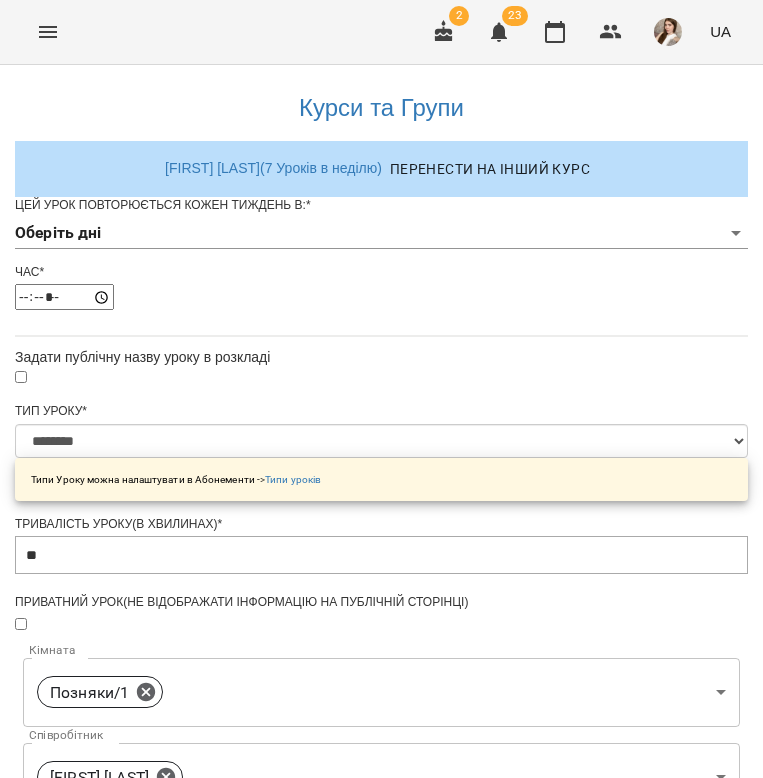 click on "**********" at bounding box center (381, 642) 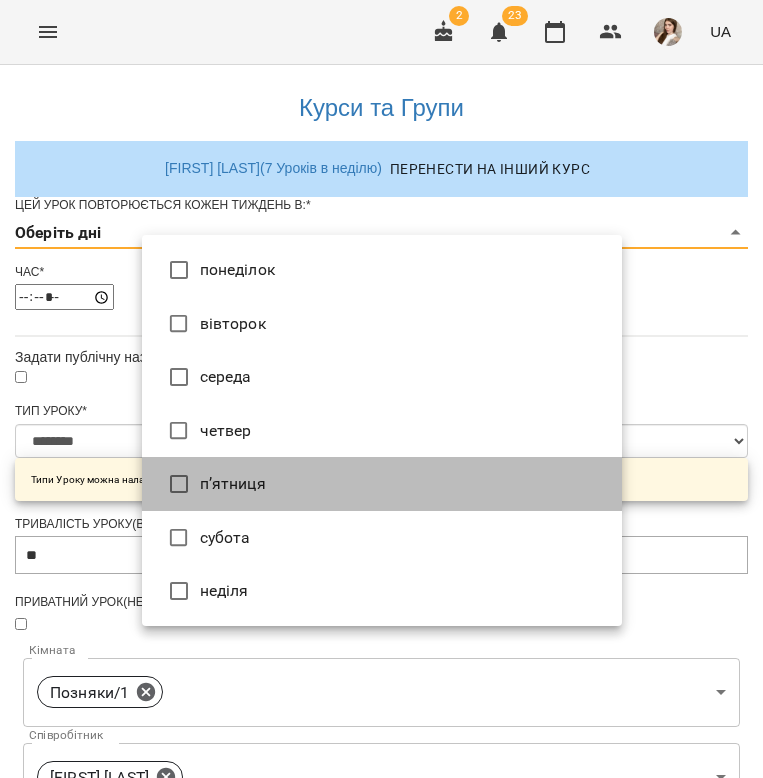 click on "п’ятниця" at bounding box center [382, 484] 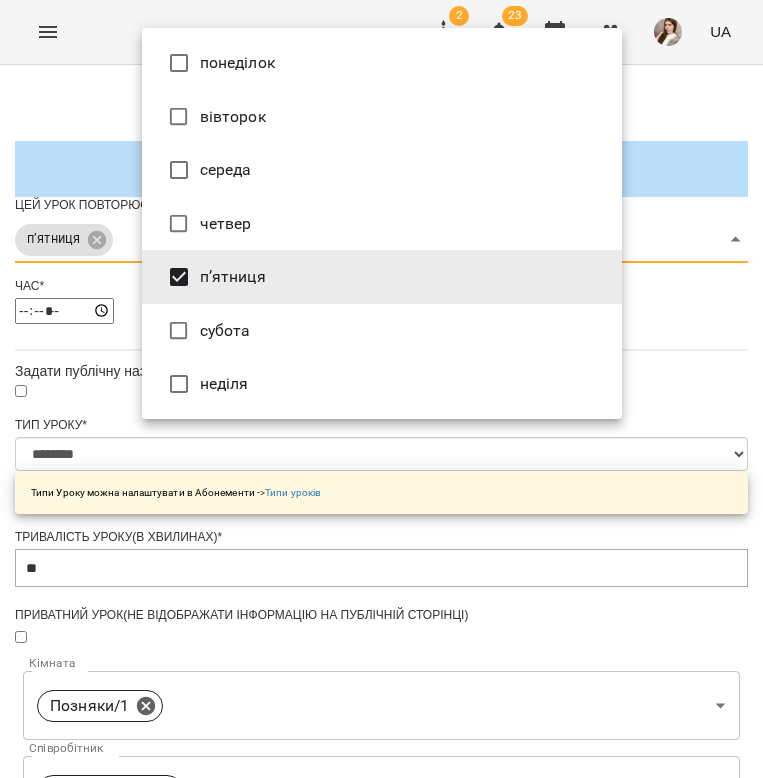 click at bounding box center [381, 389] 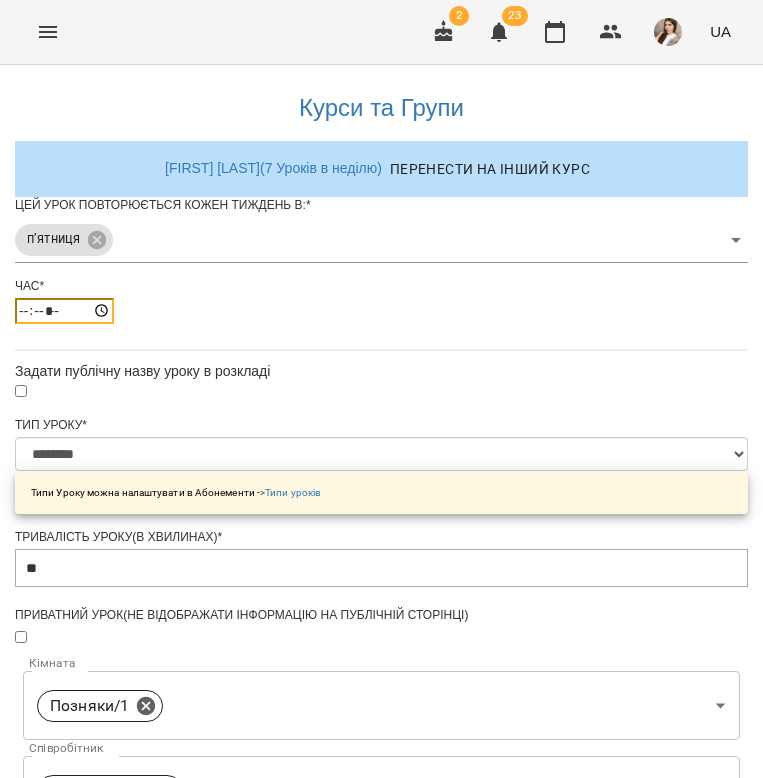 click on "*****" at bounding box center (64, 311) 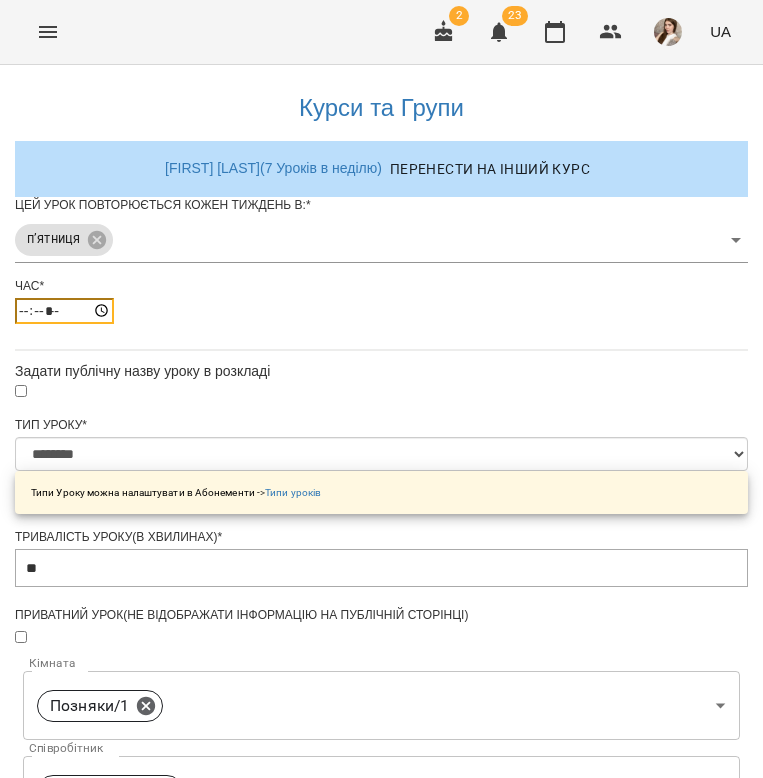 click on "*****" at bounding box center [64, 311] 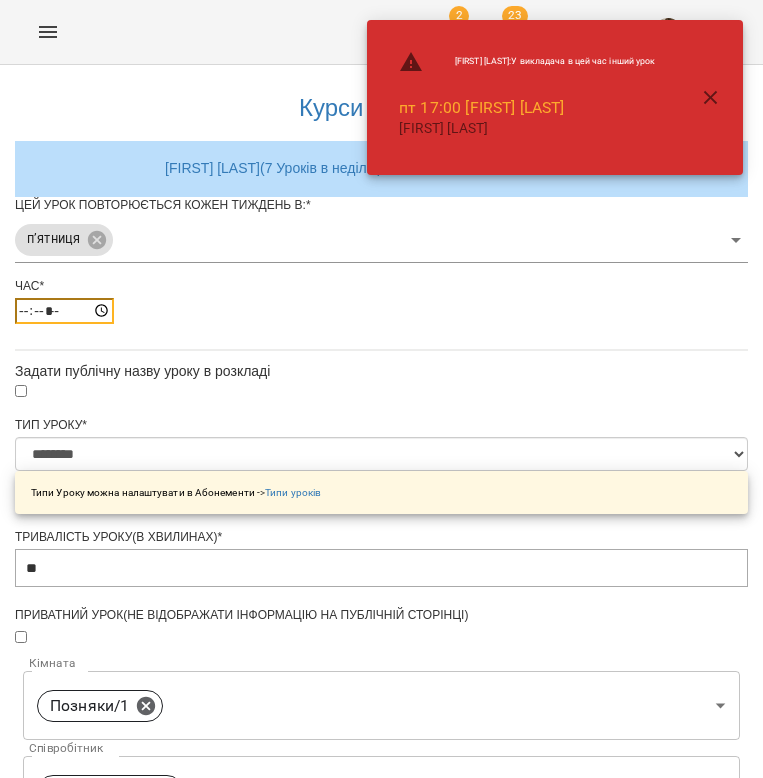 type on "*****" 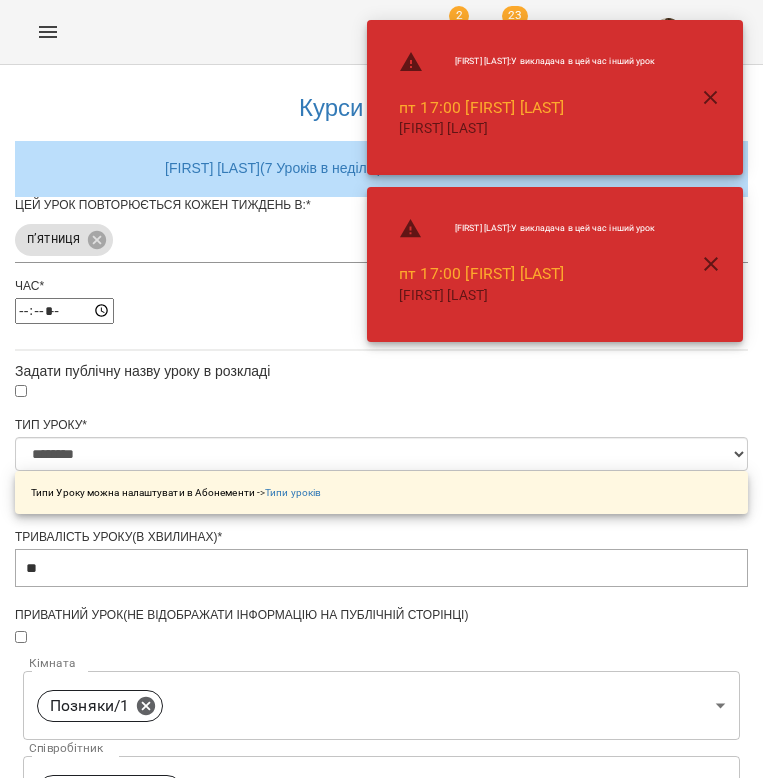 click 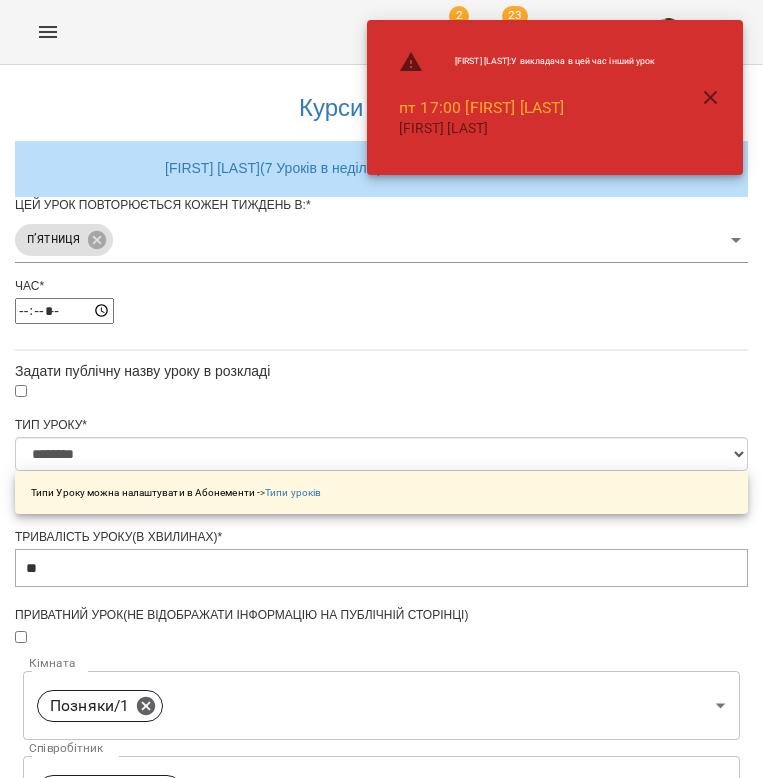 click 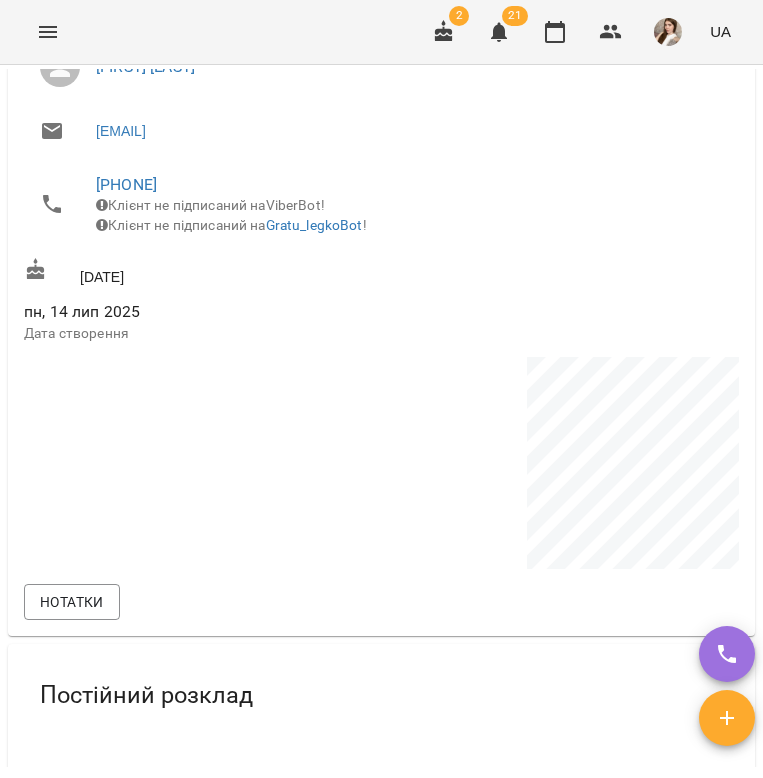 scroll, scrollTop: 840, scrollLeft: 0, axis: vertical 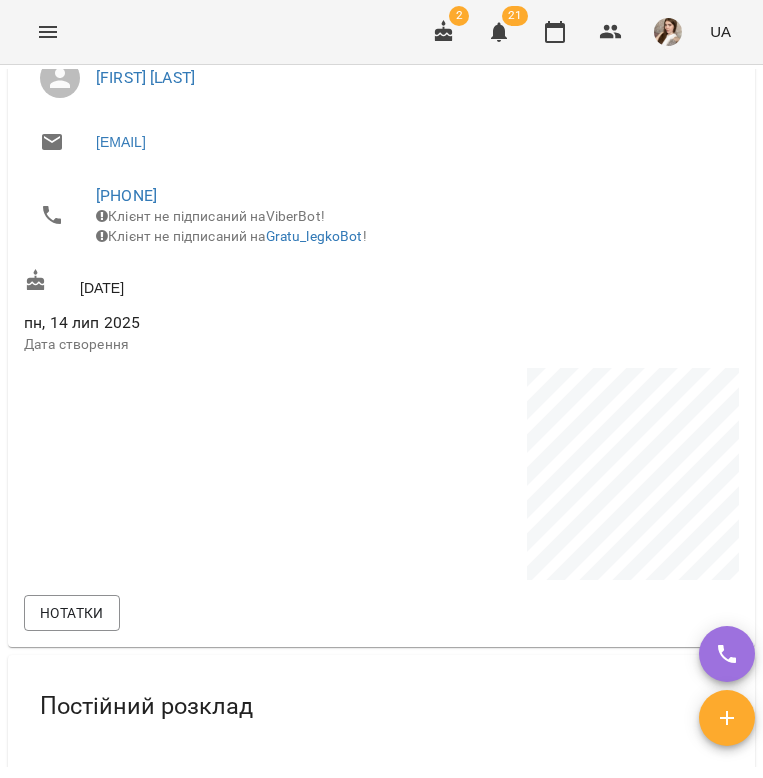 click on "[PHONE]" at bounding box center [409, 196] 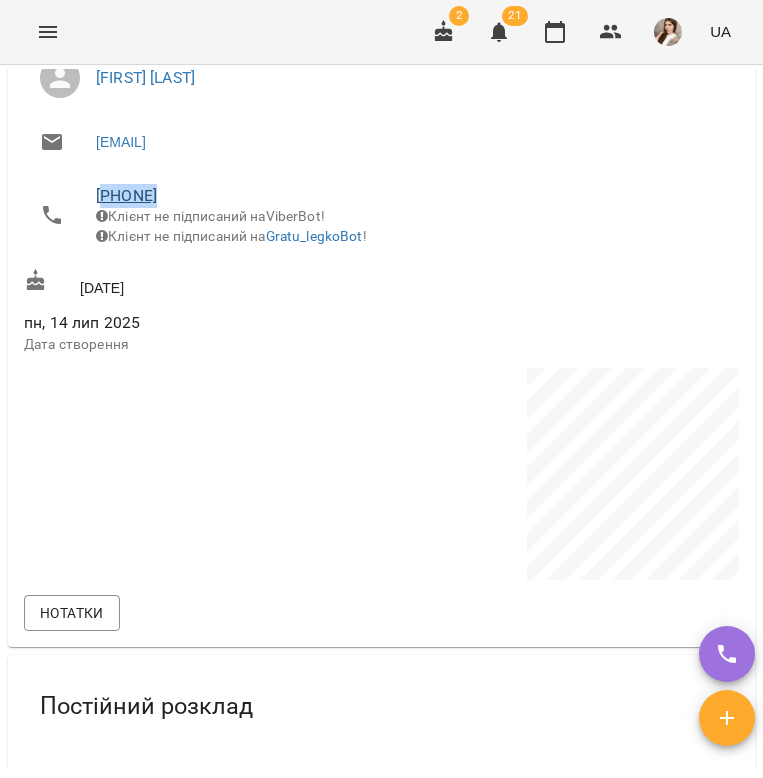 drag, startPoint x: 227, startPoint y: 198, endPoint x: 170, endPoint y: 198, distance: 57 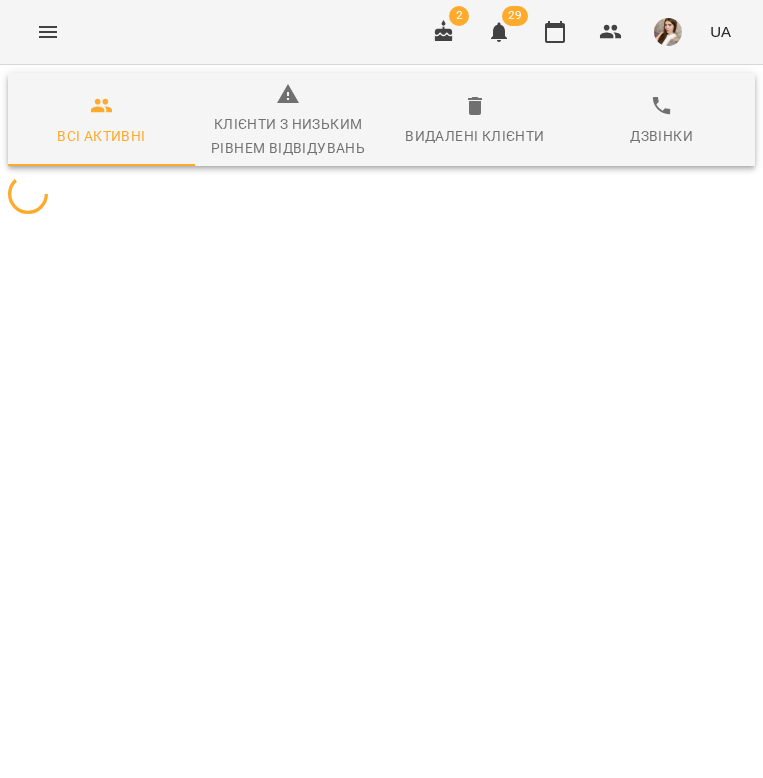 scroll, scrollTop: 0, scrollLeft: 0, axis: both 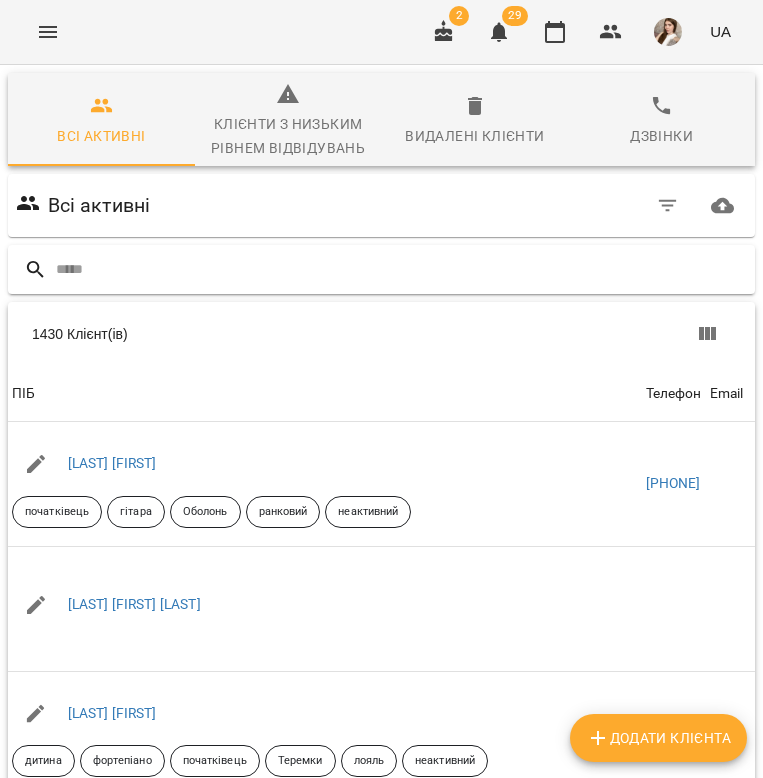 click at bounding box center [401, 269] 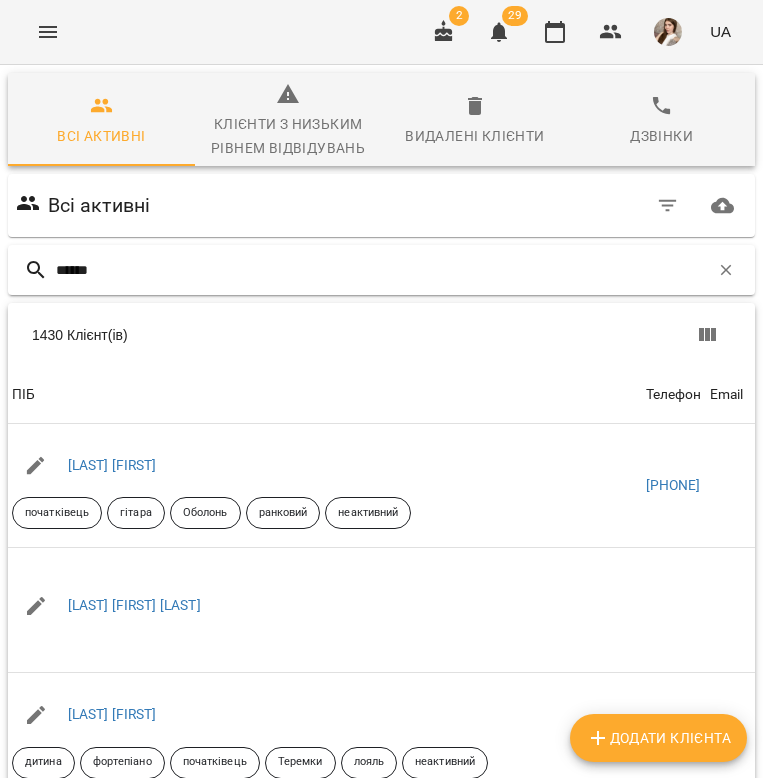 type on "*******" 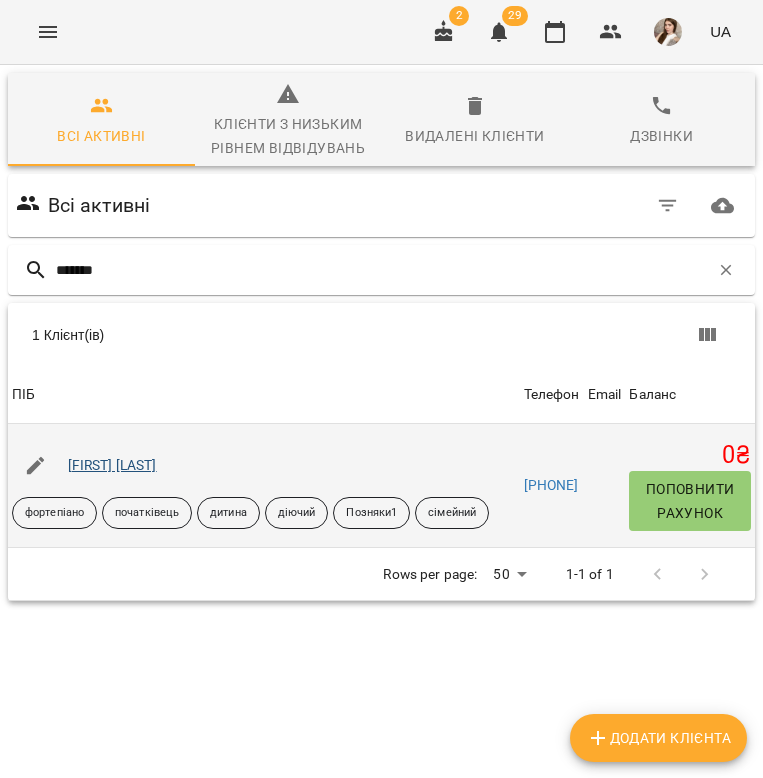 click on "Оля Іськова" at bounding box center (112, 465) 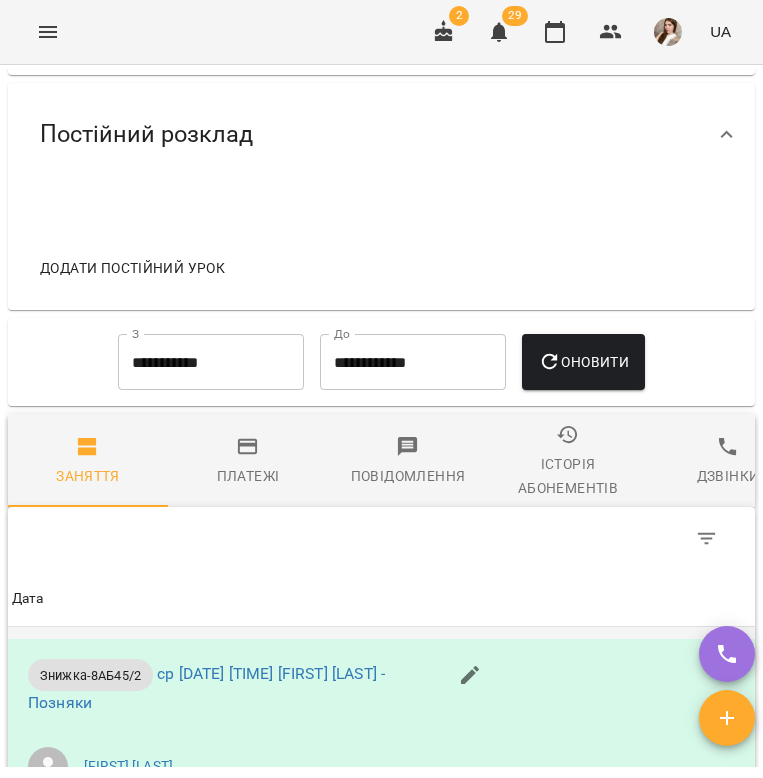 scroll, scrollTop: 1747, scrollLeft: 0, axis: vertical 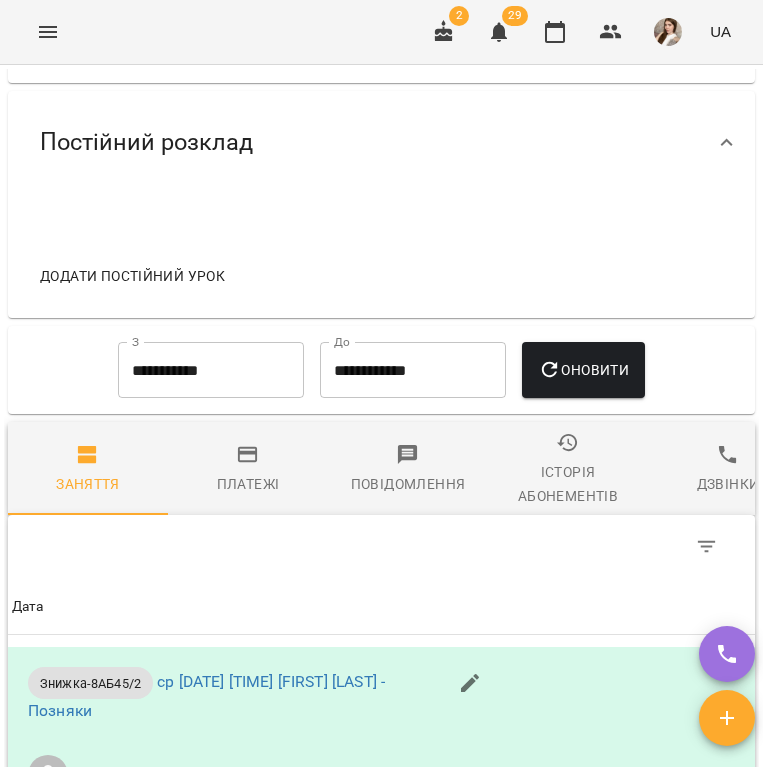 click on "**********" at bounding box center (211, 370) 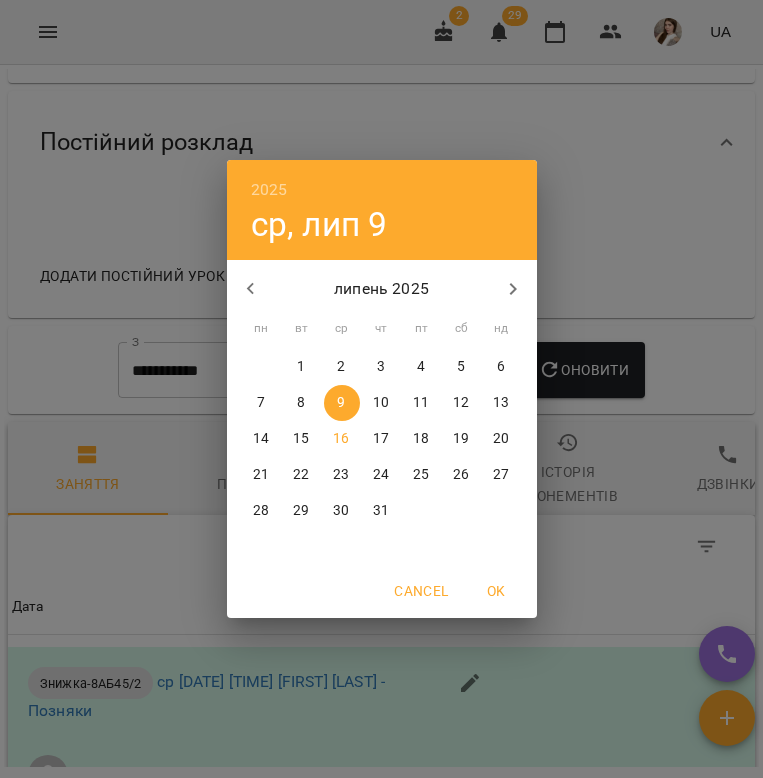 click on "1" at bounding box center [302, 367] 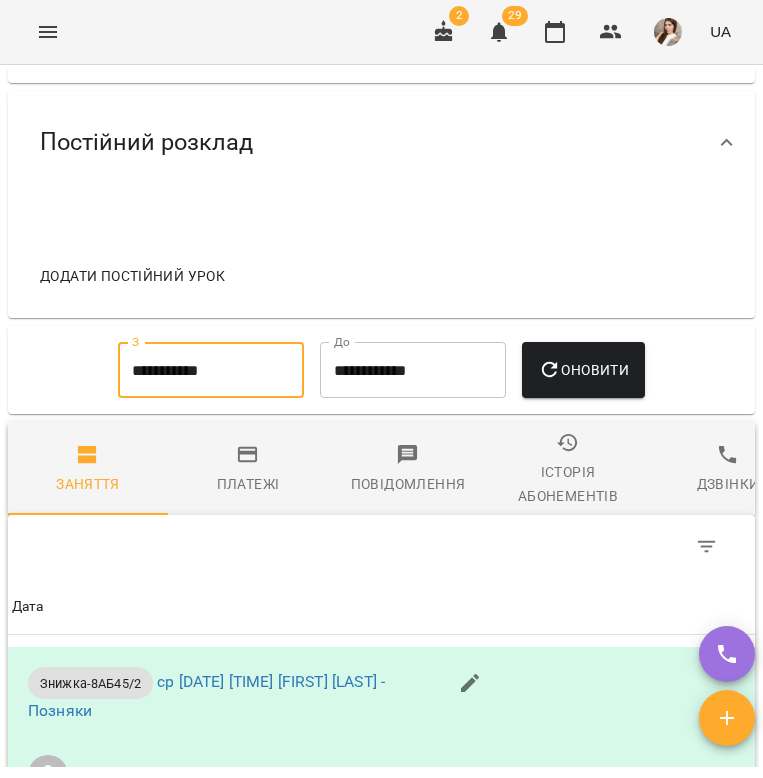 click on "Оновити" at bounding box center [583, 370] 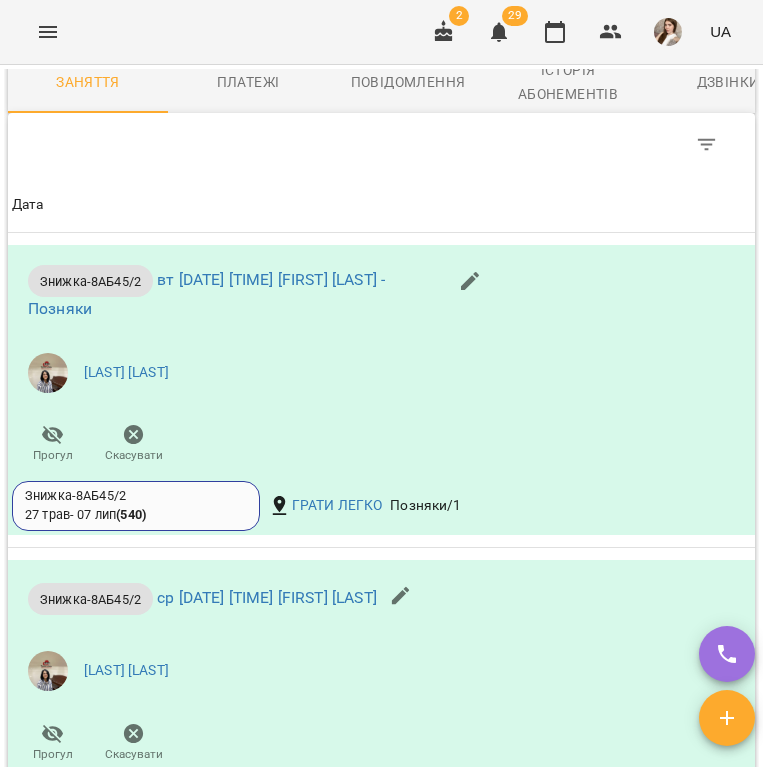 scroll, scrollTop: 2252, scrollLeft: 0, axis: vertical 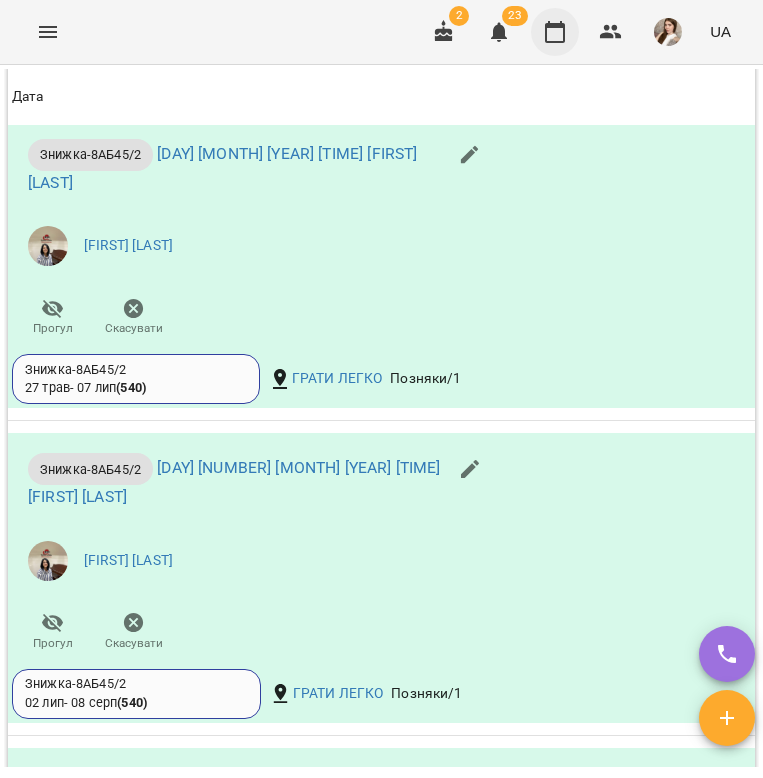 click 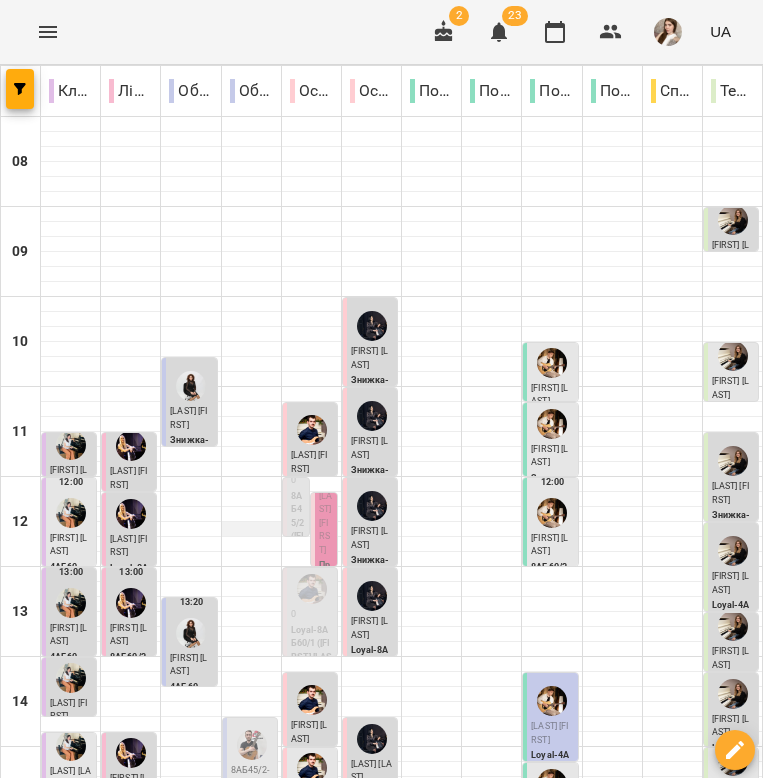 scroll, scrollTop: 620, scrollLeft: 0, axis: vertical 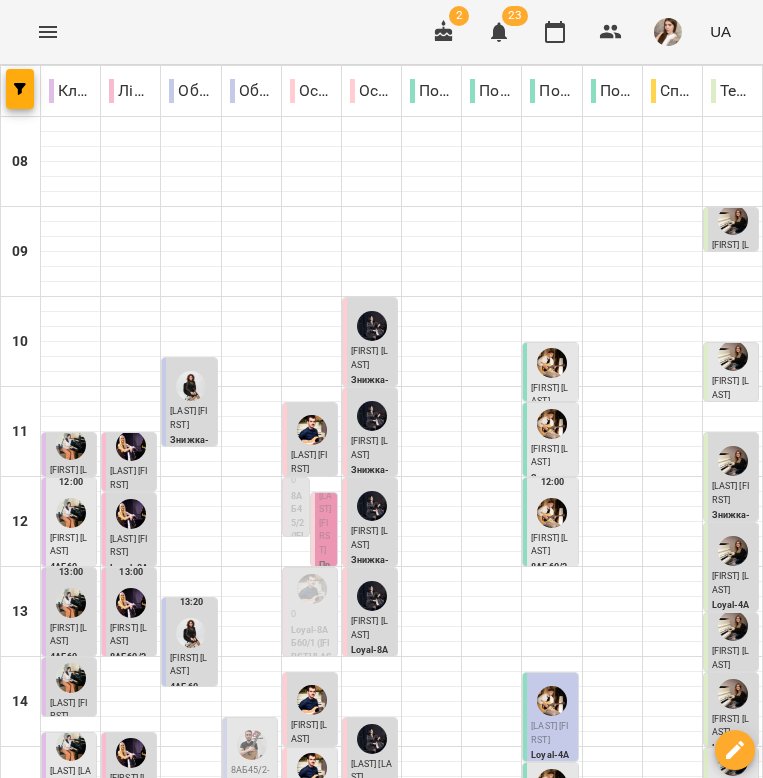 click on "ср 16" at bounding box center [402, 1309] 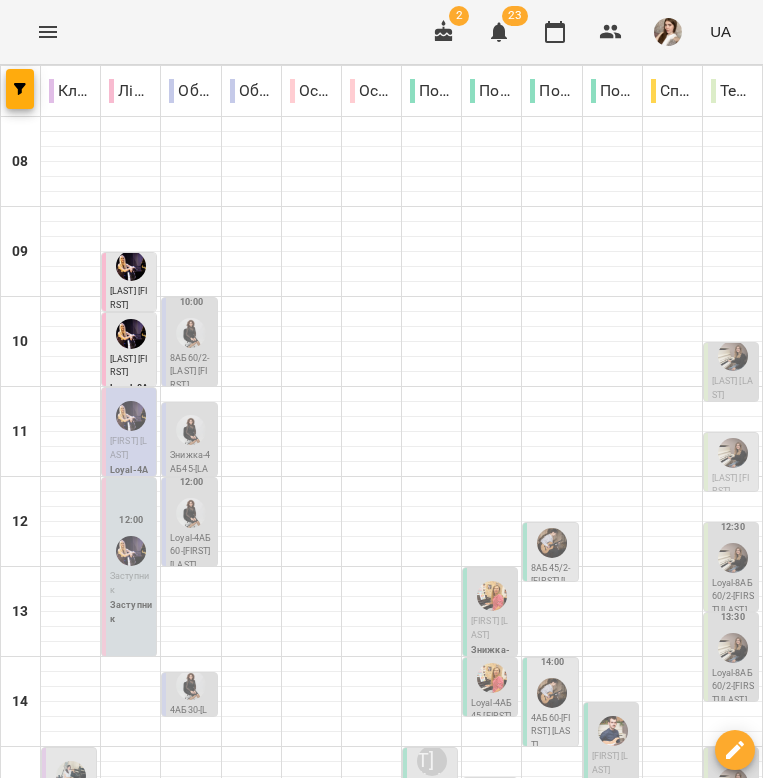 scroll, scrollTop: 520, scrollLeft: 0, axis: vertical 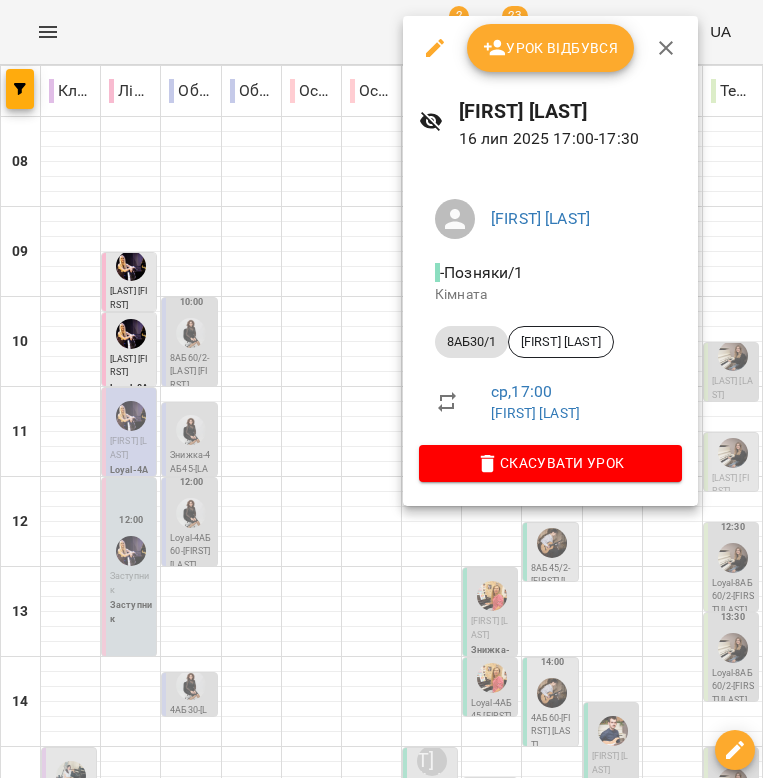 click 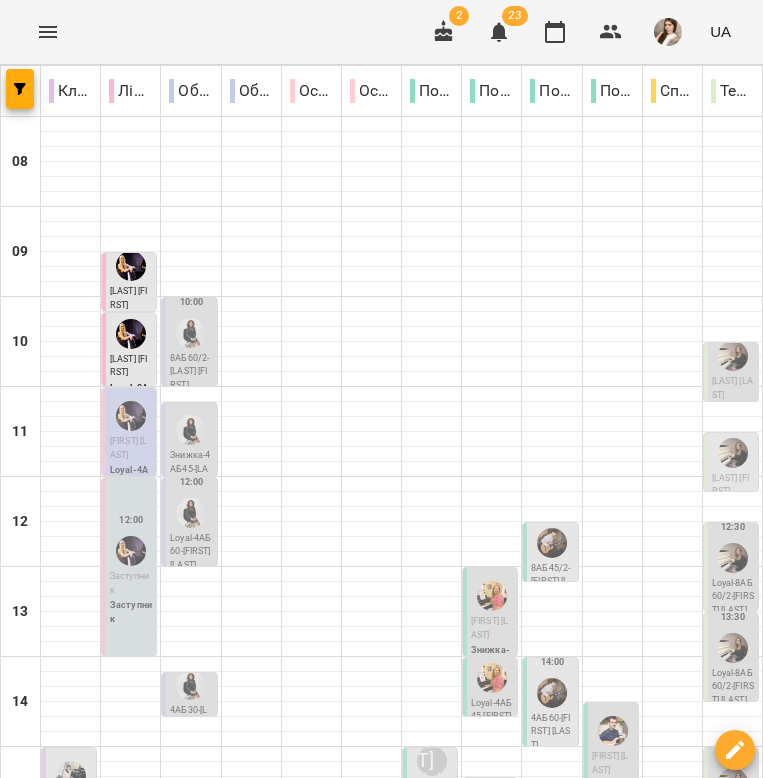 click on "чт 17" at bounding box center [485, 1309] 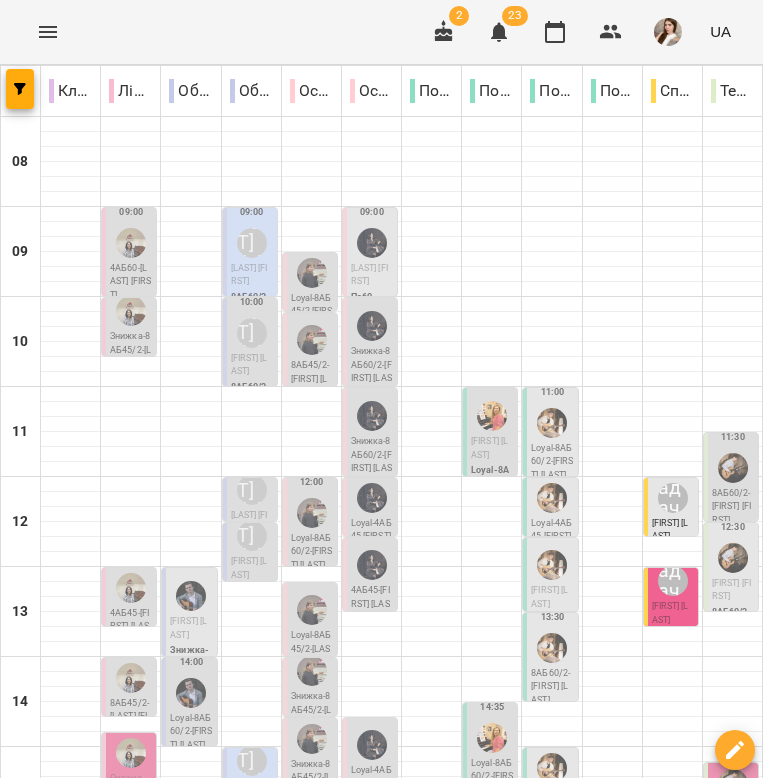 scroll, scrollTop: 620, scrollLeft: 0, axis: vertical 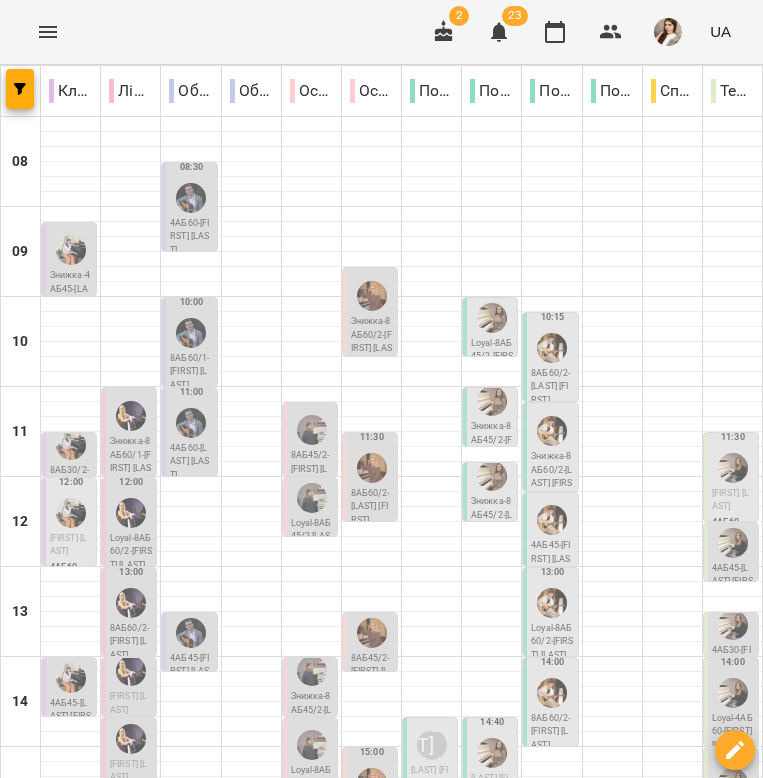 click on "[LAST] [FIRST]" at bounding box center (446, 837) 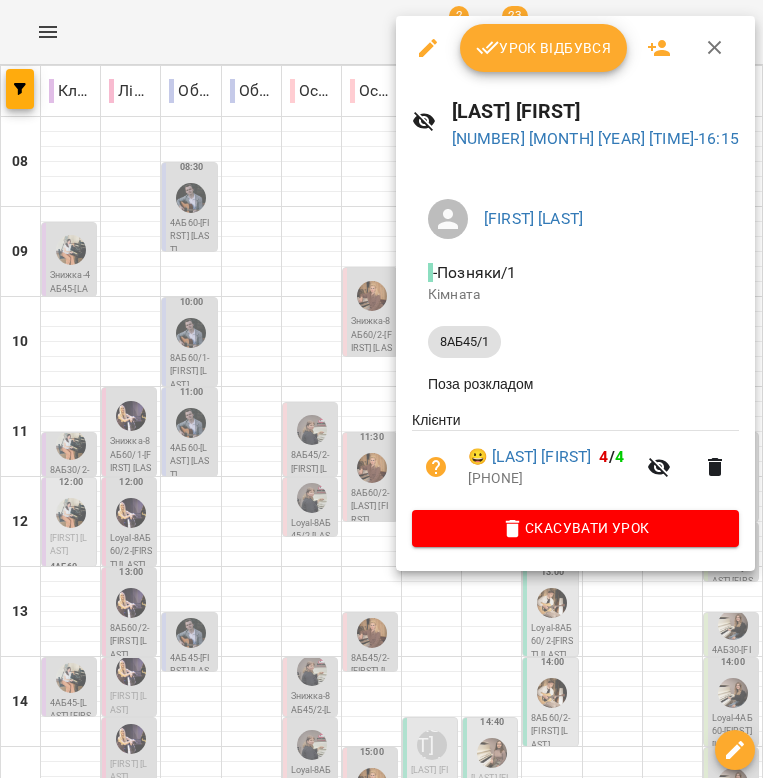 click 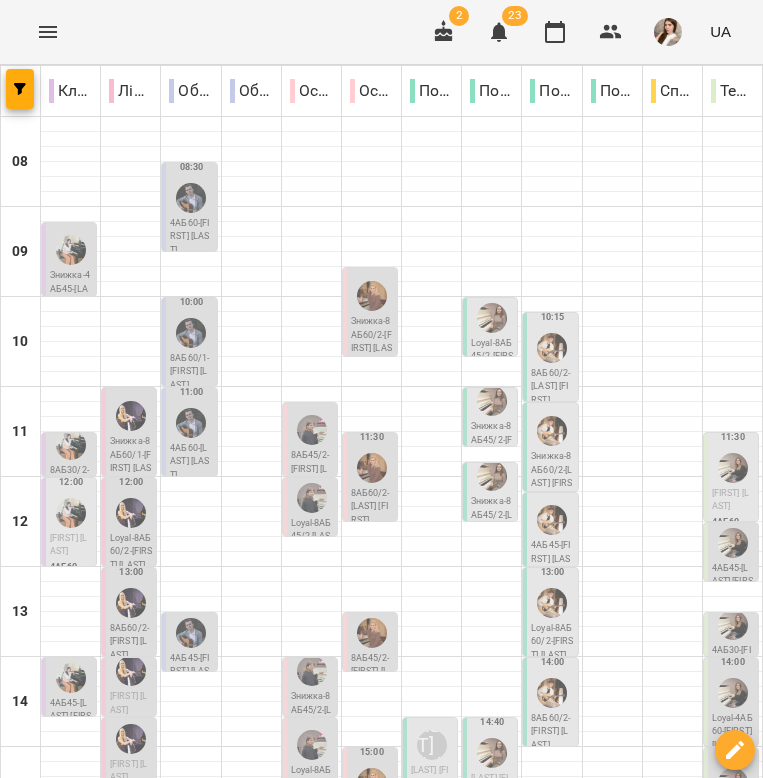 click on "0" at bounding box center (418, 837) 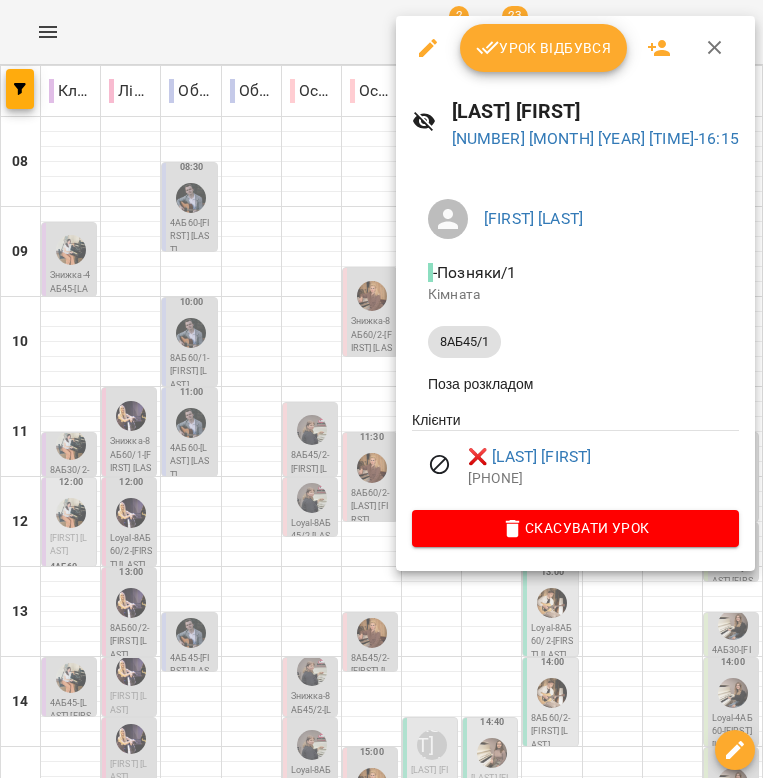 click 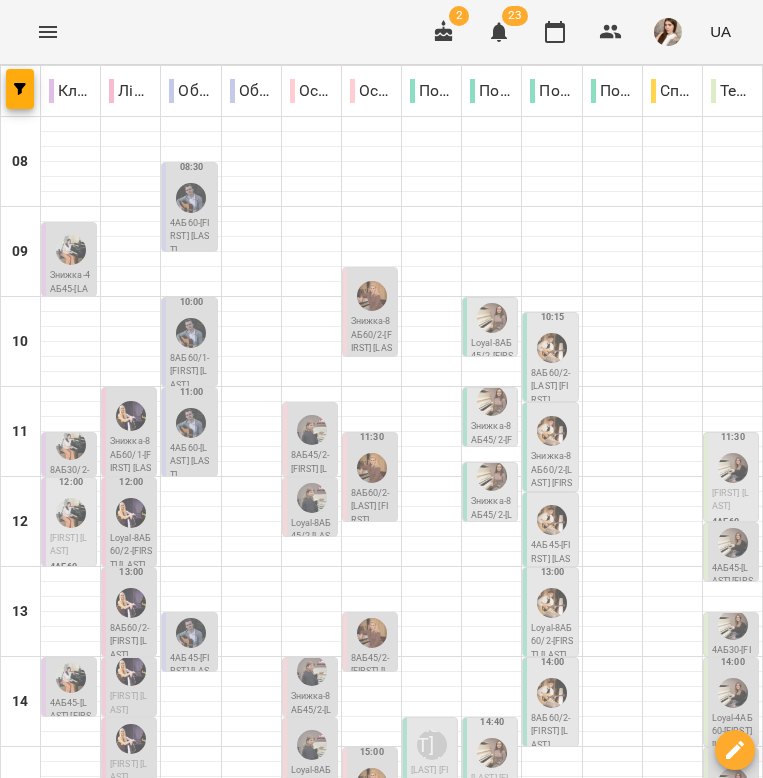 click on "[TIME] [FIRST] [LAST] [LAST] [CODE]" at bounding box center [444, 822] 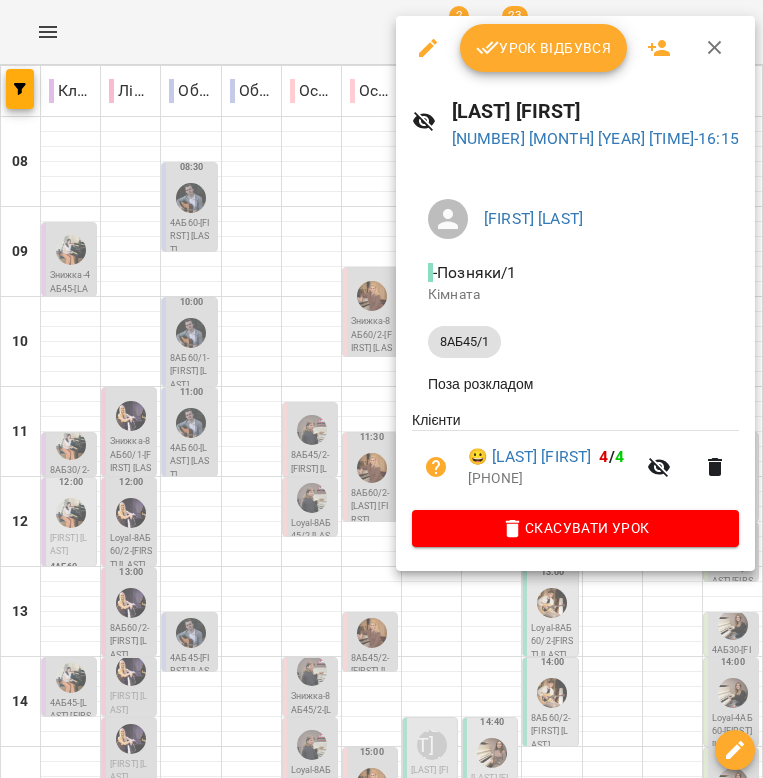 click 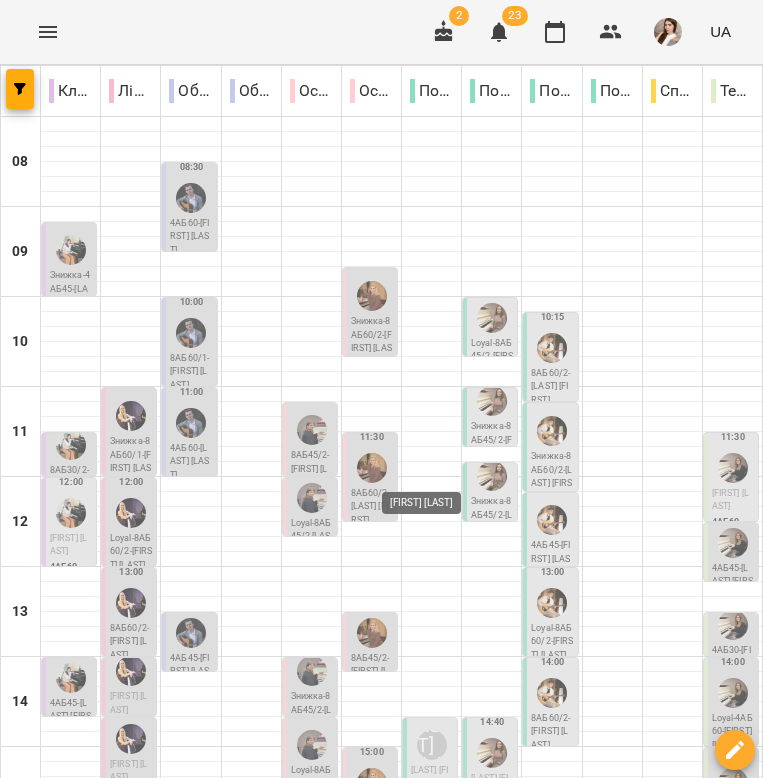 click on "[FIRST] [LAST]" at bounding box center [432, 948] 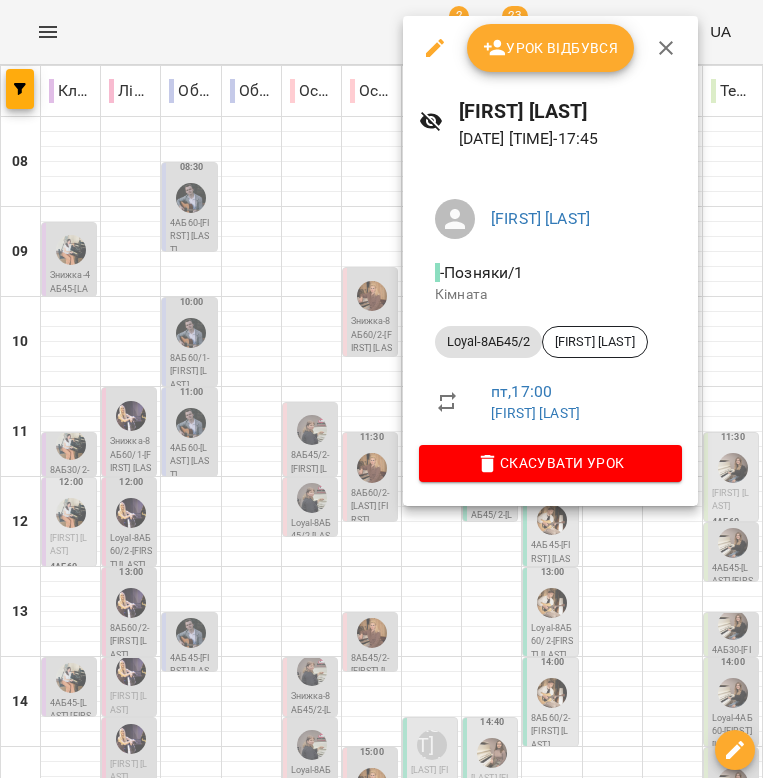 click at bounding box center [666, 48] 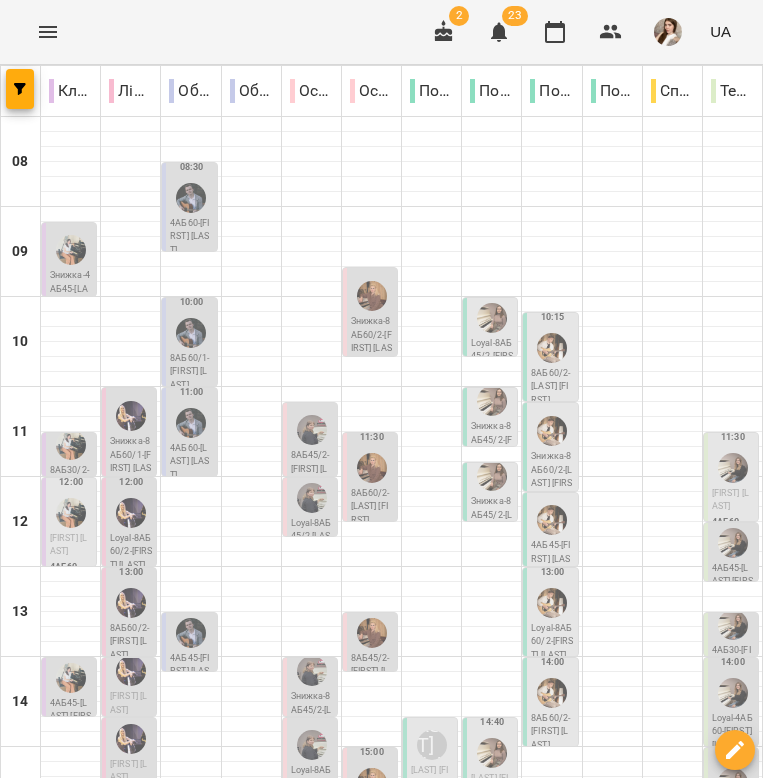 scroll, scrollTop: 620, scrollLeft: 0, axis: vertical 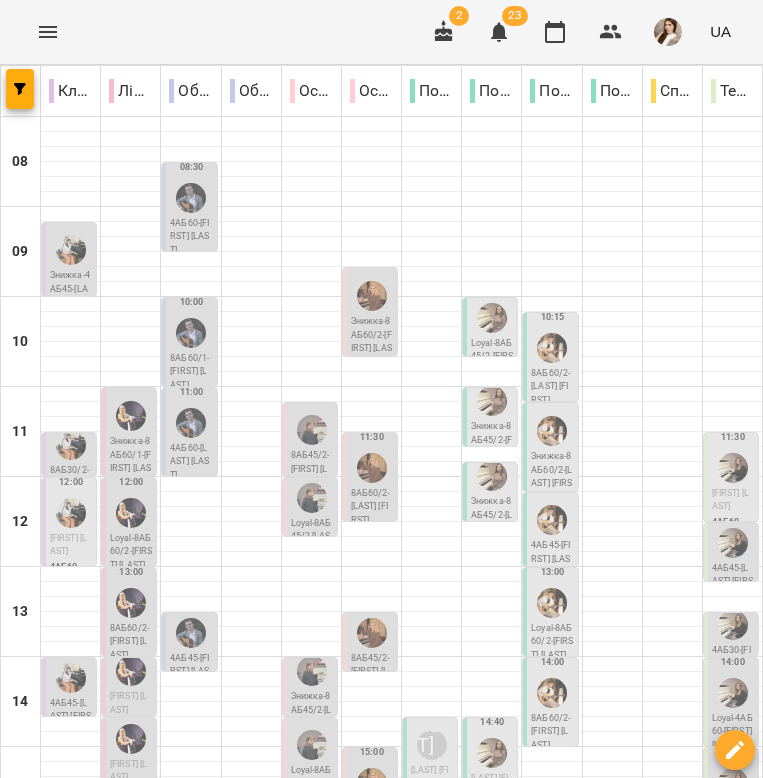 click on "[CODE] - [FIRST] [LAST]" at bounding box center (432, 987) 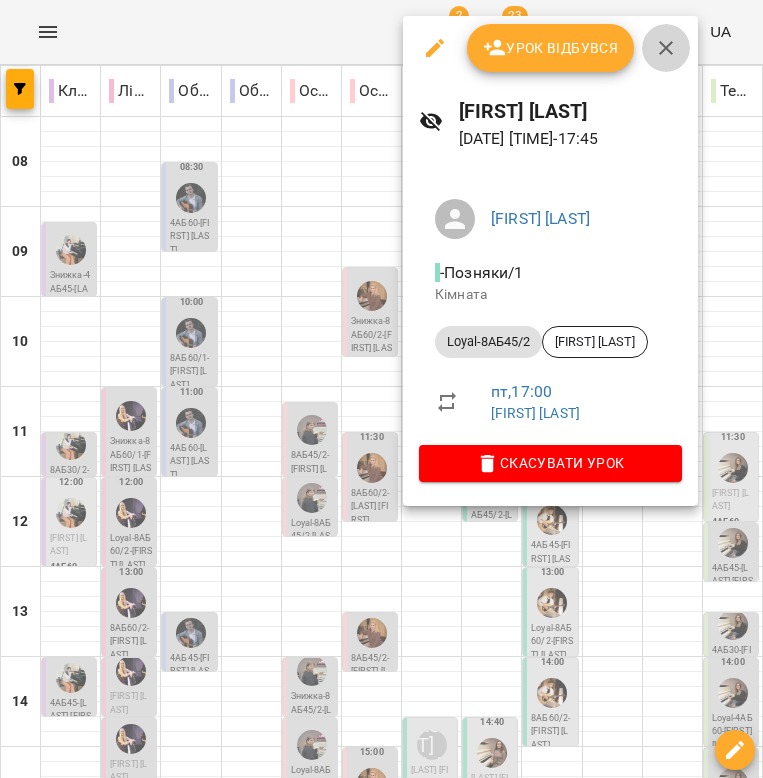 click at bounding box center (666, 48) 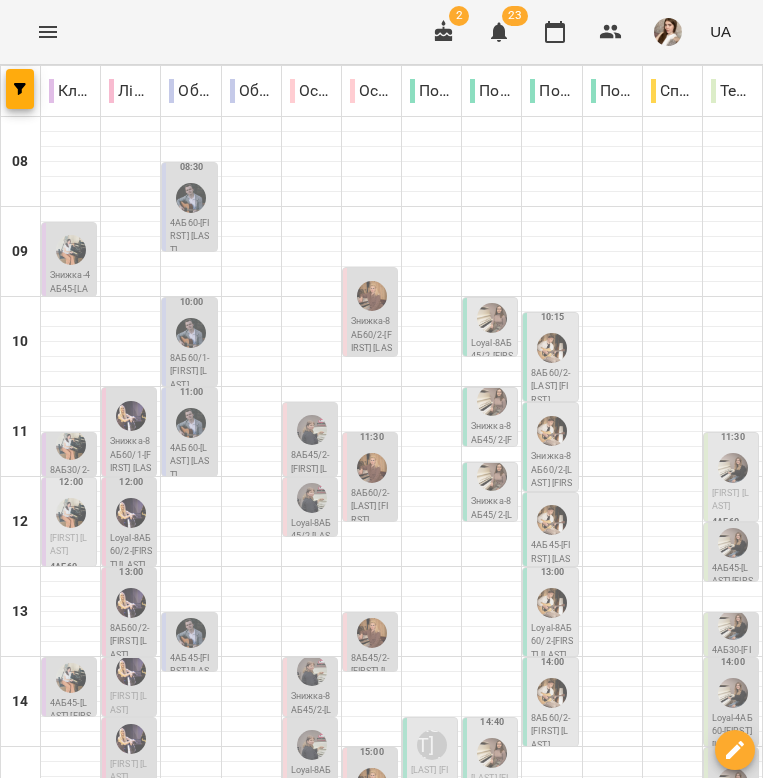 click on "[LAST] [FIRST]" at bounding box center (445, 836) 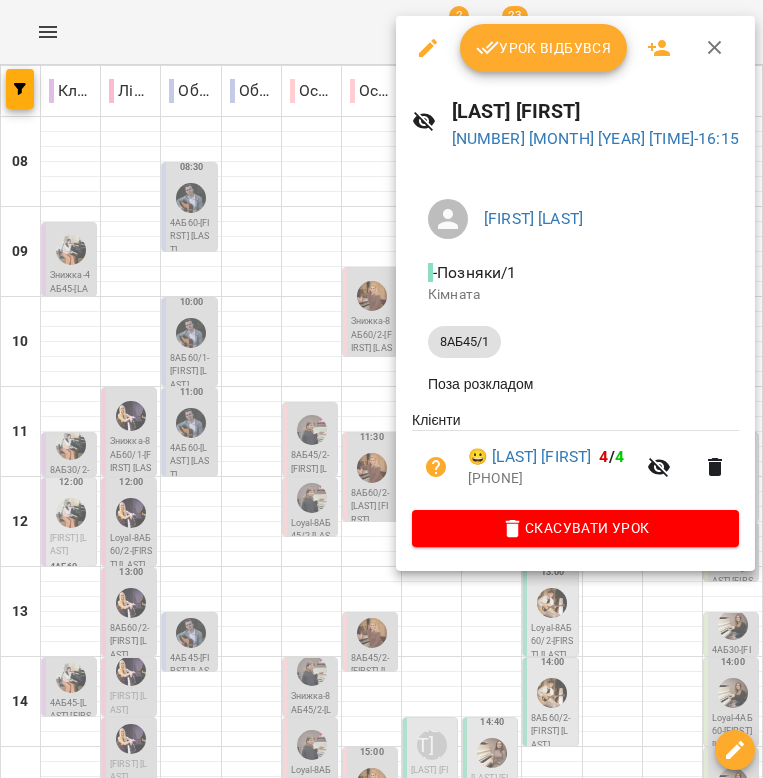 click 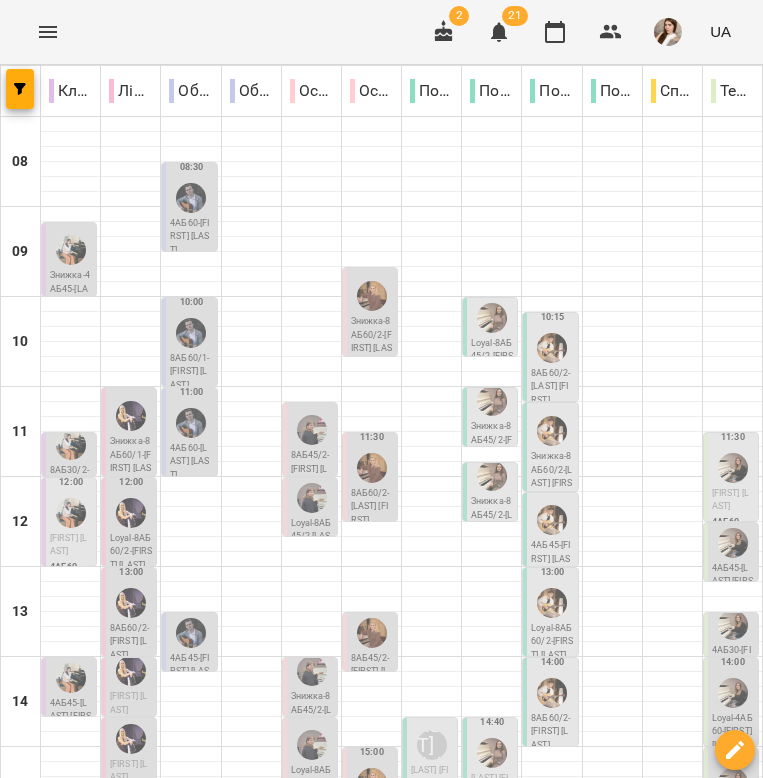 click at bounding box center [431, 859] 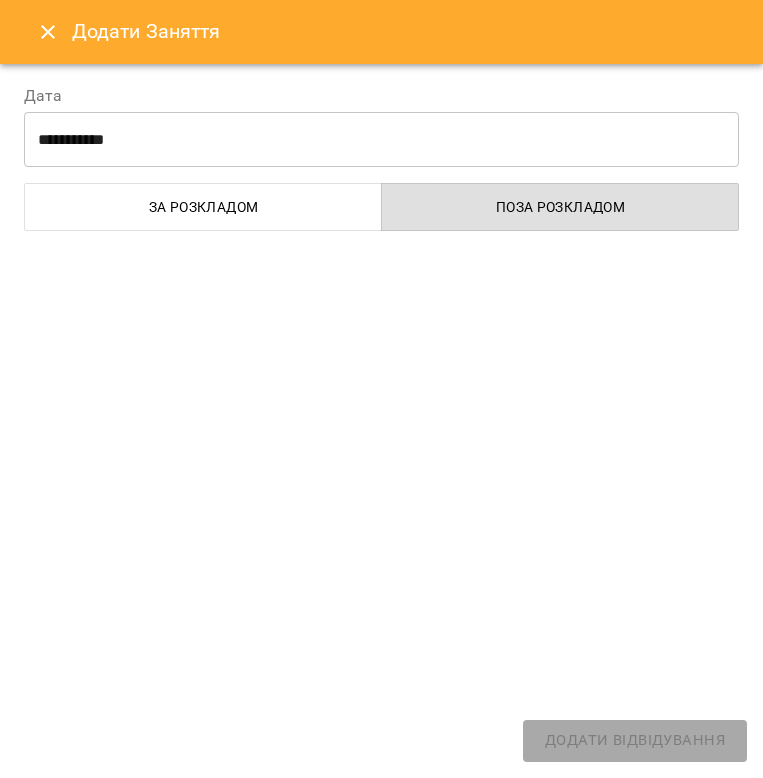 select 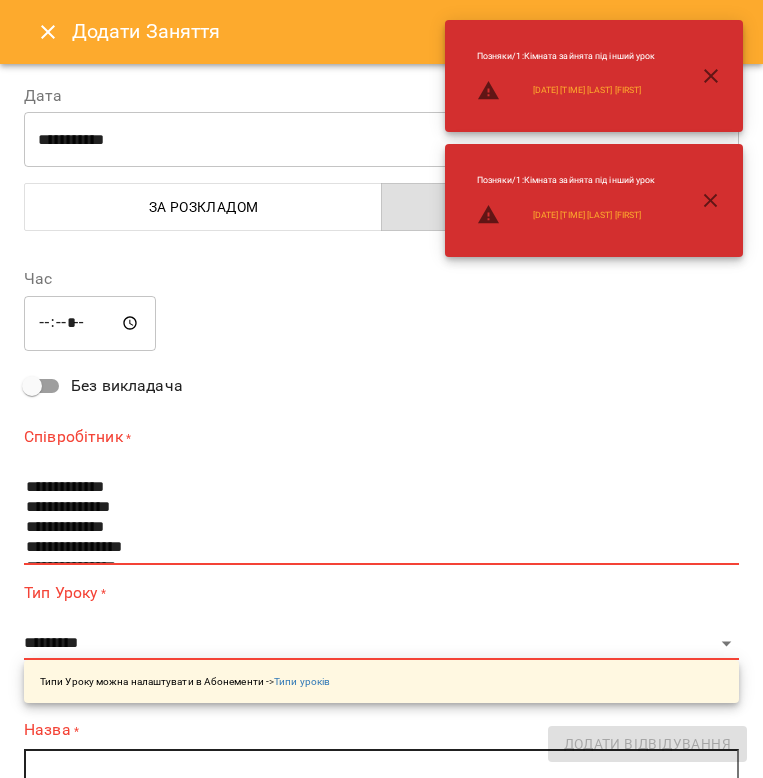 click on "*****" at bounding box center [90, 323] 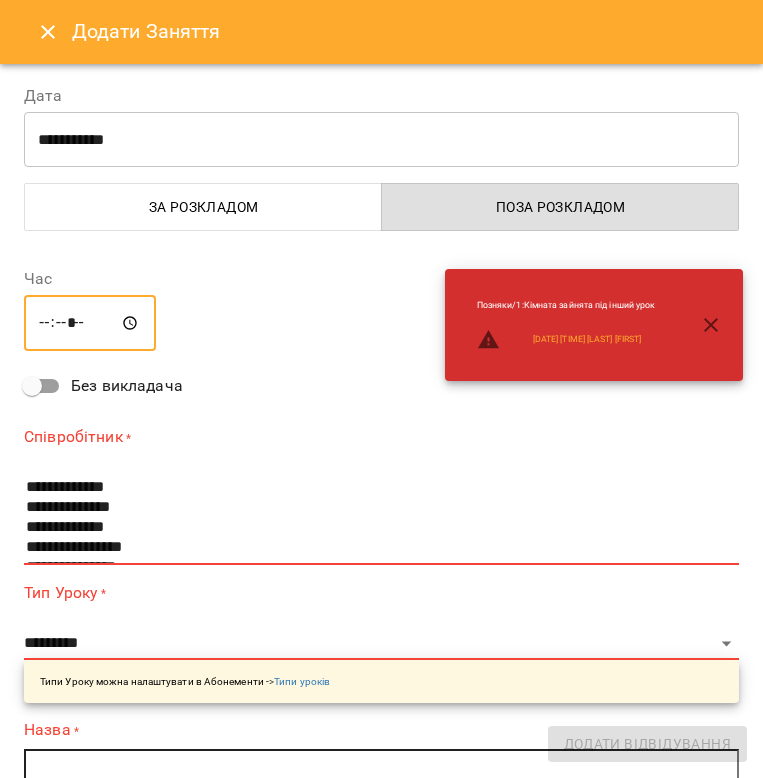 type on "*****" 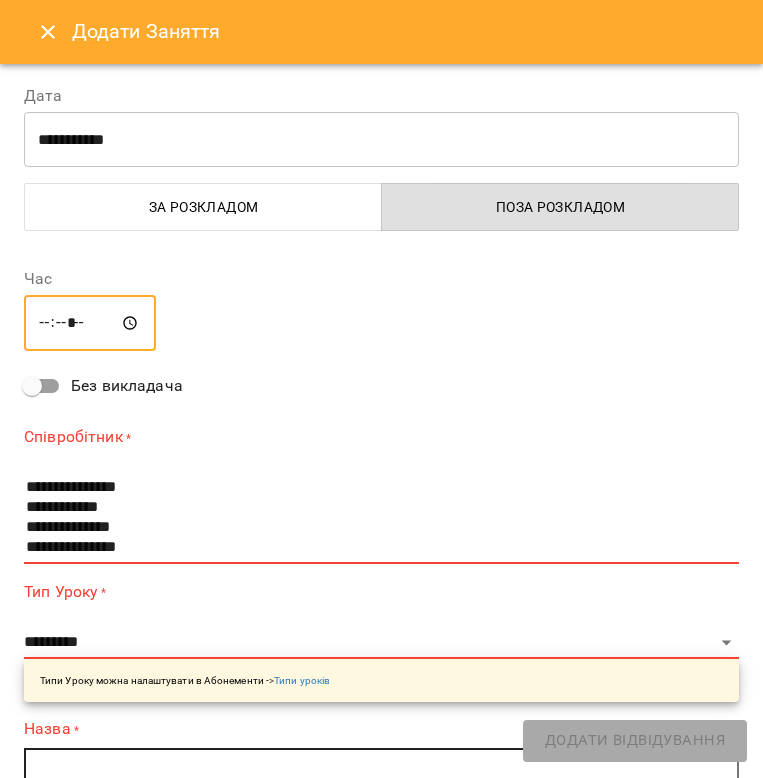 scroll, scrollTop: 420, scrollLeft: 0, axis: vertical 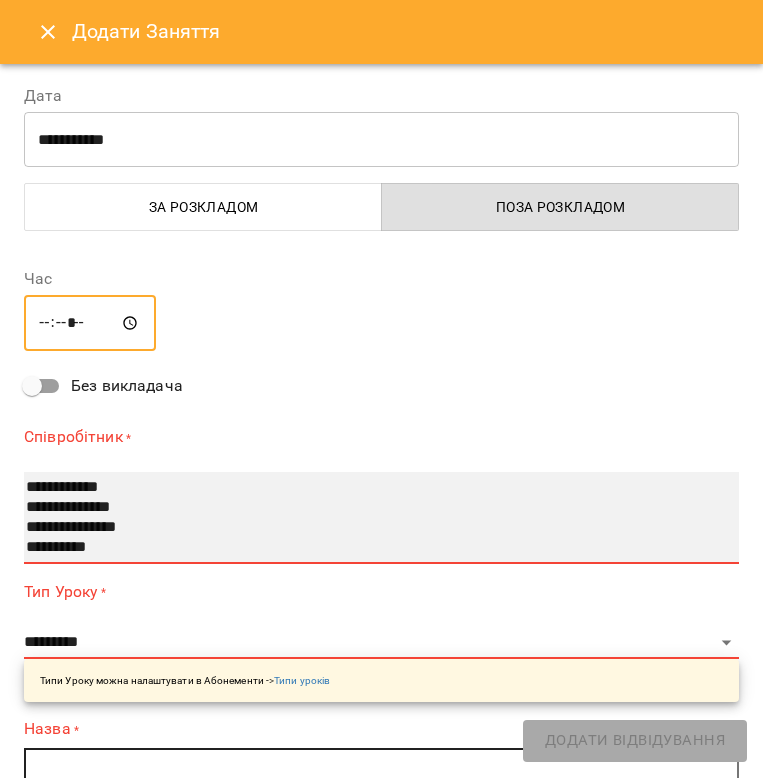 select on "**********" 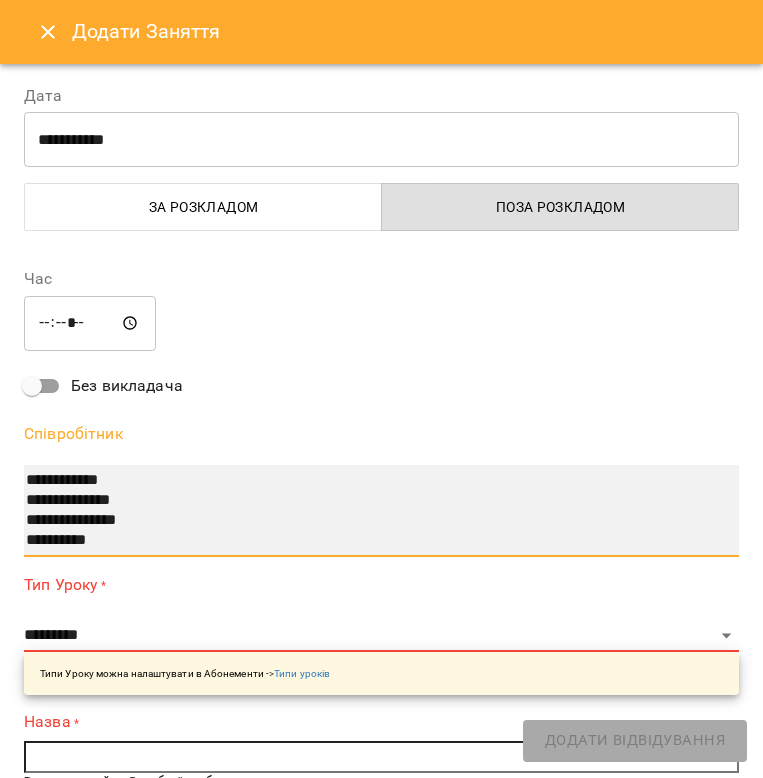 scroll, scrollTop: 0, scrollLeft: 0, axis: both 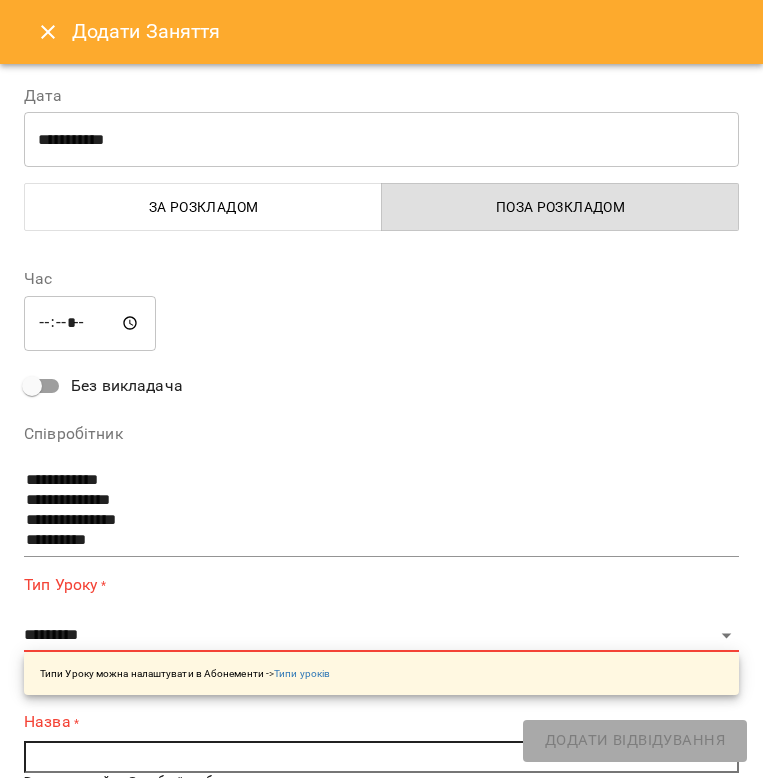 click on "Додати Заняття" at bounding box center [381, 32] 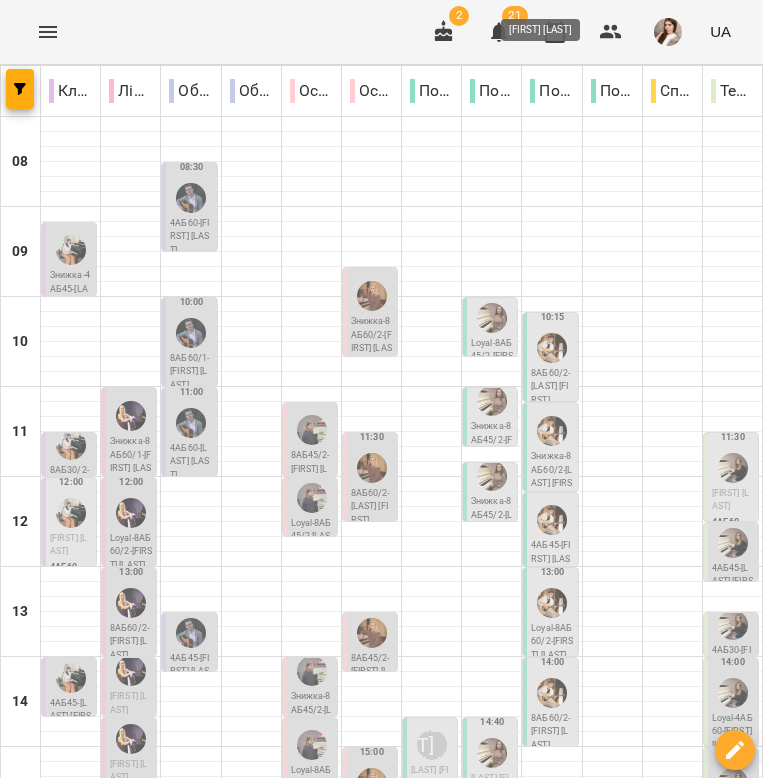 scroll, scrollTop: 620, scrollLeft: 0, axis: vertical 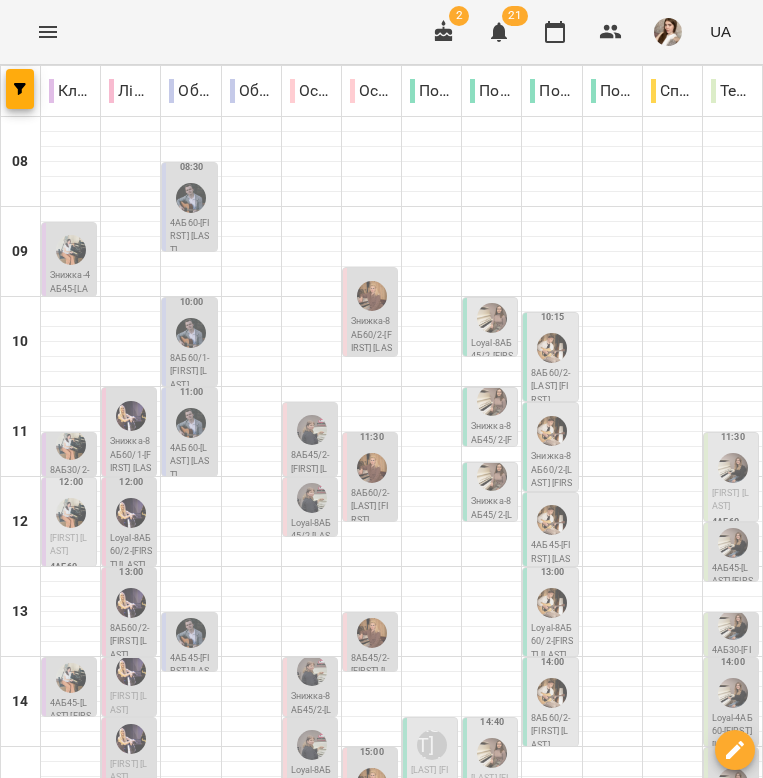 click on "ср 16" at bounding box center (193, 1309) 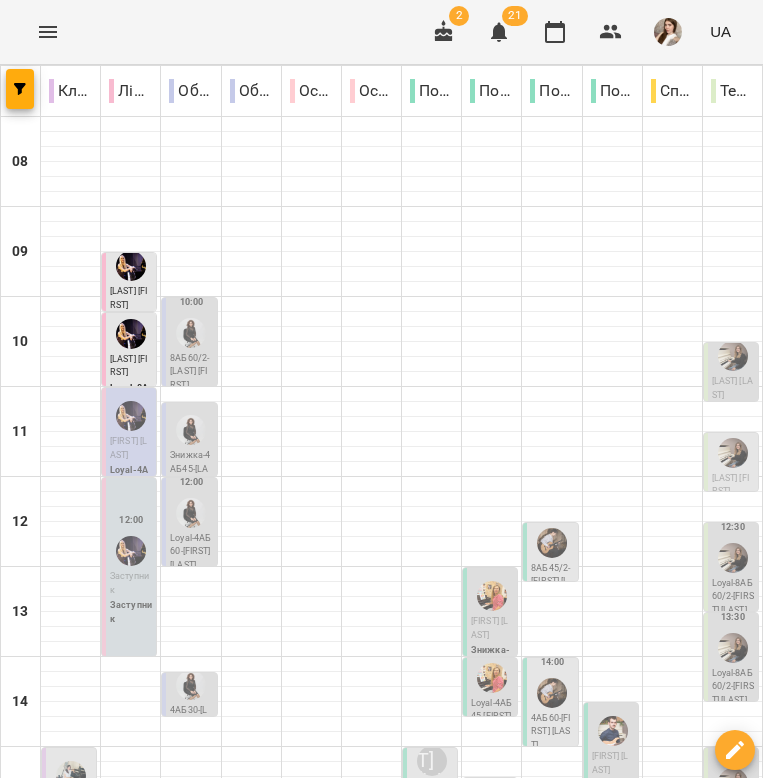 scroll, scrollTop: 0, scrollLeft: 0, axis: both 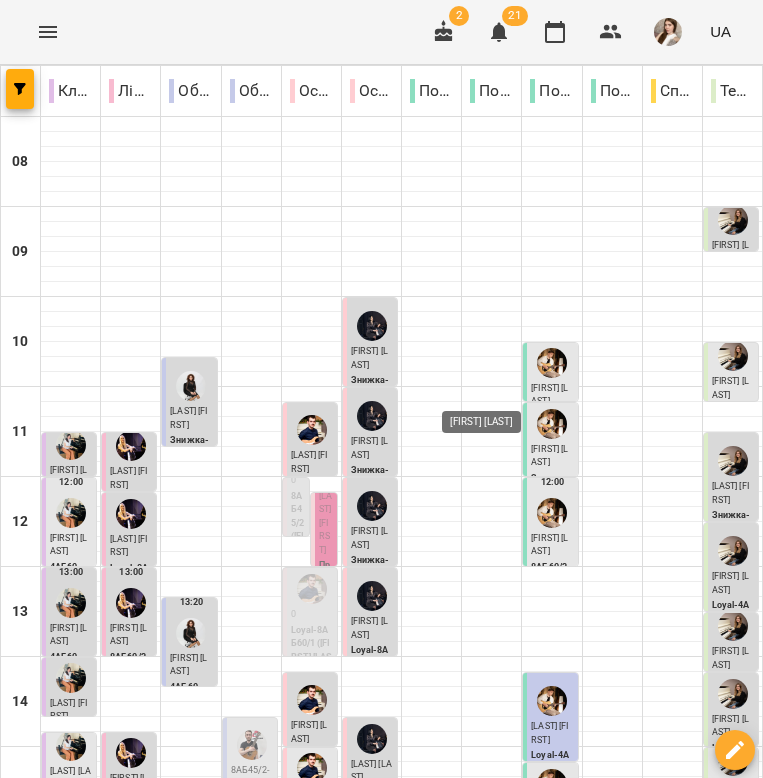 click on "[FIRST] [LAST]" at bounding box center (492, 926) 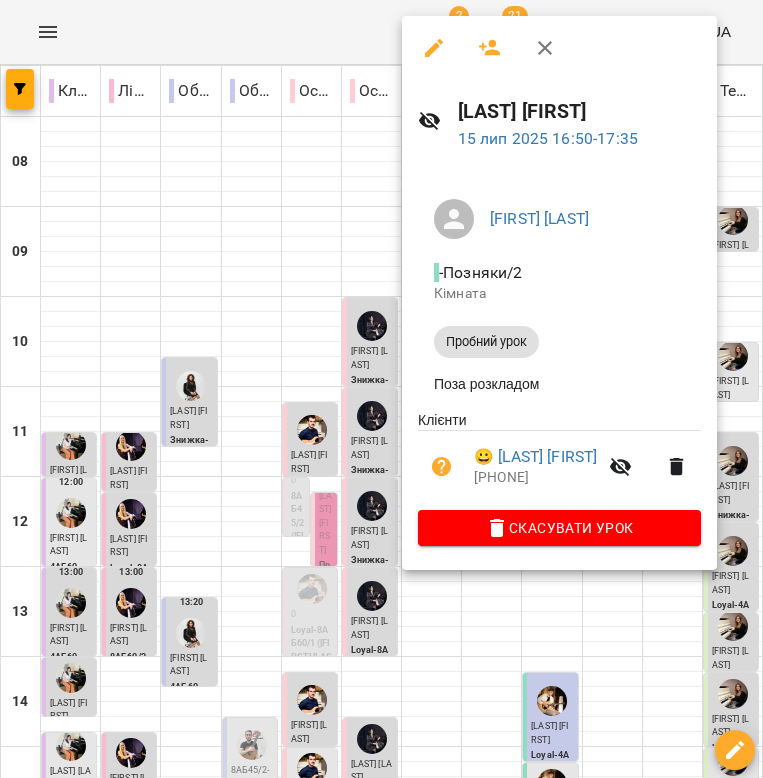 click 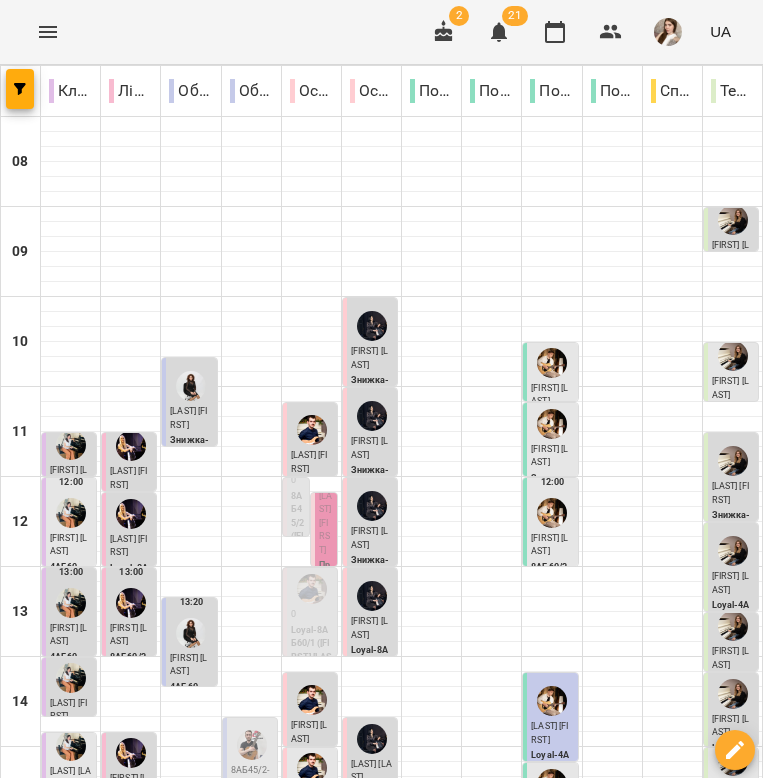 click on "ср 16" at bounding box center (402, 1309) 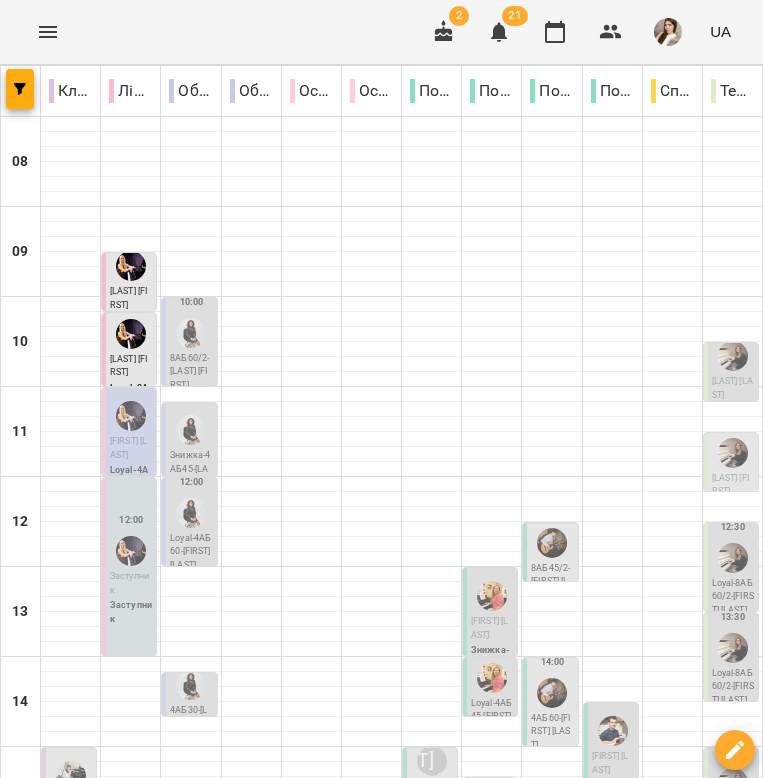 scroll, scrollTop: 620, scrollLeft: 0, axis: vertical 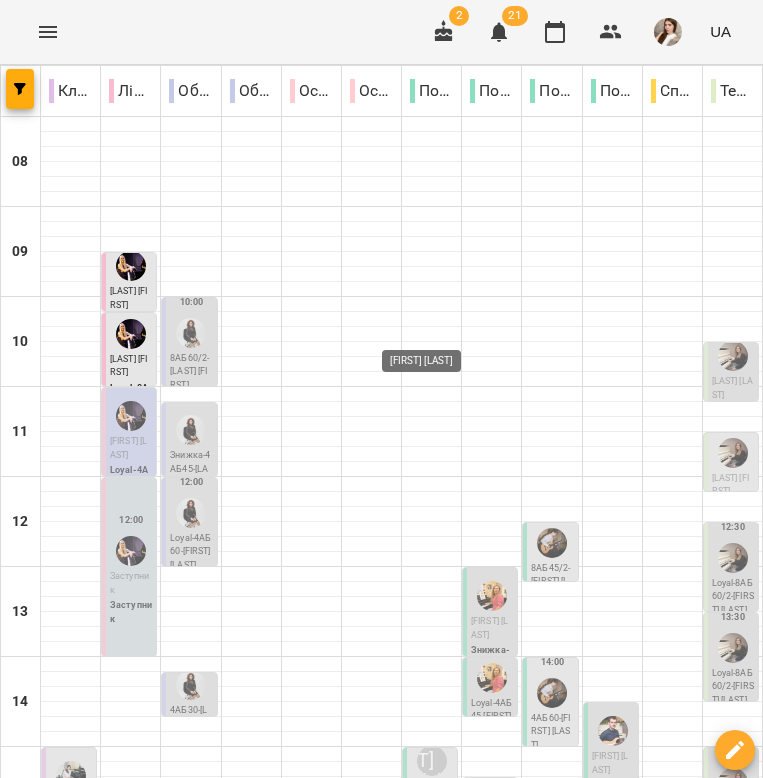 click on "[FIRST] [LAST]" at bounding box center [432, 940] 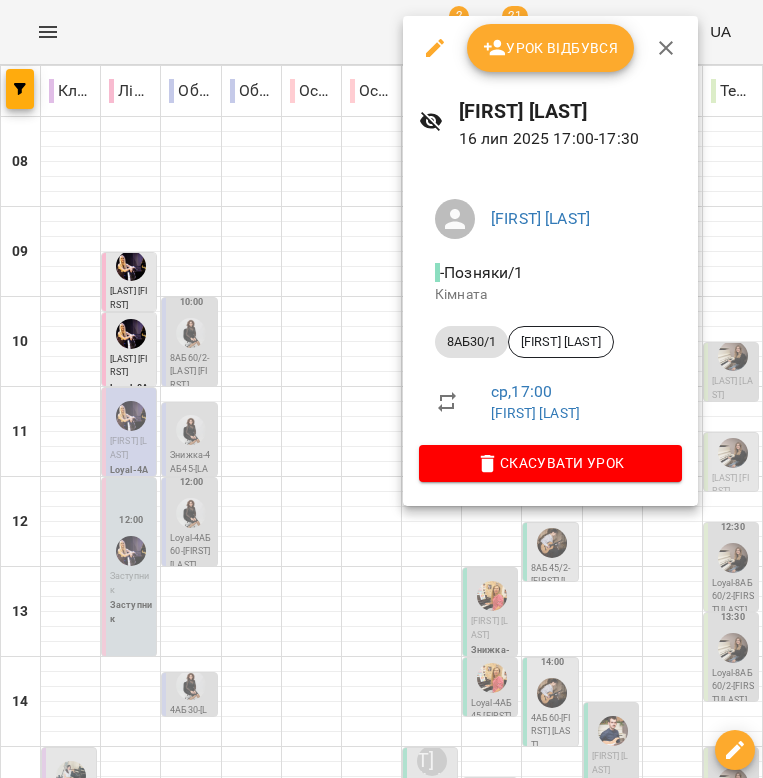 click 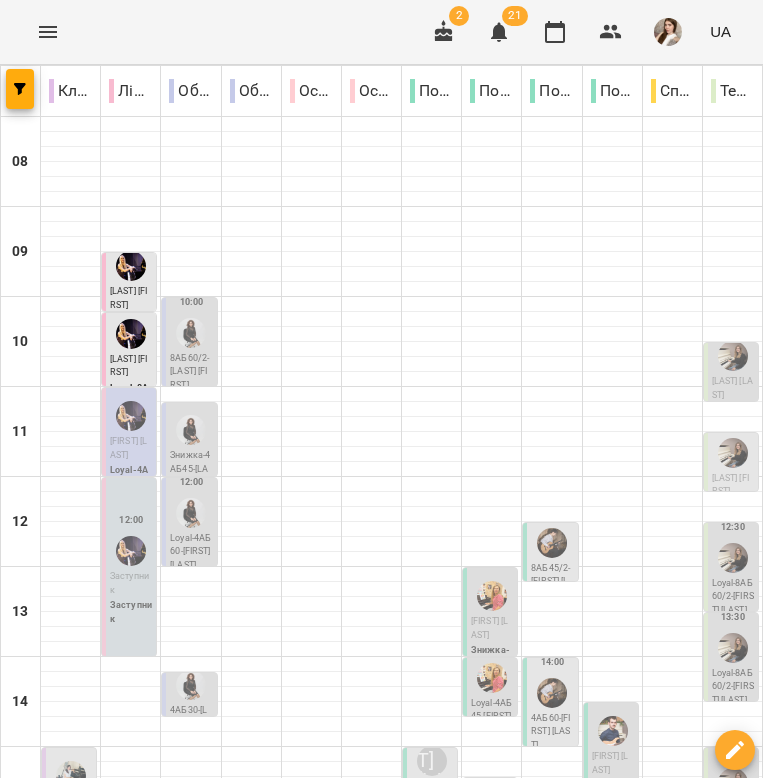 click on "пт 18" at bounding box center (568, 1309) 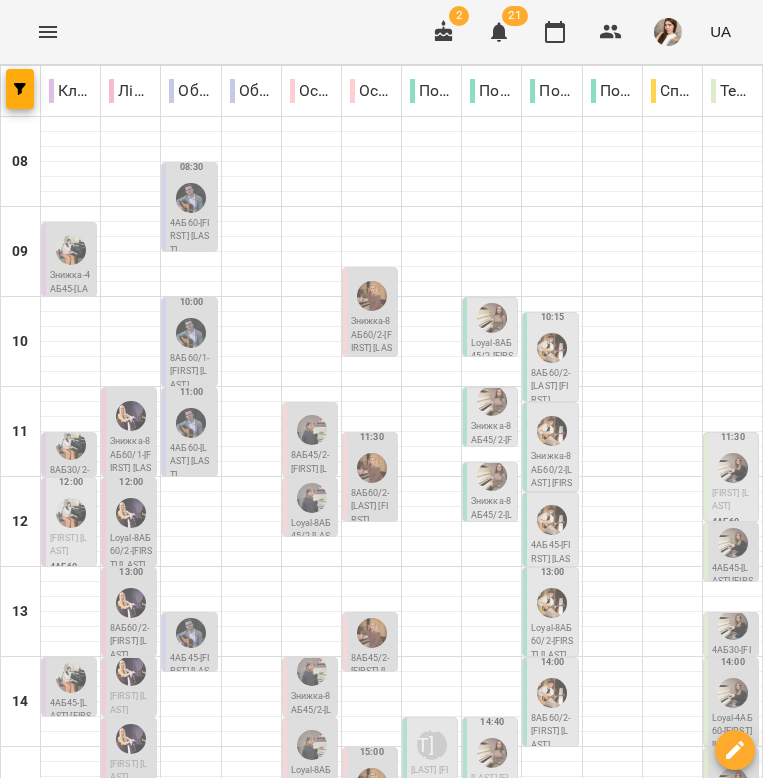 scroll, scrollTop: 560, scrollLeft: 0, axis: vertical 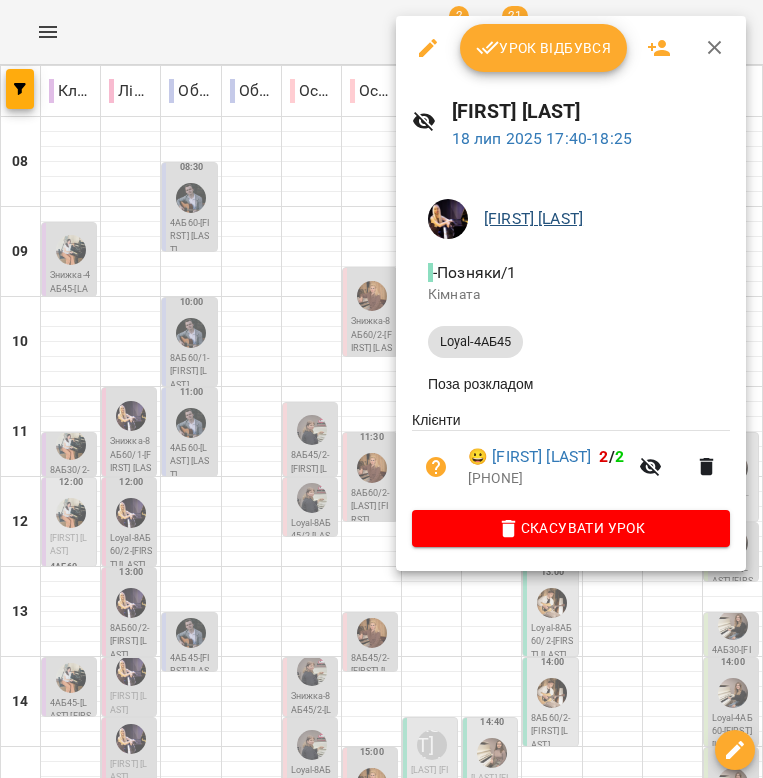 click on "[FIRST] [LAST]" at bounding box center (533, 218) 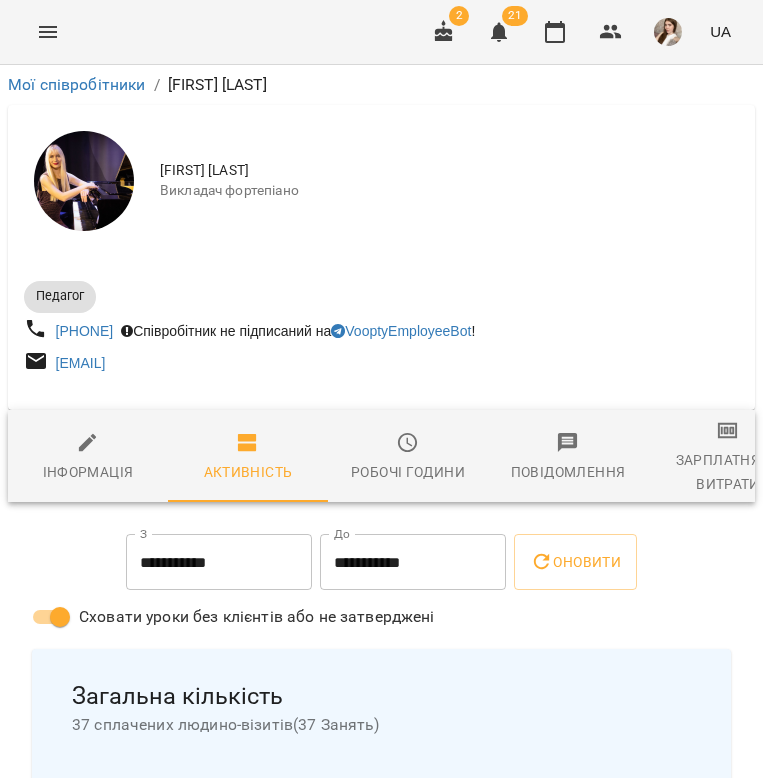 scroll, scrollTop: 0, scrollLeft: 0, axis: both 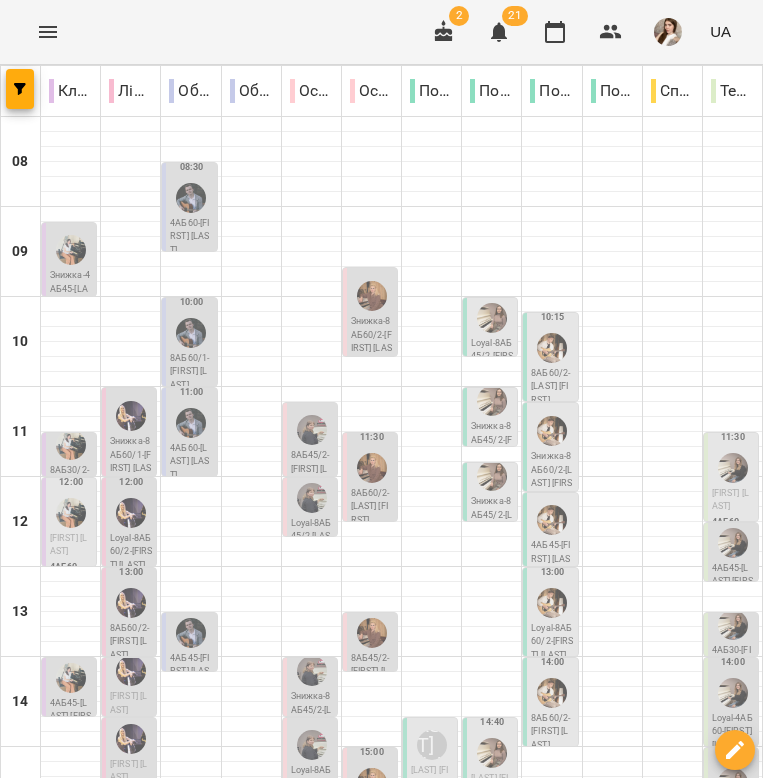 click on "[FIRST] [LAST]" at bounding box center (432, 1033) 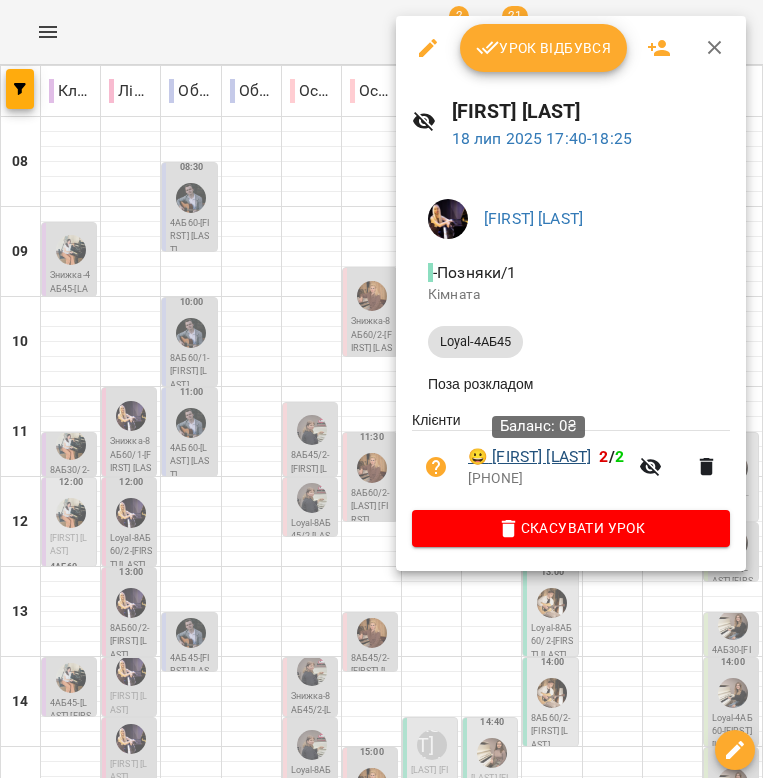 click on "😀 [FIRST] [LAST]" at bounding box center [529, 457] 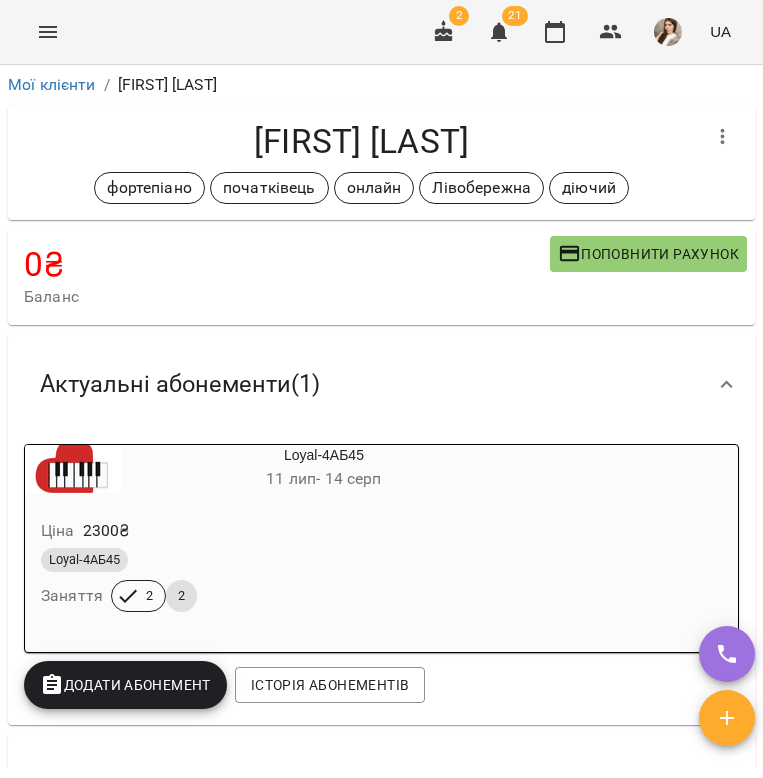 scroll, scrollTop: 0, scrollLeft: 0, axis: both 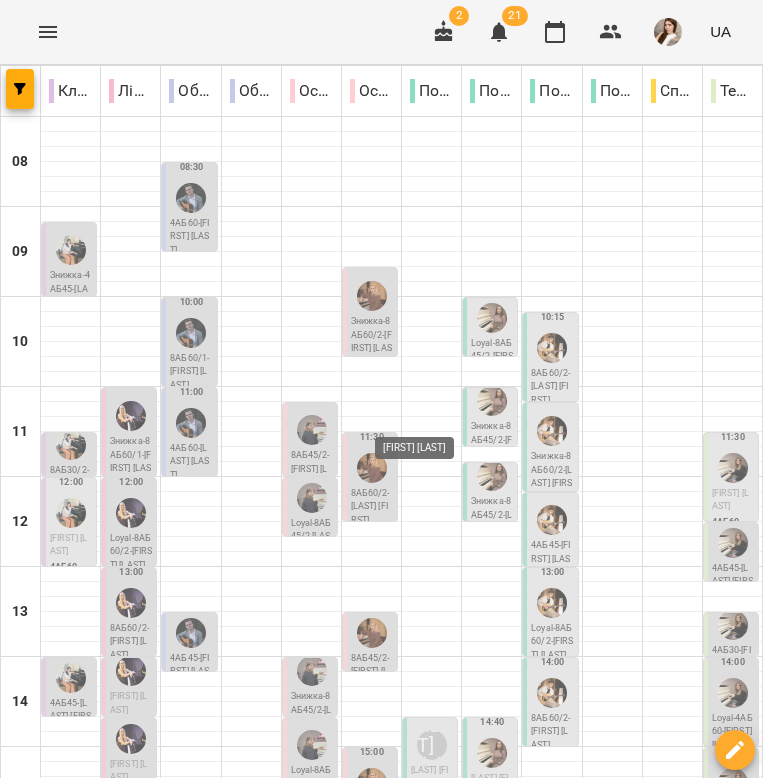 click at bounding box center [432, 1001] 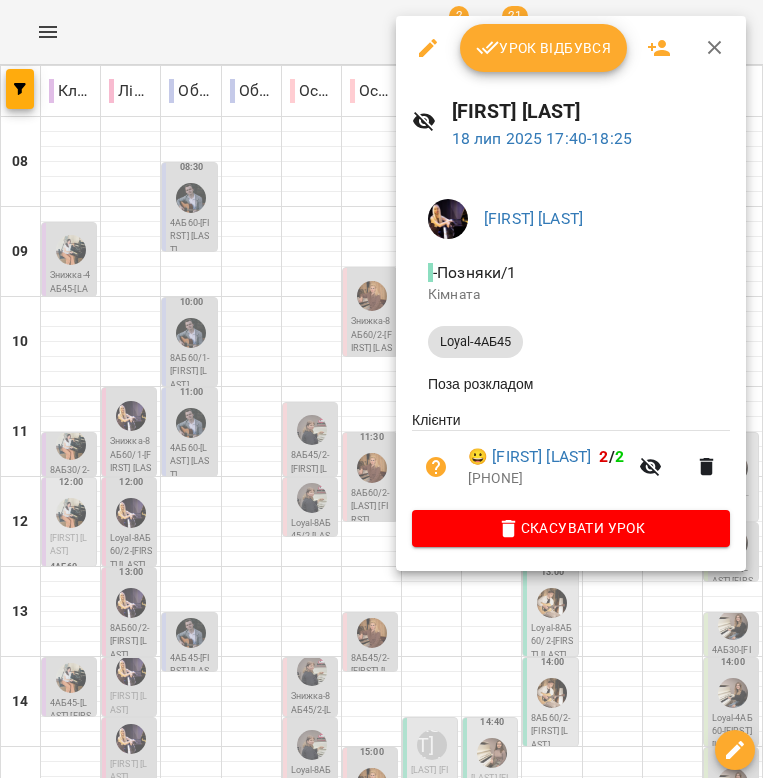 click 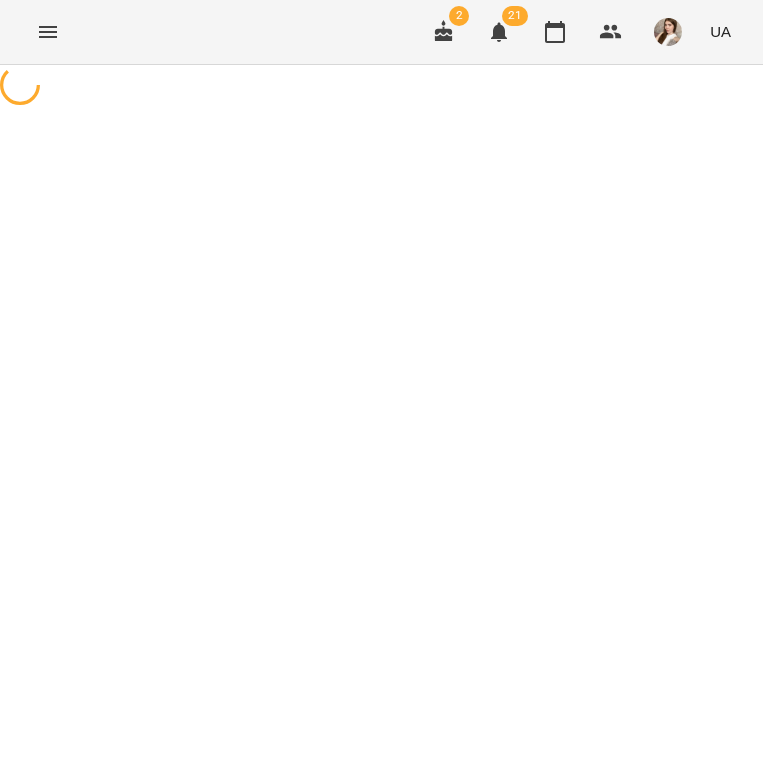 select on "**********" 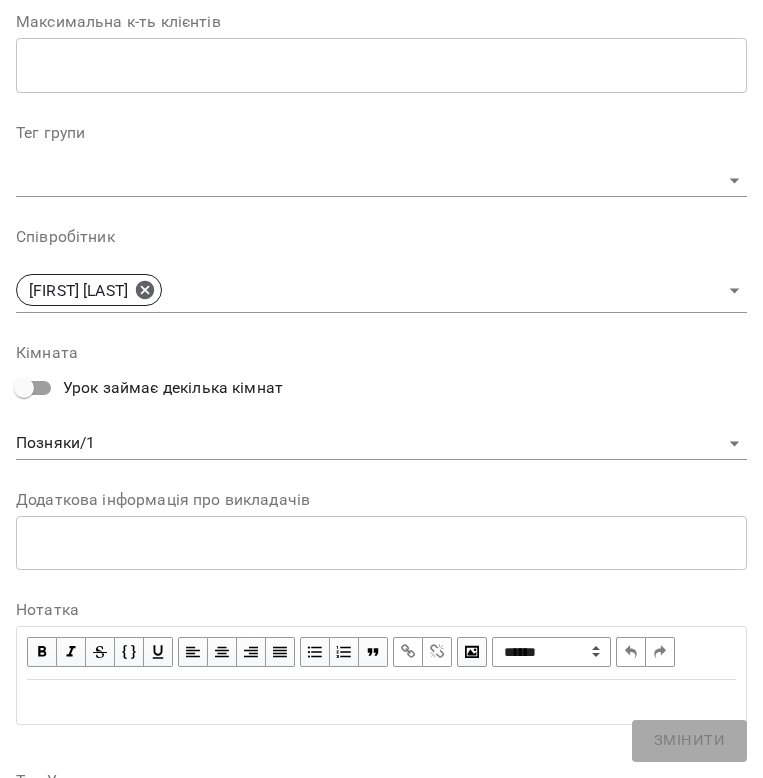 scroll, scrollTop: 664, scrollLeft: 0, axis: vertical 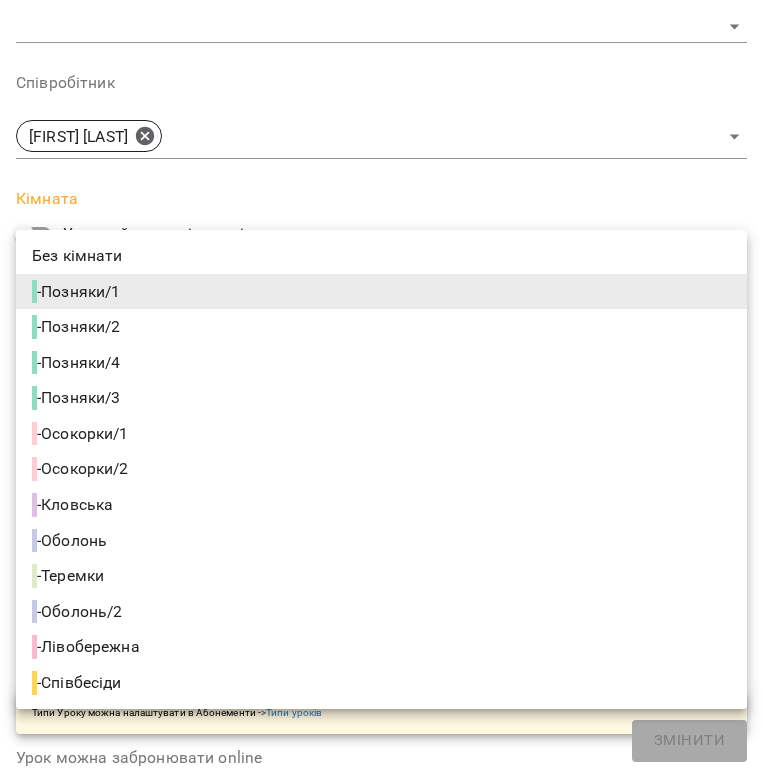 click on "**********" at bounding box center [381, 511] 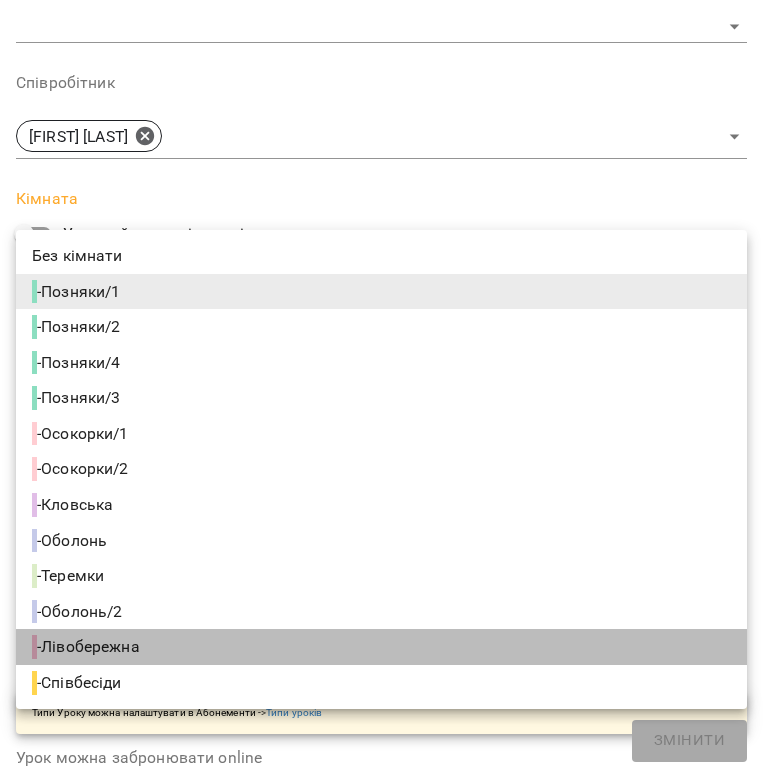 click on "-  Лівобережна" at bounding box center [88, 647] 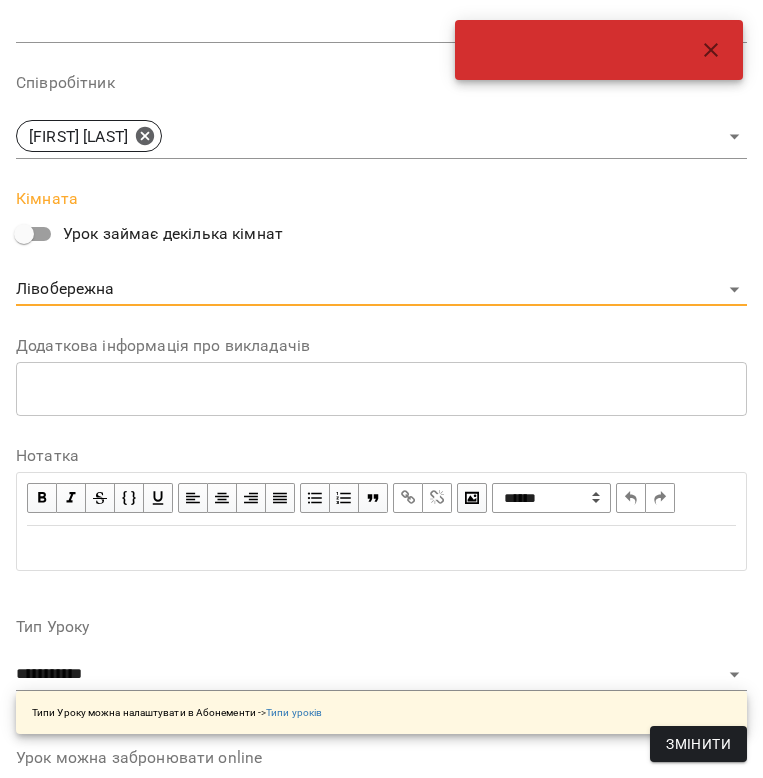 click on "Урок можна забронювати online" at bounding box center (381, 758) 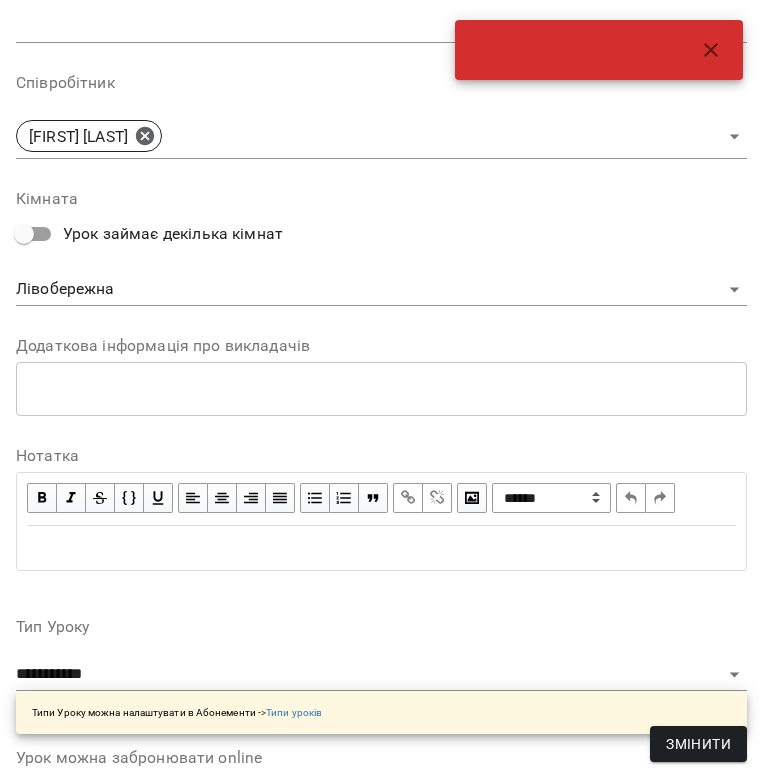 click on "Змінити" at bounding box center [698, 744] 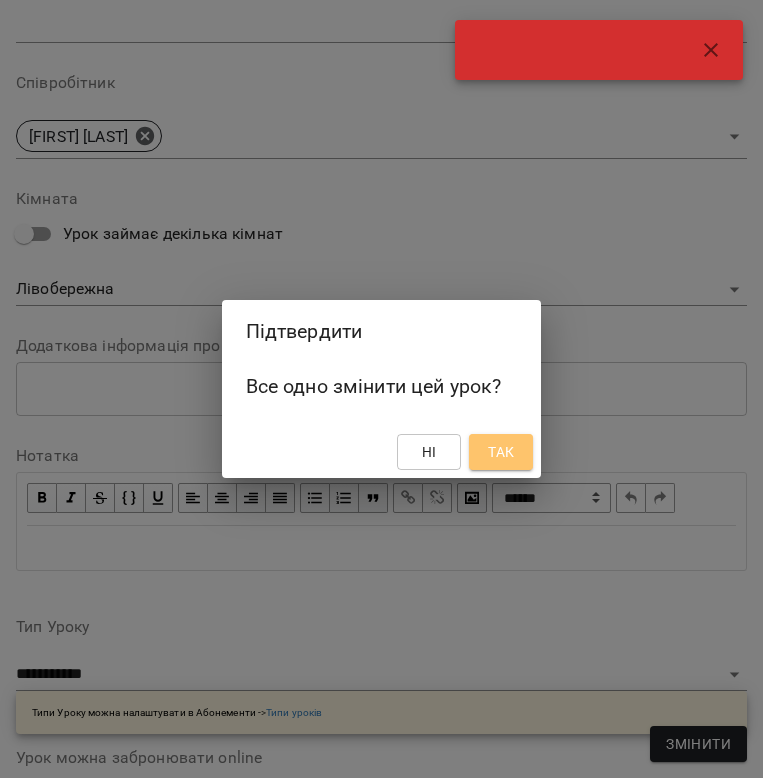 click on "Так" at bounding box center (501, 452) 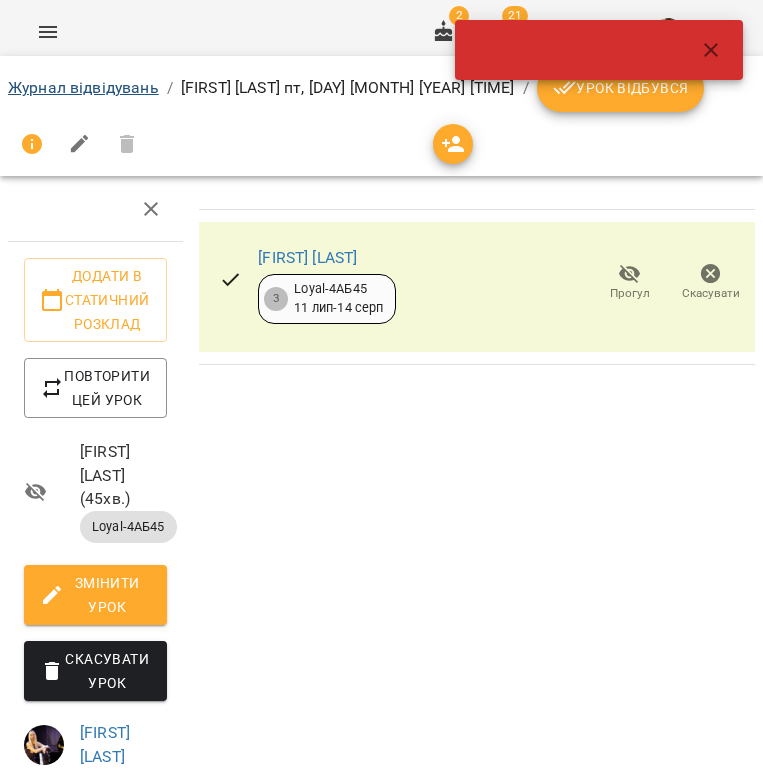 click on "Журнал відвідувань" at bounding box center [83, 87] 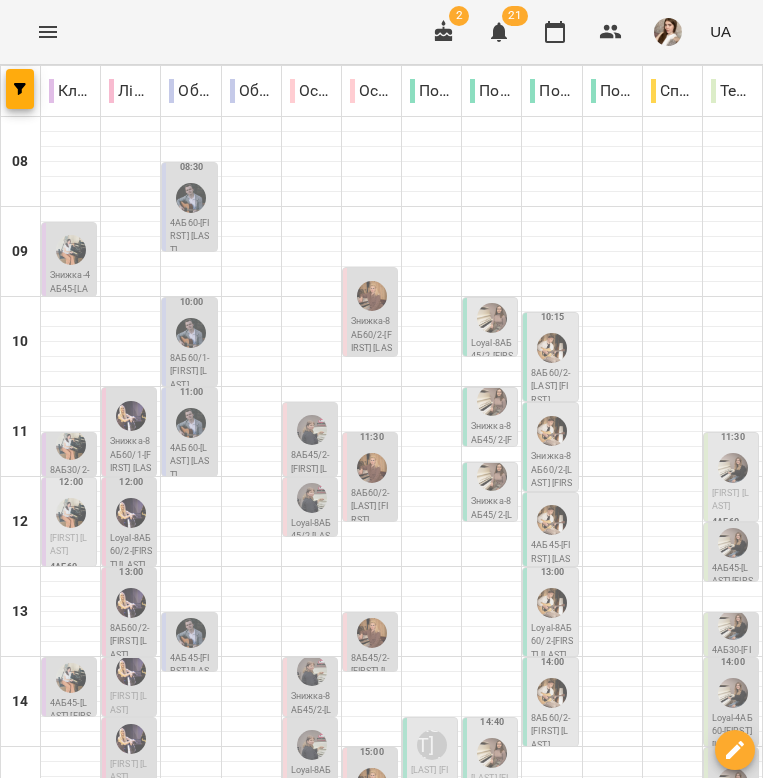 scroll, scrollTop: 567, scrollLeft: 0, axis: vertical 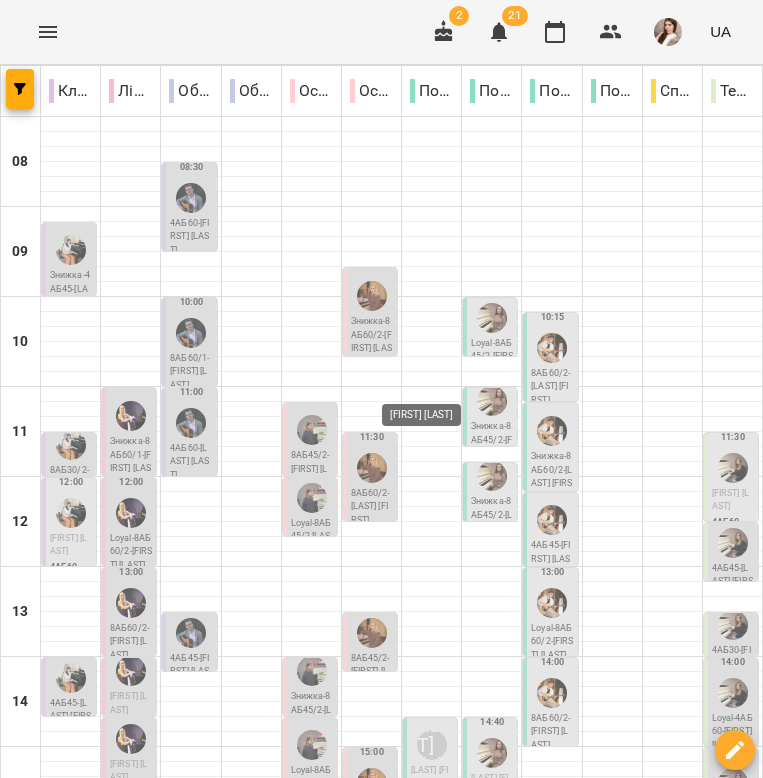 click on "[FIRST] [LAST]" at bounding box center [432, 948] 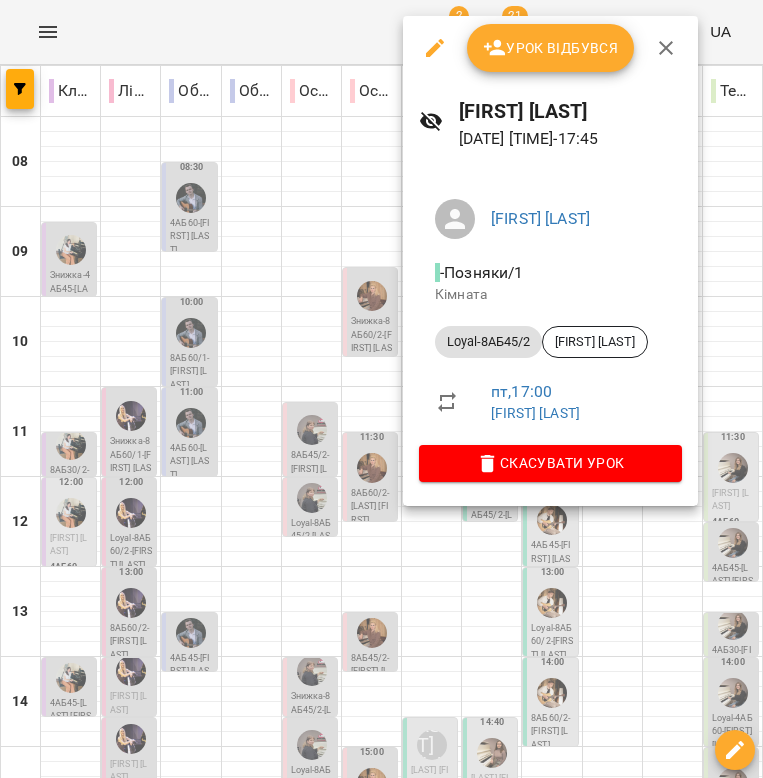 click 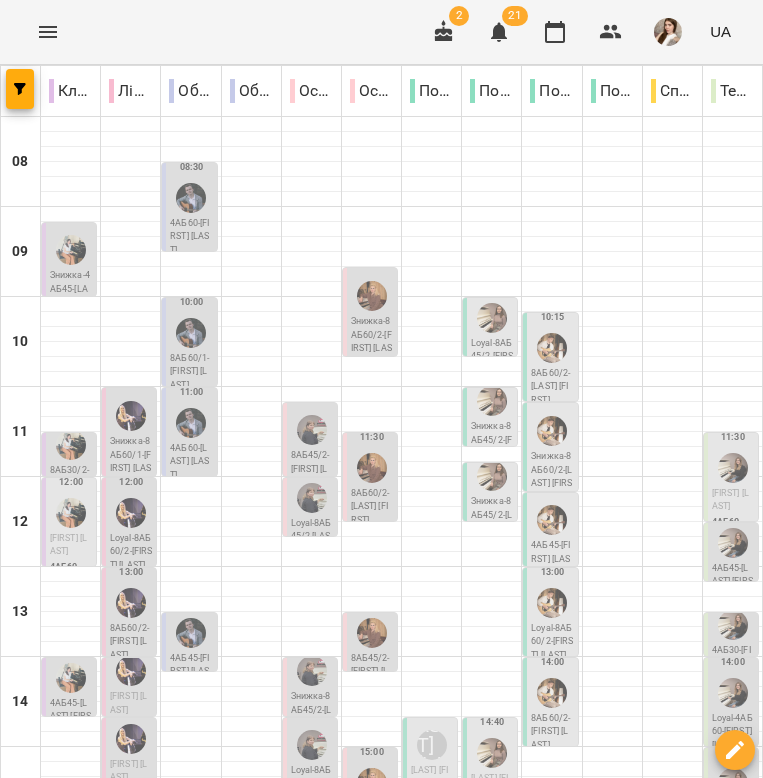 scroll, scrollTop: 620, scrollLeft: 0, axis: vertical 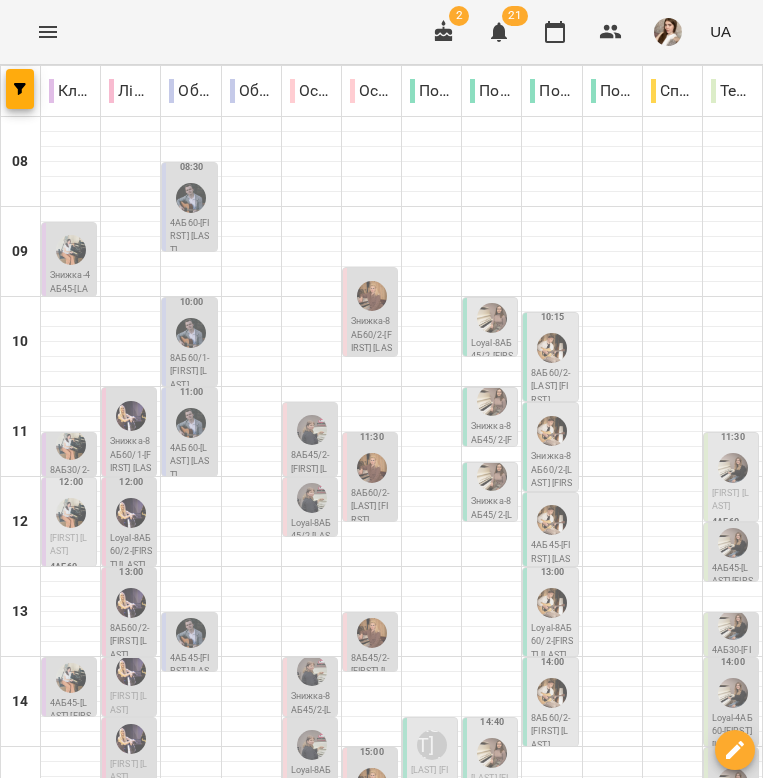 click on "ср 16" at bounding box center [193, 1309] 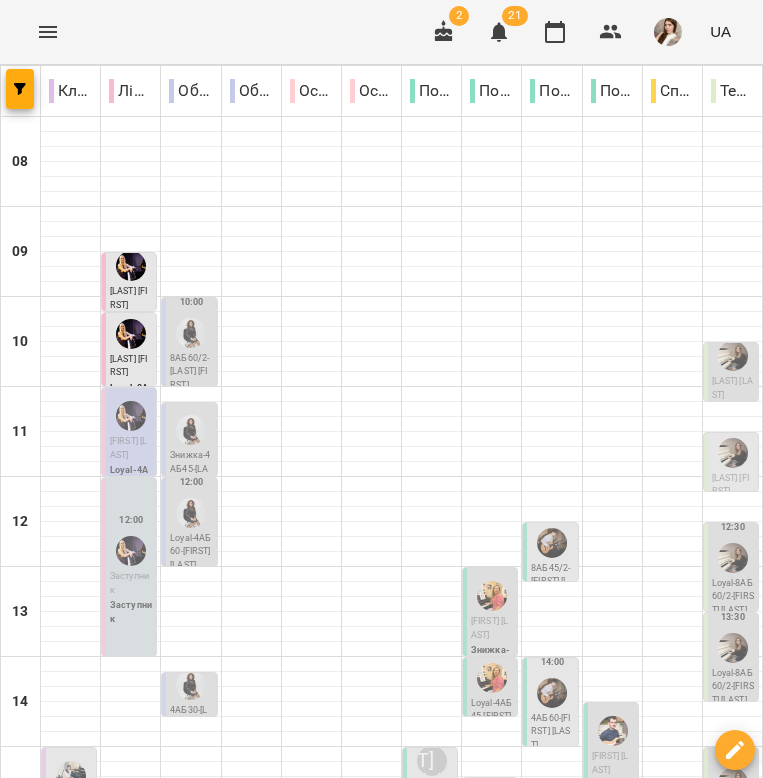 scroll, scrollTop: 0, scrollLeft: 0, axis: both 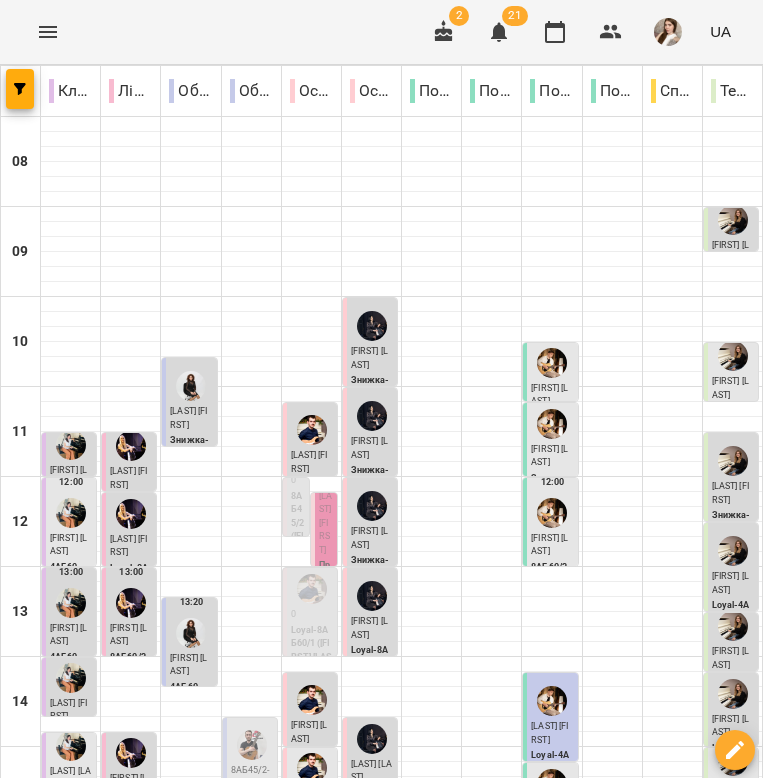 click on "ср 16" at bounding box center (402, 1309) 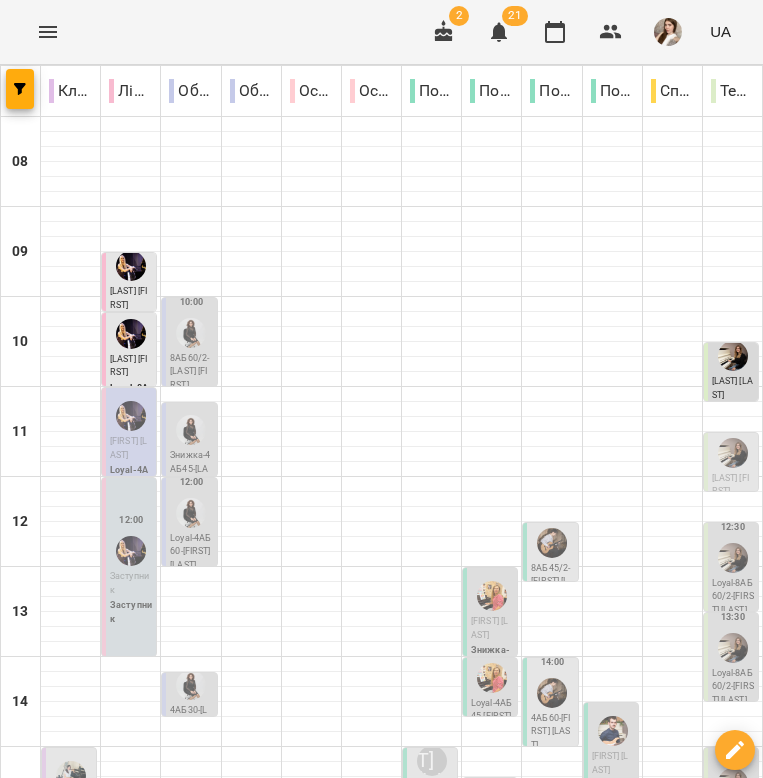 scroll, scrollTop: 604, scrollLeft: 0, axis: vertical 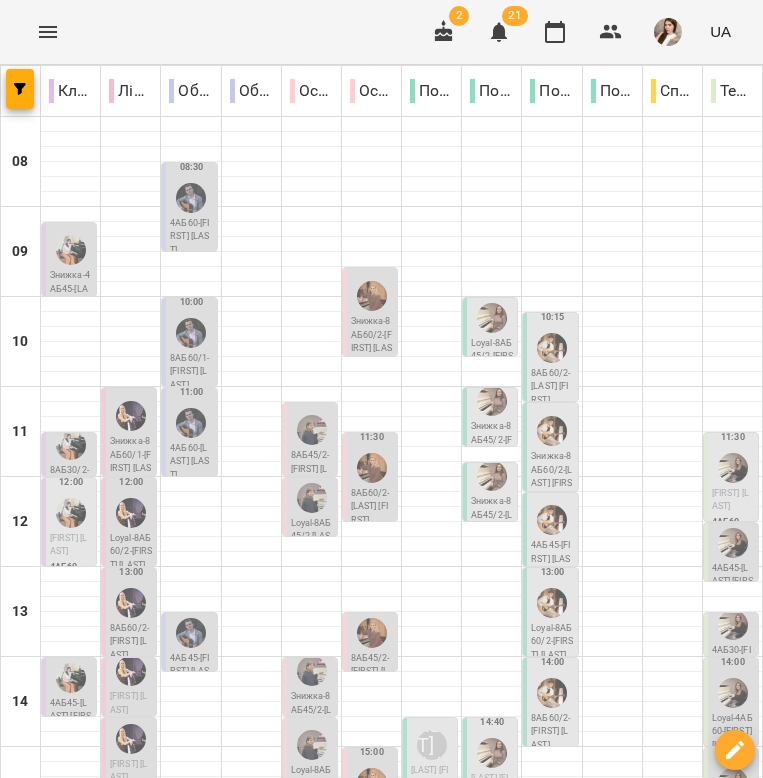 click on "[LAST] [FIRST]" at bounding box center (445, 836) 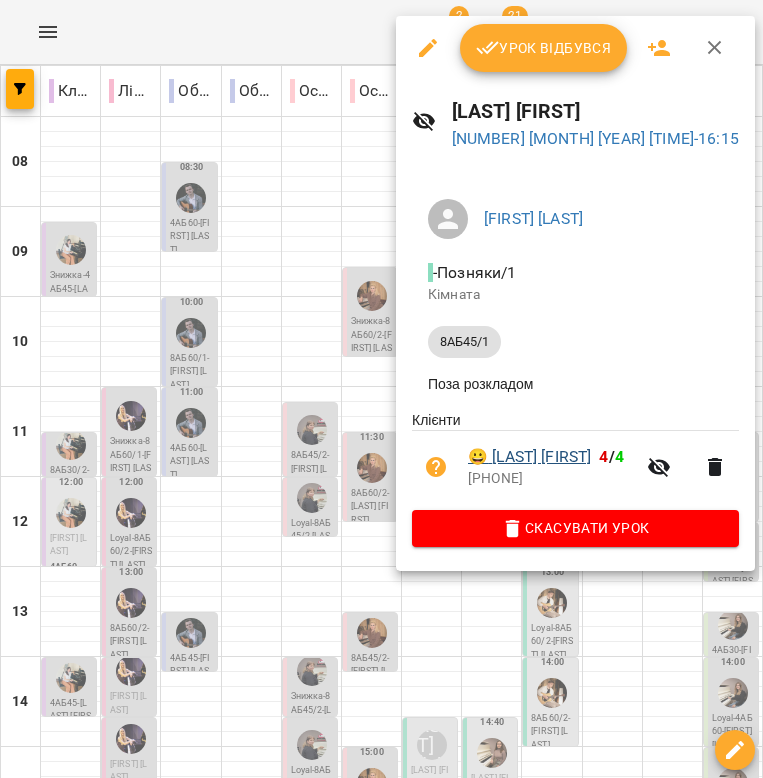 click on "😀 [LAST] [FIRST]" at bounding box center (529, 457) 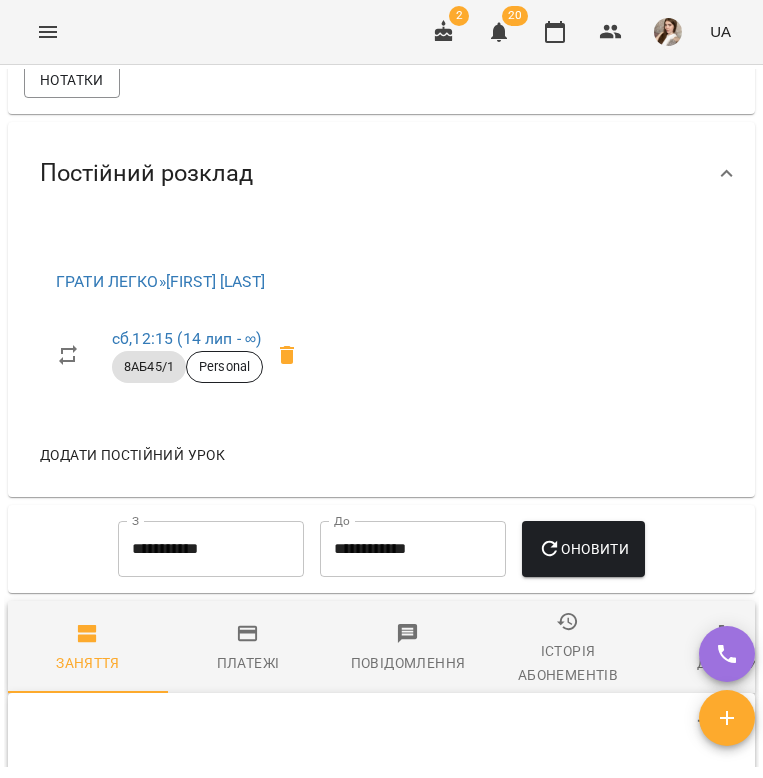 scroll, scrollTop: 1661, scrollLeft: 0, axis: vertical 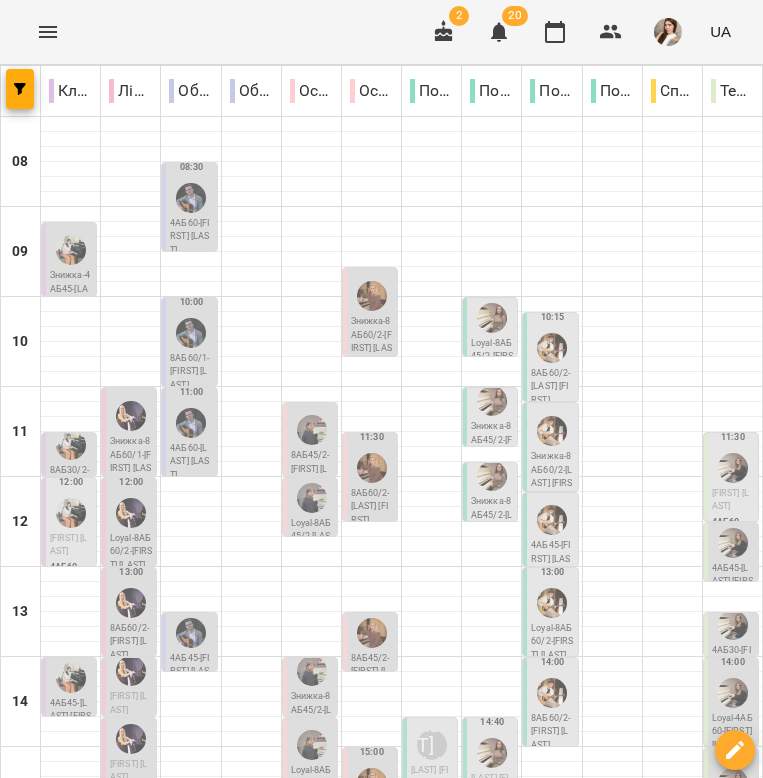 click on "[LAST] [FIRST]" at bounding box center (445, 836) 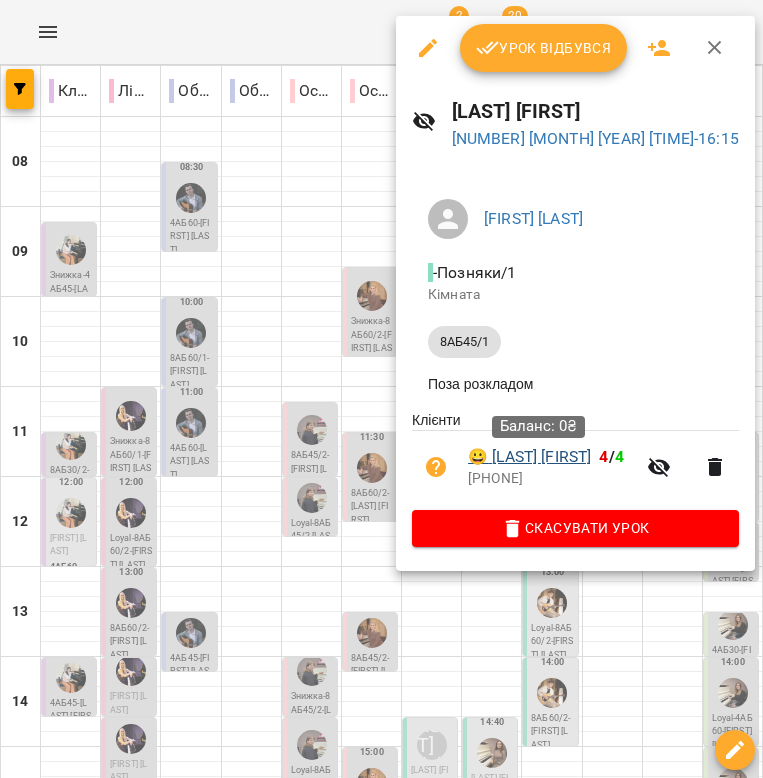 click on "😀 [LAST] [FIRST]" at bounding box center (529, 457) 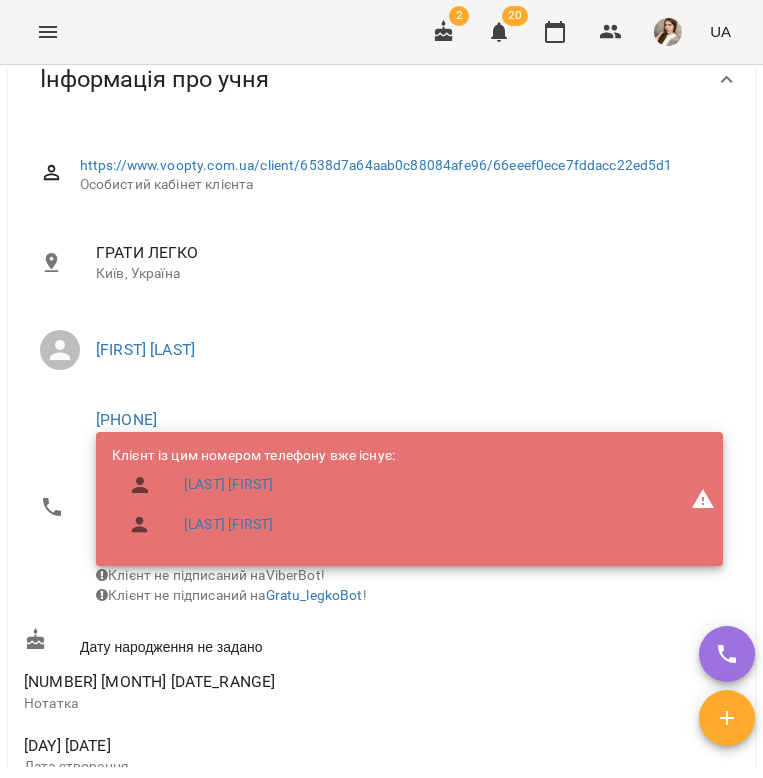 scroll, scrollTop: 703, scrollLeft: 0, axis: vertical 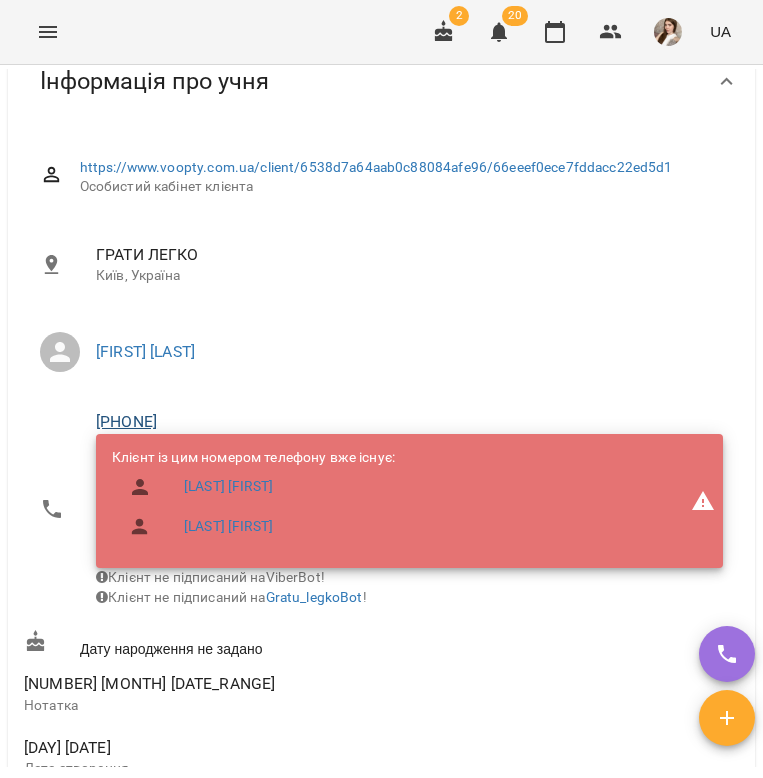 click on "[PHONE]" at bounding box center (126, 421) 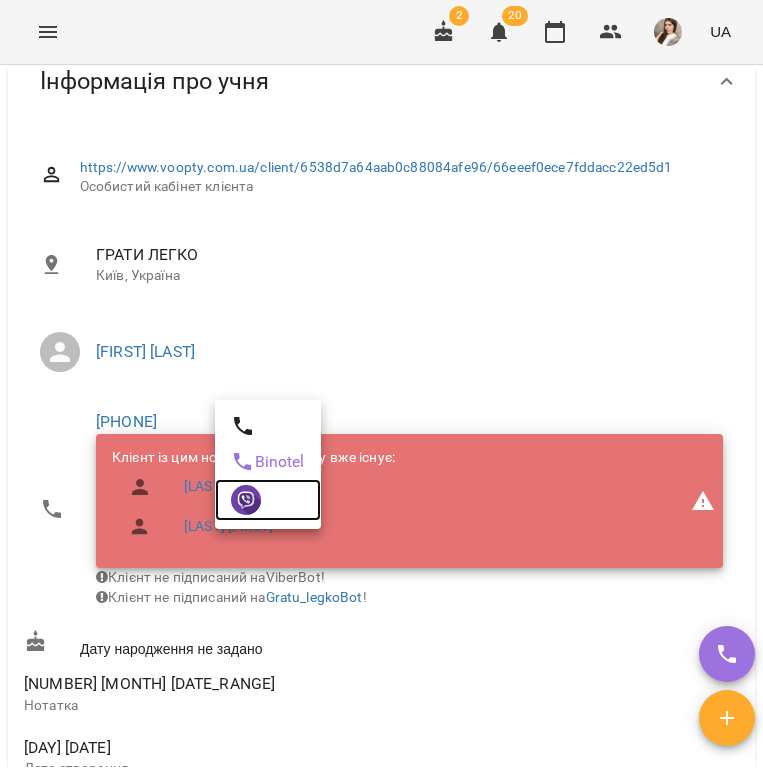 click at bounding box center [268, 500] 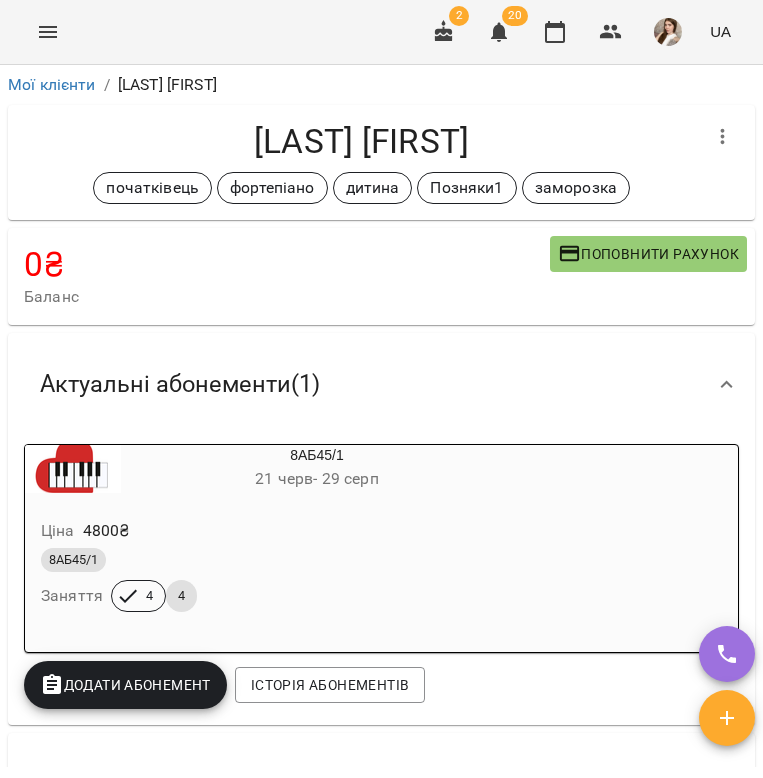 scroll, scrollTop: 0, scrollLeft: 0, axis: both 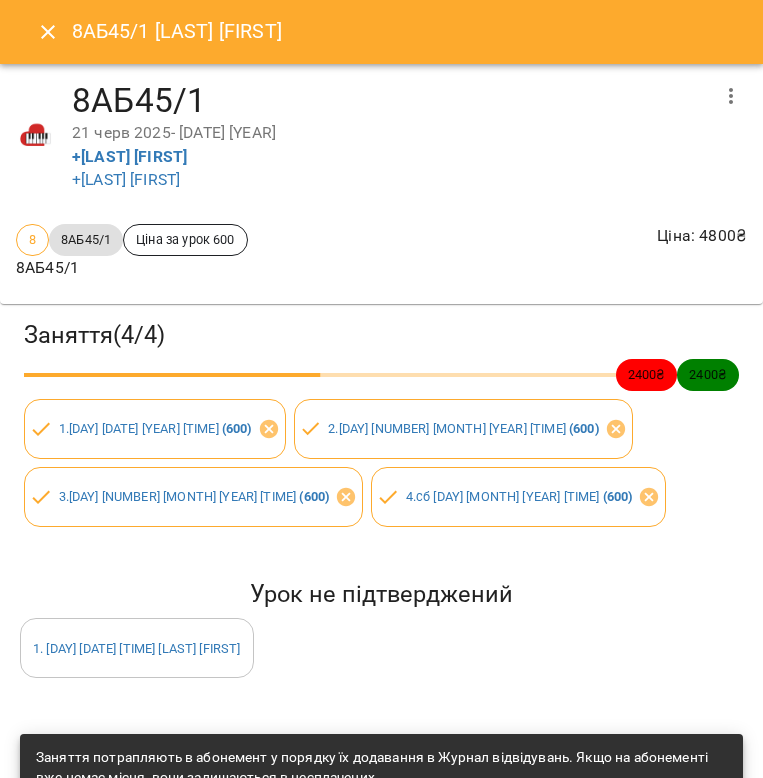 click at bounding box center (48, 32) 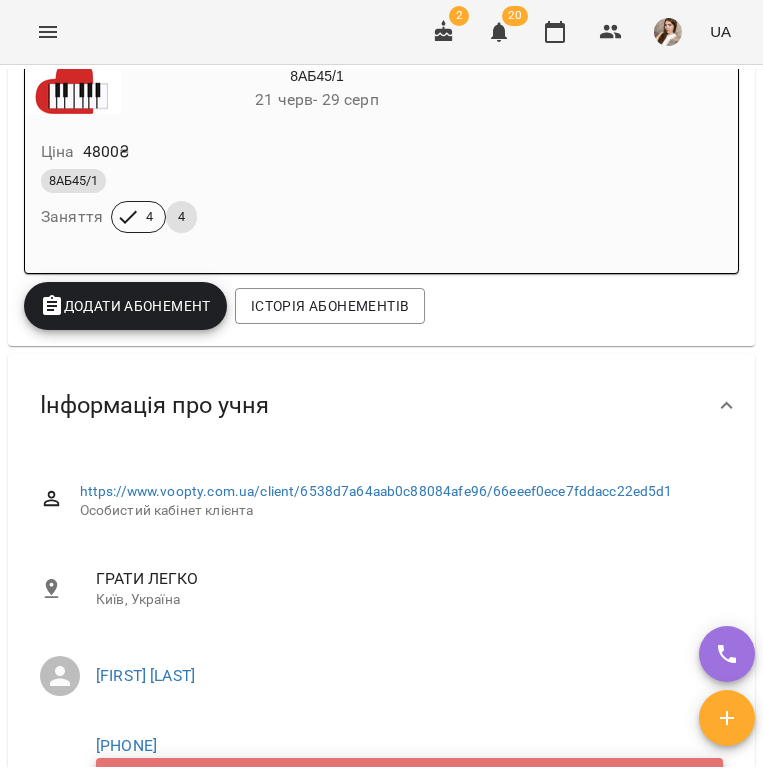 scroll, scrollTop: 562, scrollLeft: 0, axis: vertical 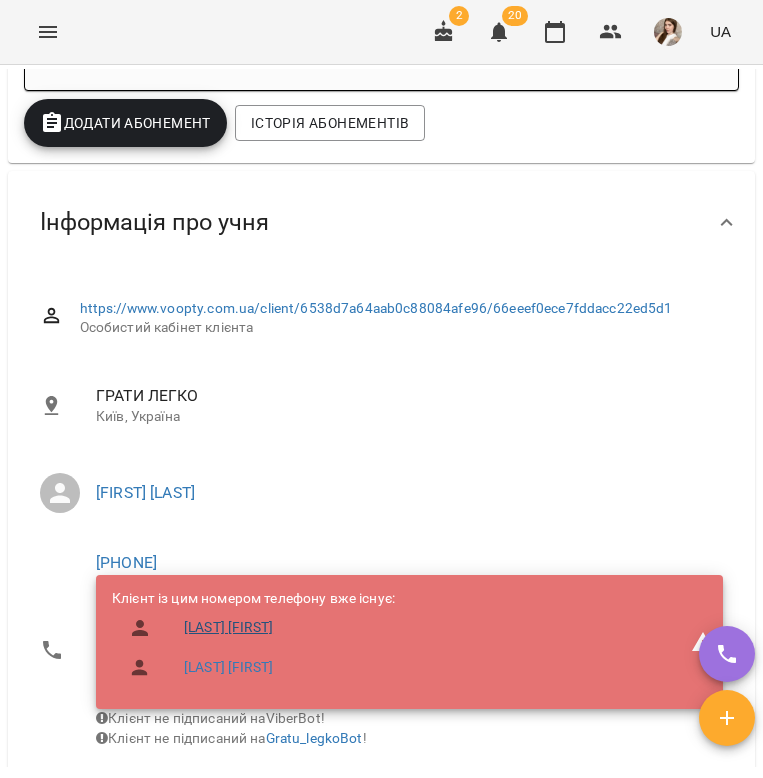 click on "[LAST] [FIRST]" at bounding box center [228, 628] 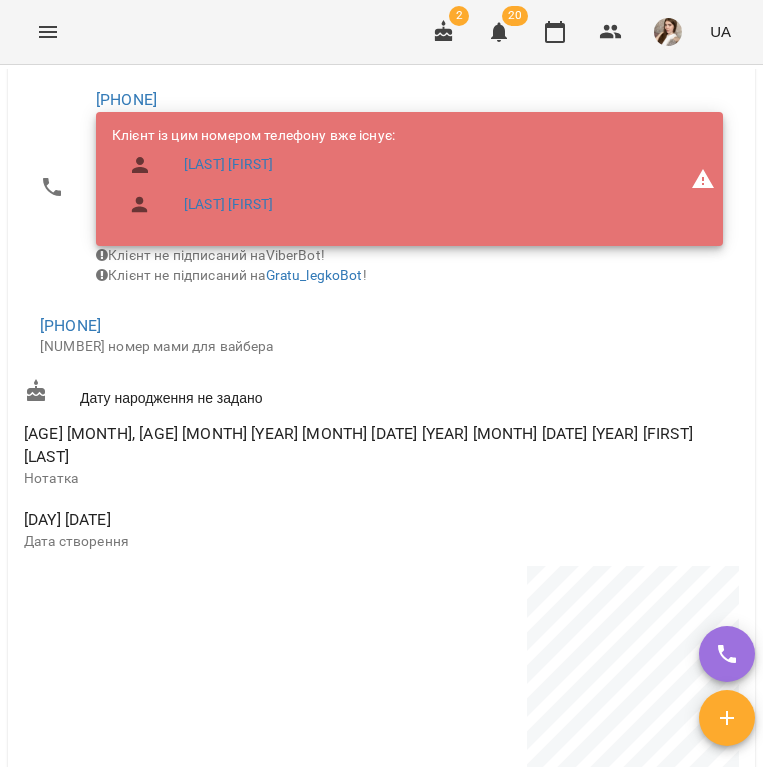 scroll, scrollTop: 1039, scrollLeft: 0, axis: vertical 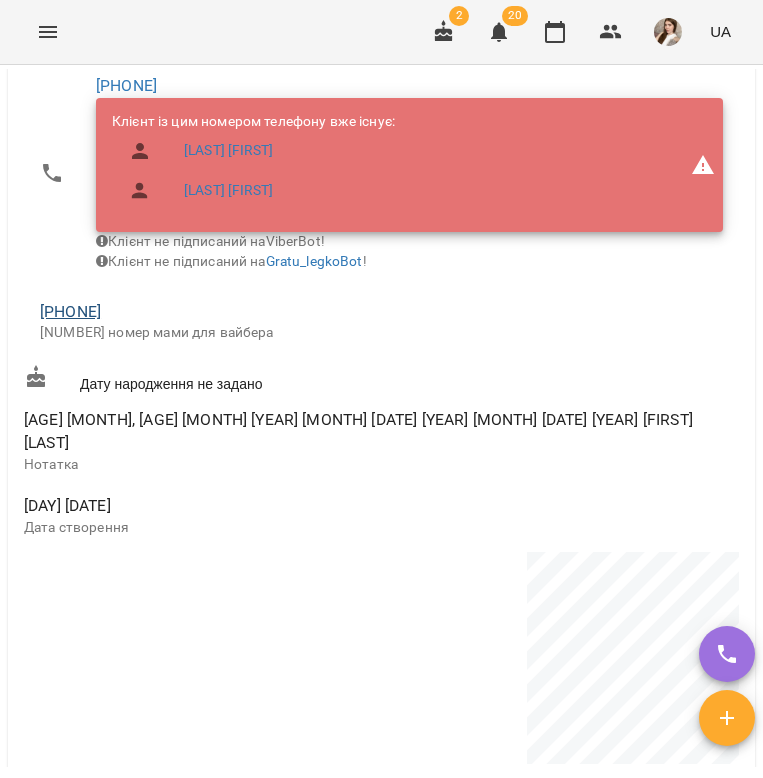 click on "[PHONE]" at bounding box center (70, 311) 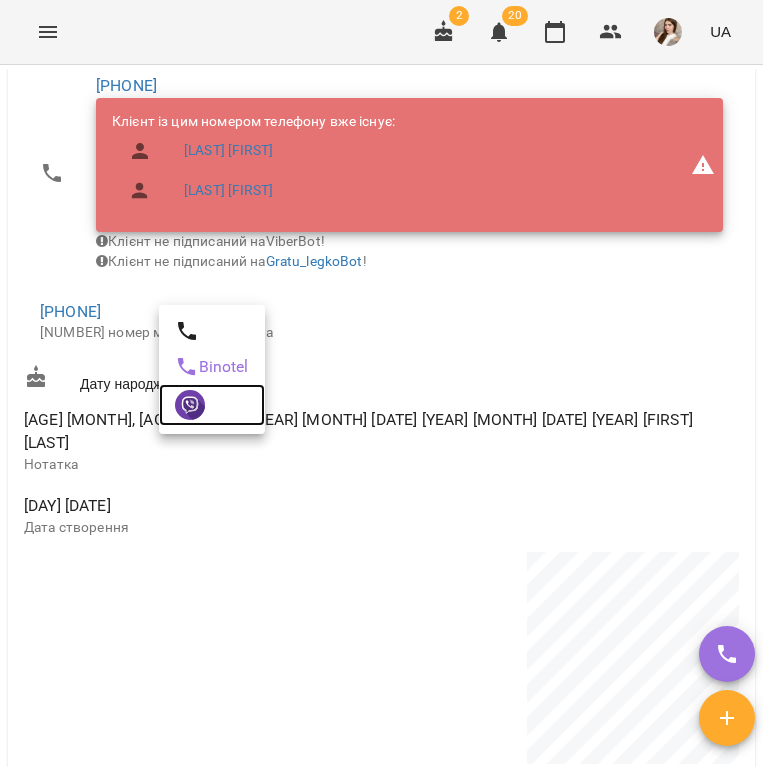 click at bounding box center [212, 405] 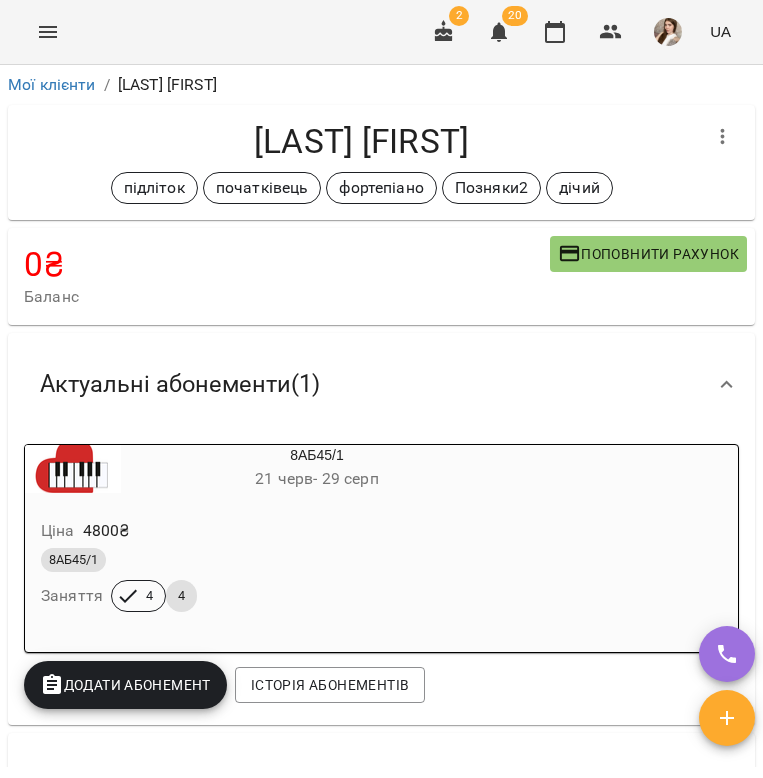 scroll, scrollTop: 0, scrollLeft: 0, axis: both 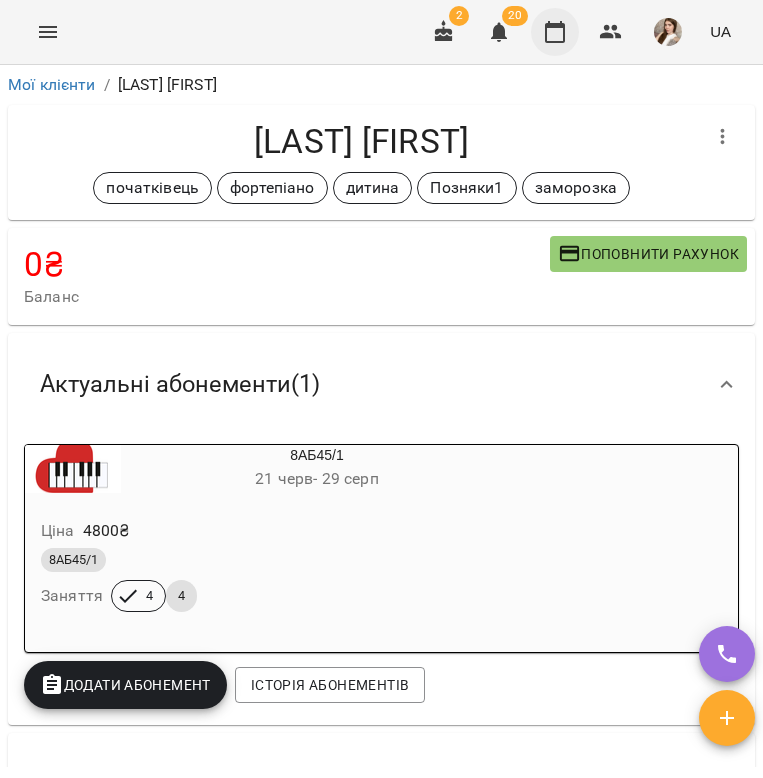 click at bounding box center (555, 32) 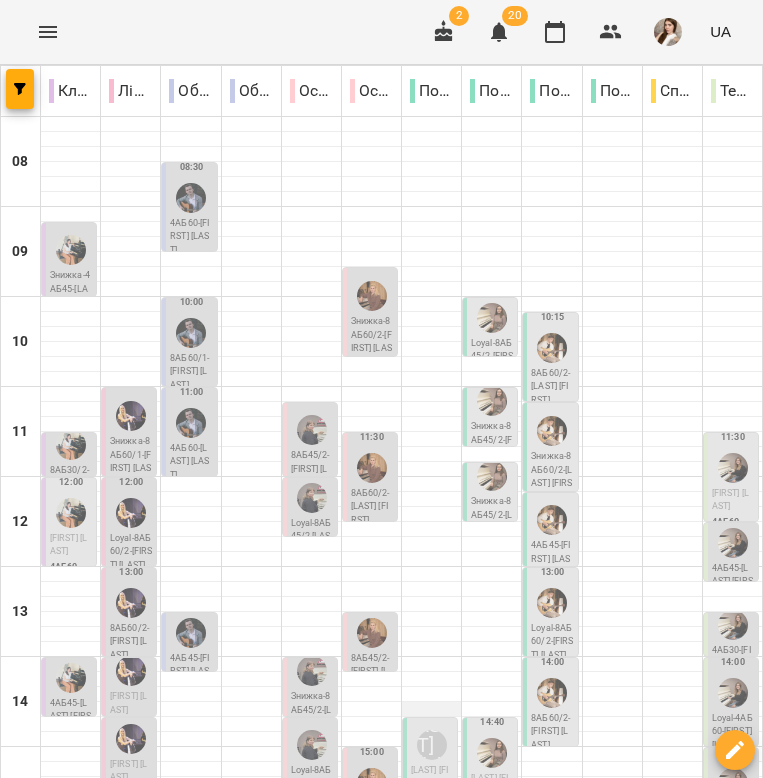 scroll, scrollTop: 530, scrollLeft: 0, axis: vertical 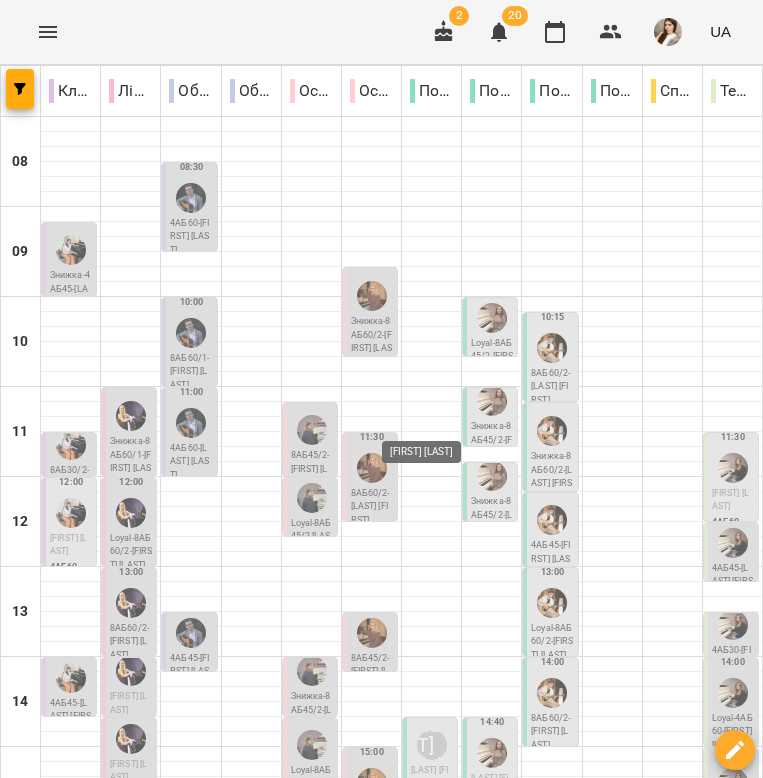 click on "[FIRST] [LAST]" at bounding box center (432, 948) 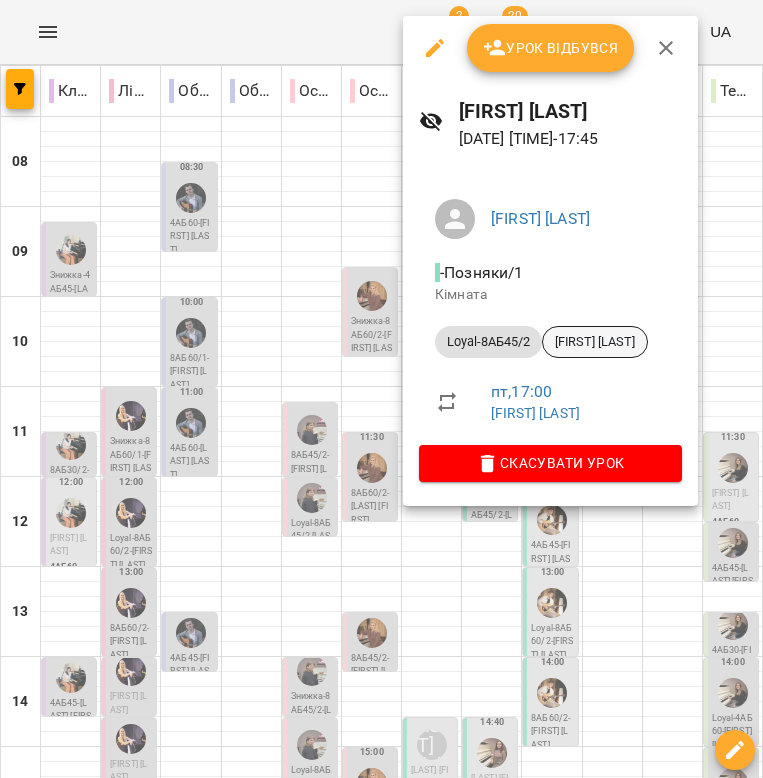 click on "[FIRST] [LAST]" at bounding box center (595, 342) 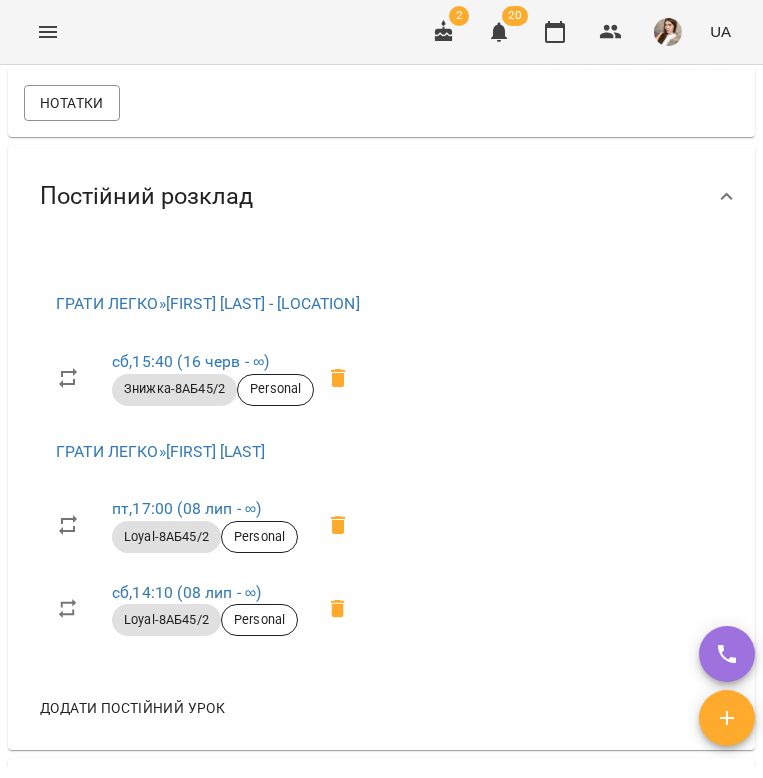 scroll, scrollTop: 1925, scrollLeft: 0, axis: vertical 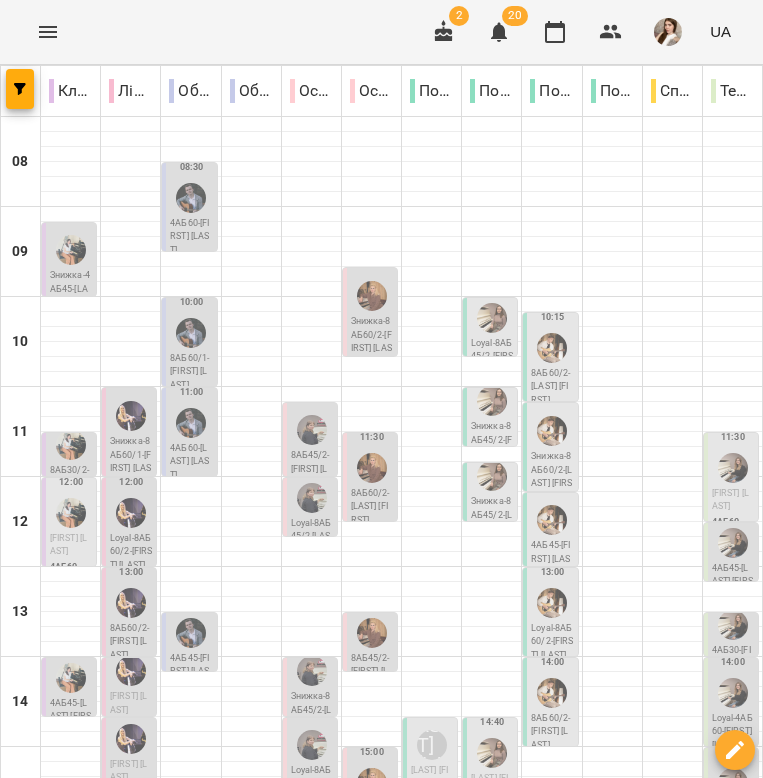 click on "[CODE] - [FIRST] [LAST]" at bounding box center (432, 987) 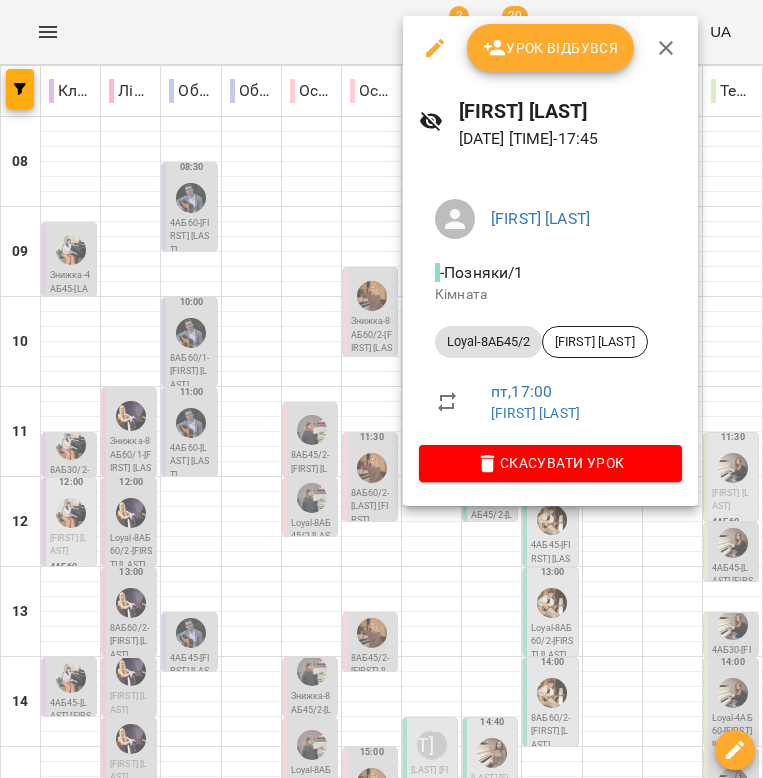 click at bounding box center (666, 48) 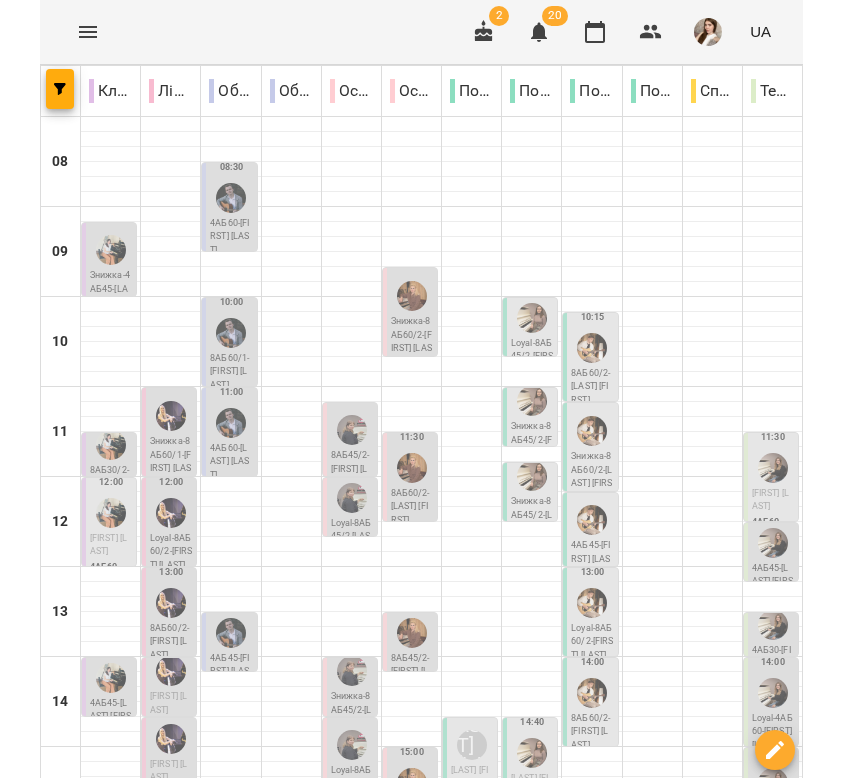 scroll, scrollTop: 620, scrollLeft: 0, axis: vertical 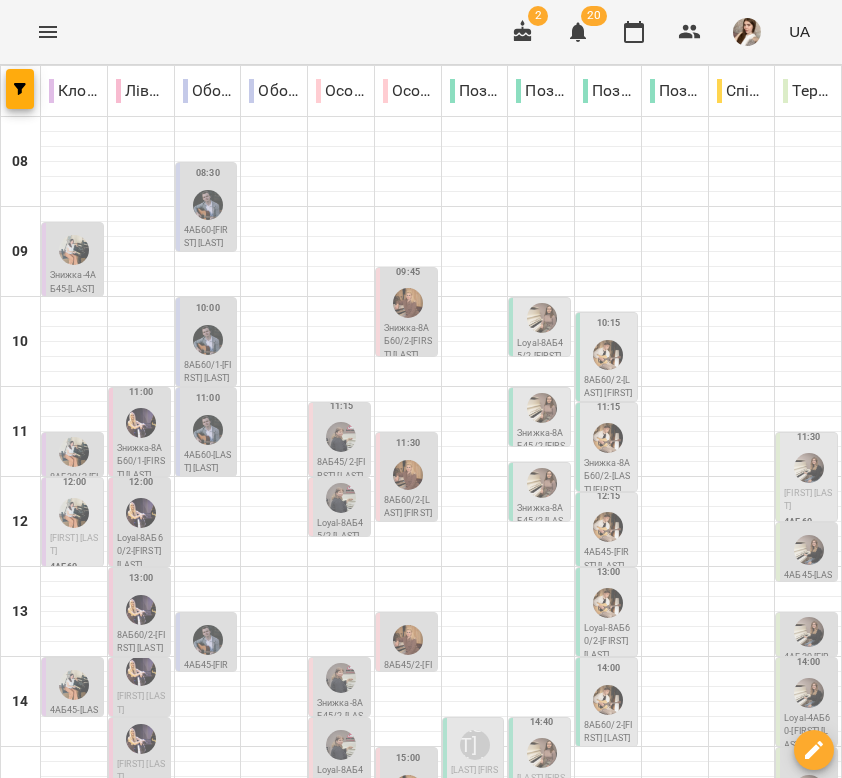 click on "ср 16" at bounding box center (219, 1309) 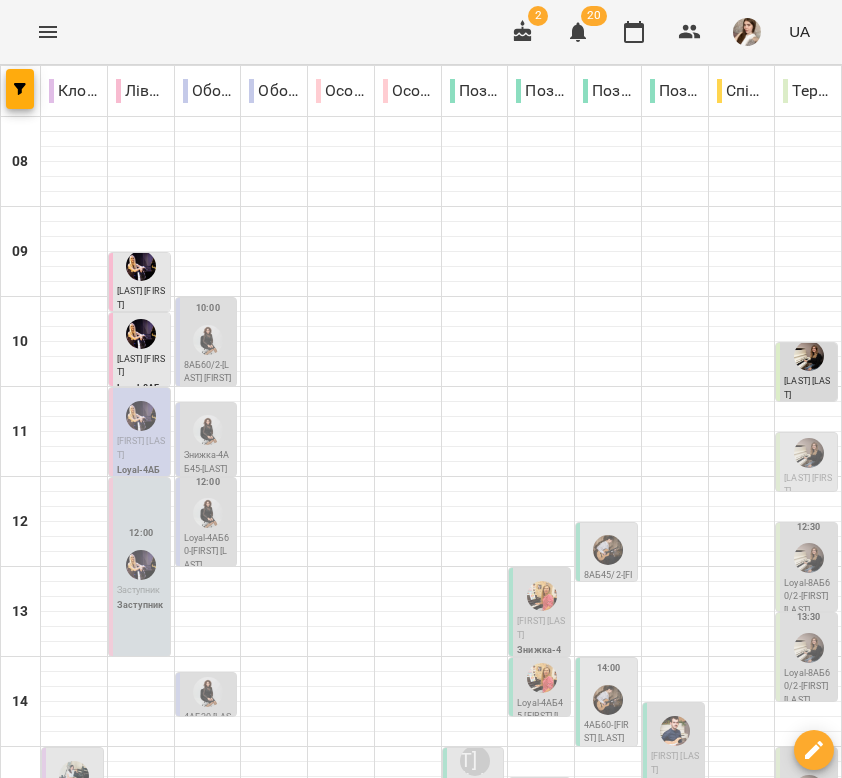 scroll, scrollTop: 470, scrollLeft: 0, axis: vertical 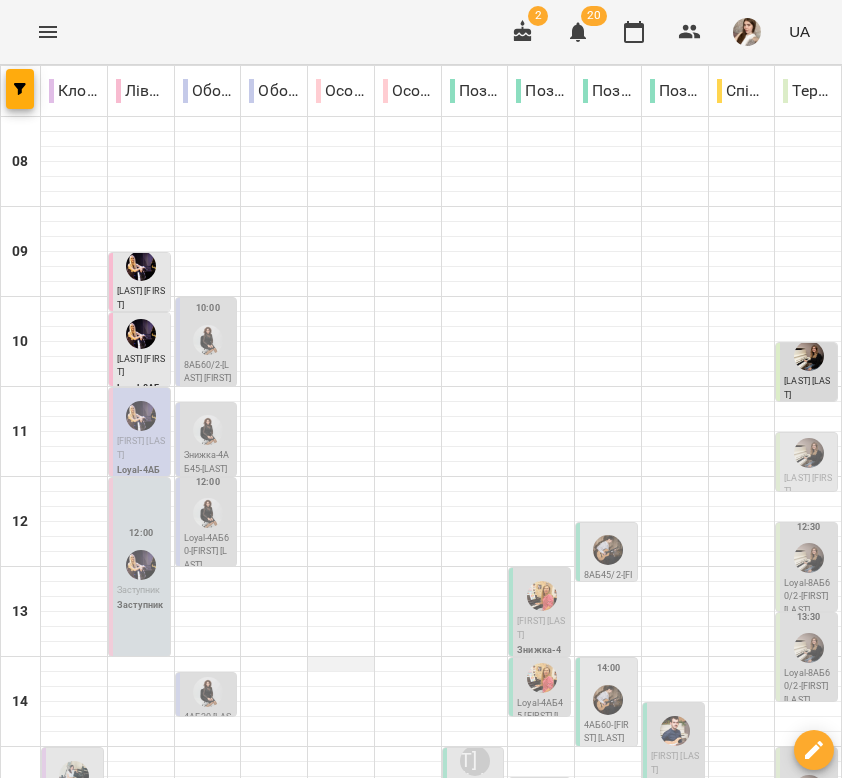 click at bounding box center (341, 664) 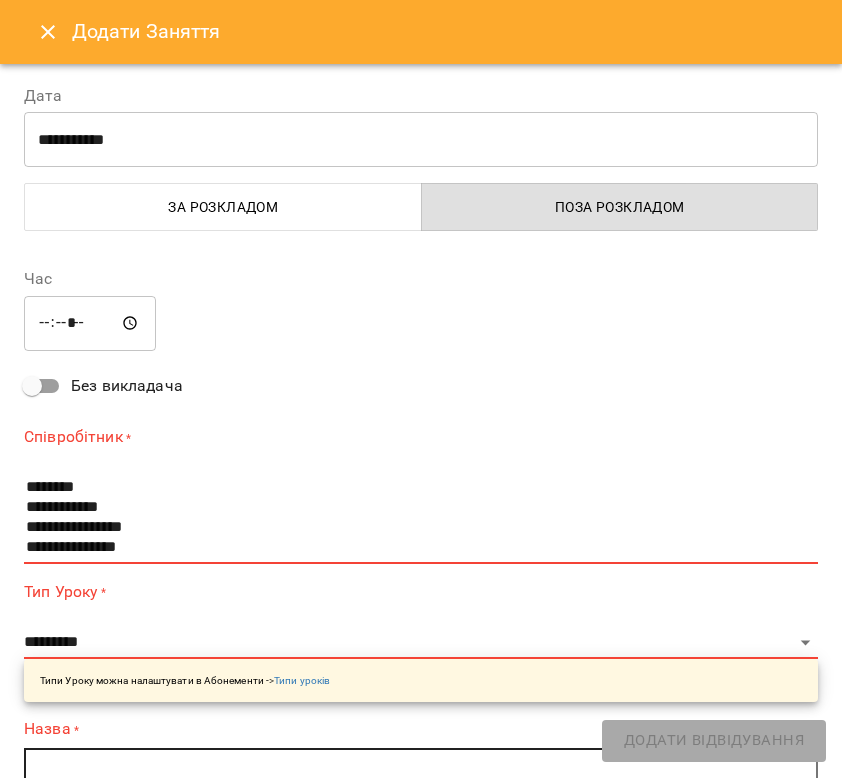 scroll, scrollTop: 180, scrollLeft: 0, axis: vertical 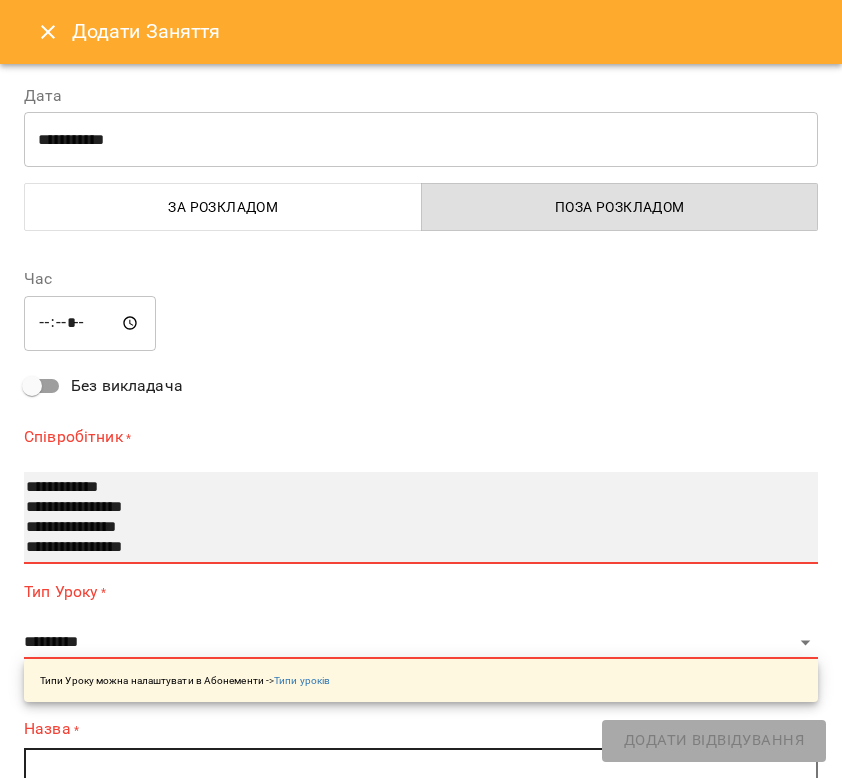 click on "**********" at bounding box center (409, 508) 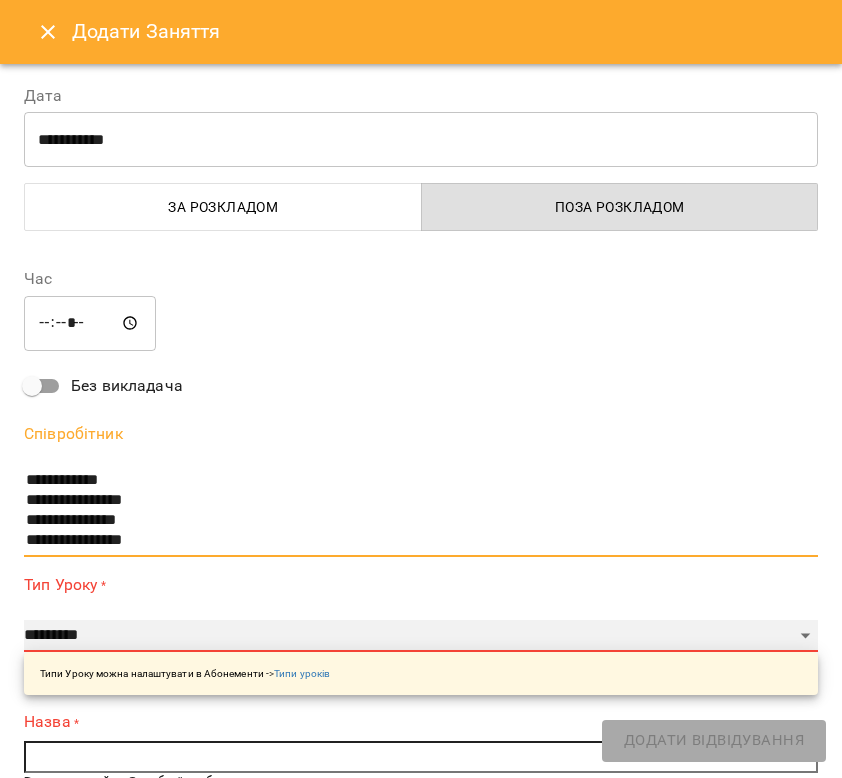 click on "**********" at bounding box center (421, 636) 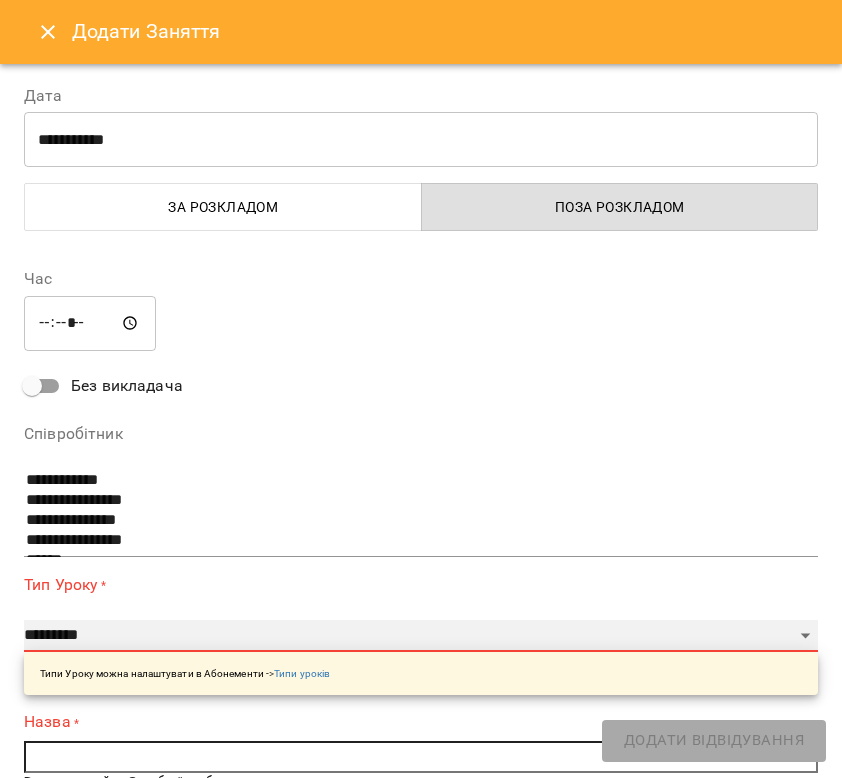 select on "**********" 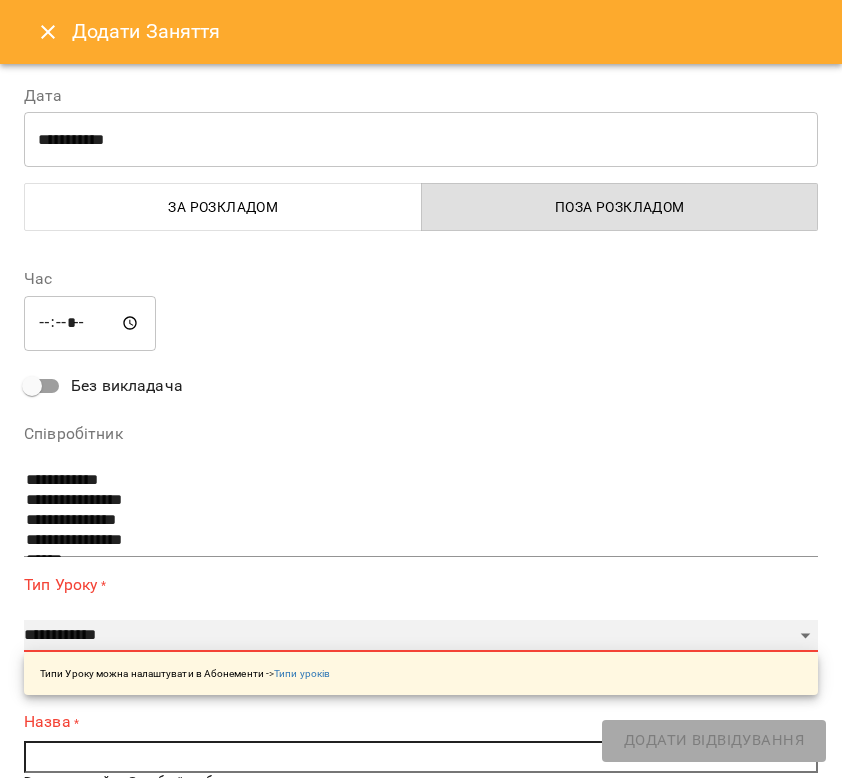 type on "**" 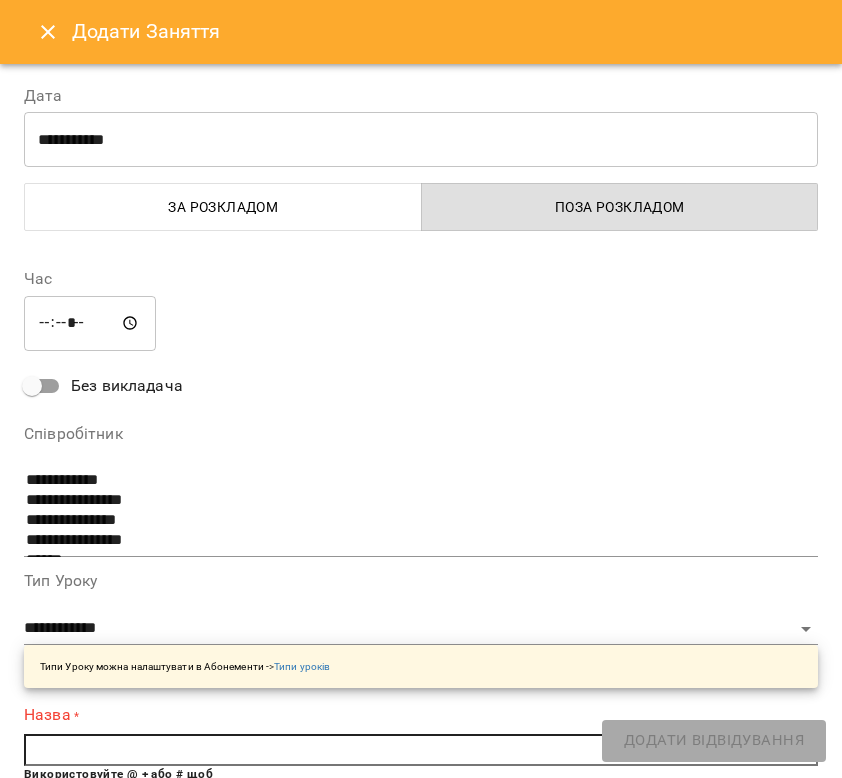 click at bounding box center [421, 750] 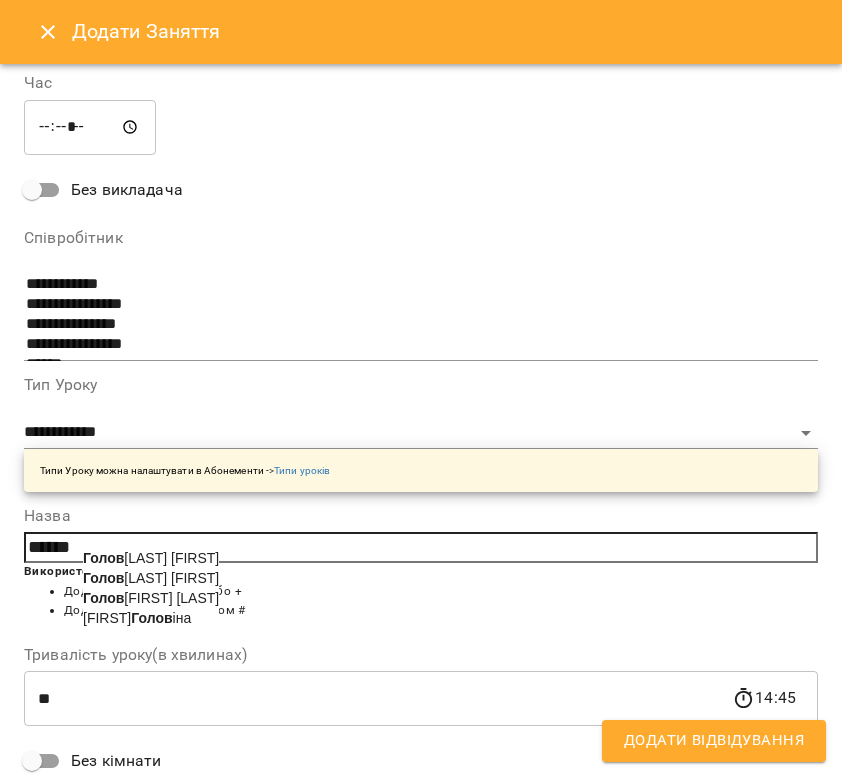 scroll, scrollTop: 208, scrollLeft: 0, axis: vertical 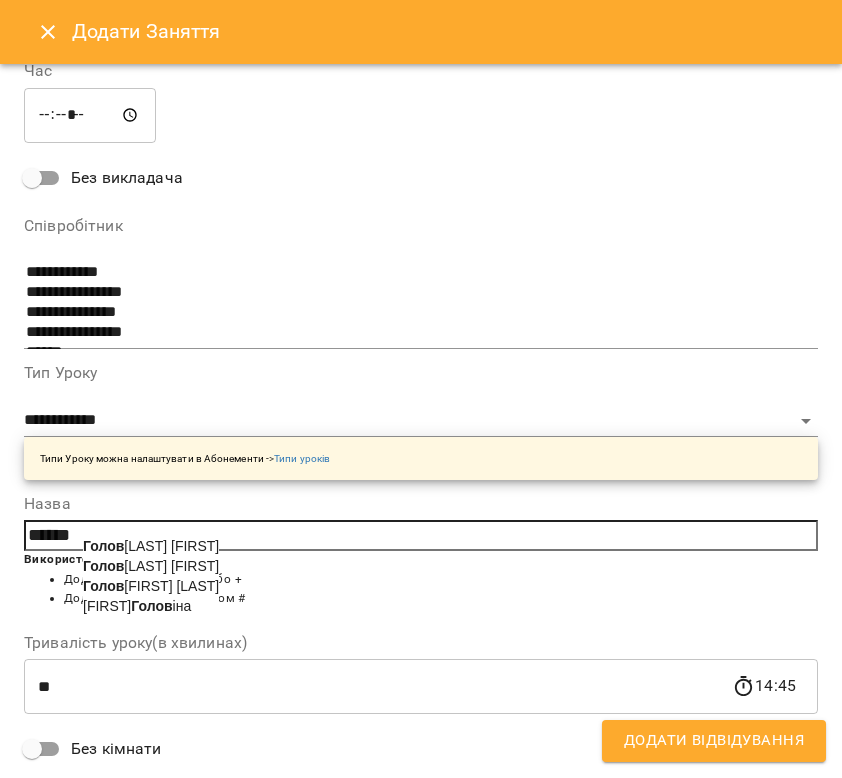 click on "[LAST] [FIRST]" at bounding box center [151, 586] 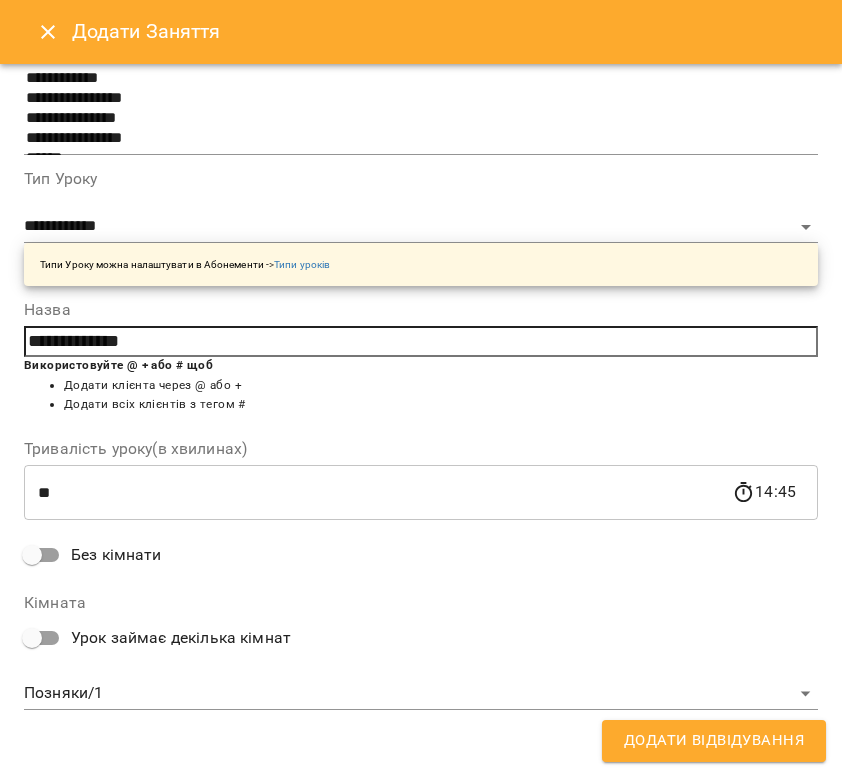 scroll, scrollTop: 402, scrollLeft: 0, axis: vertical 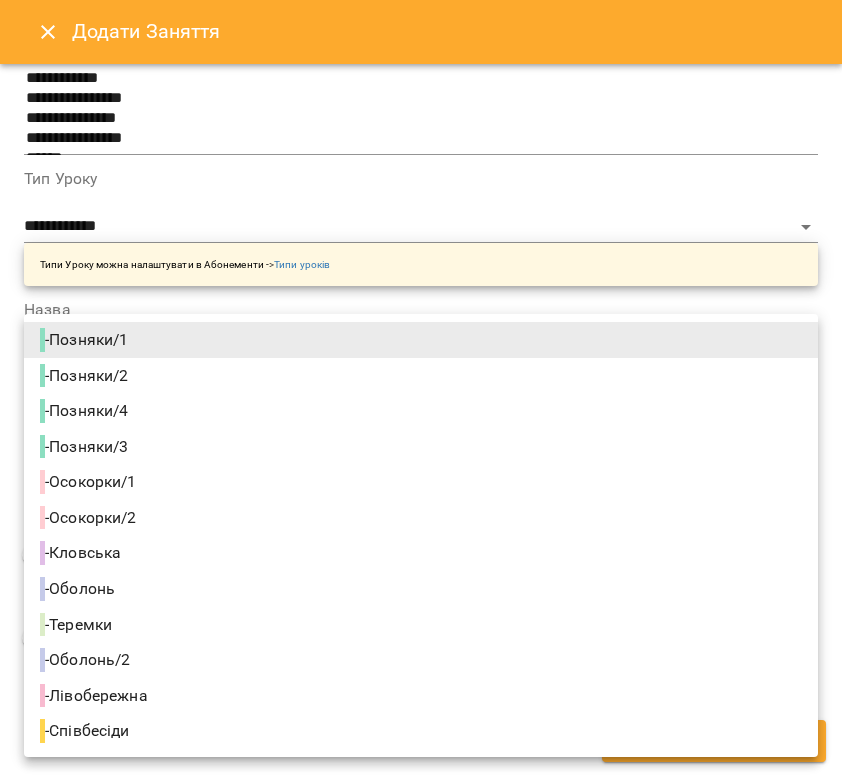 click on "[LOCATION]" at bounding box center (421, 482) 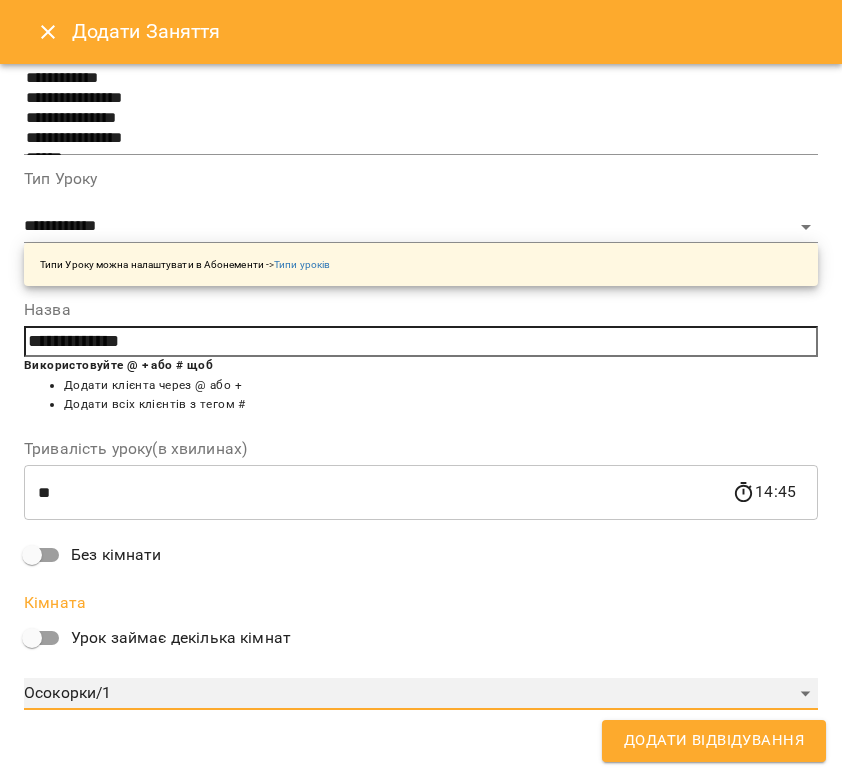 scroll, scrollTop: 0, scrollLeft: 0, axis: both 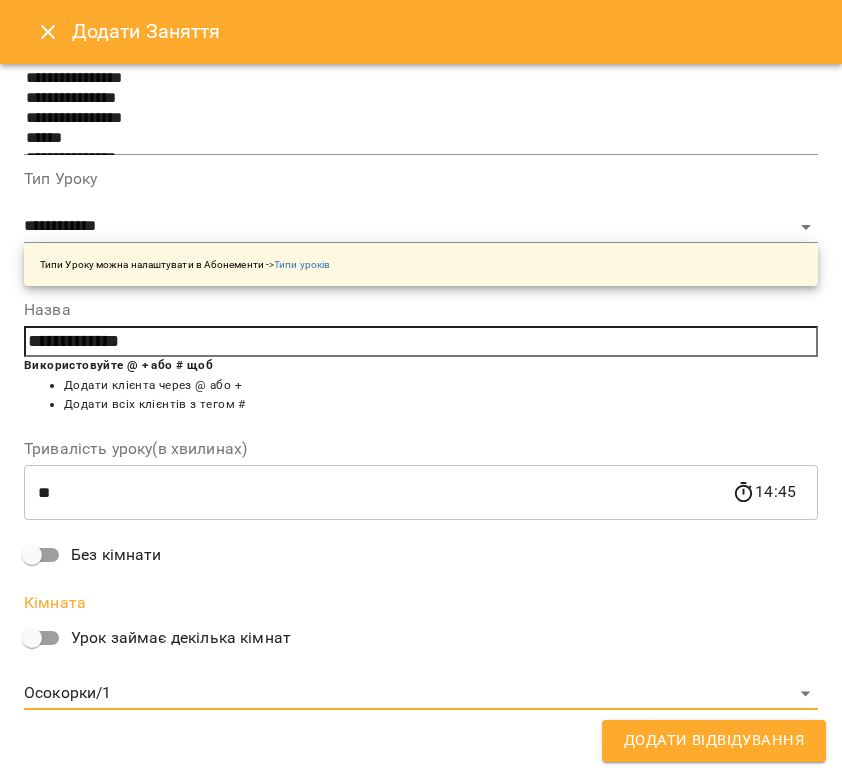 click on "Додати Відвідування" at bounding box center [714, 741] 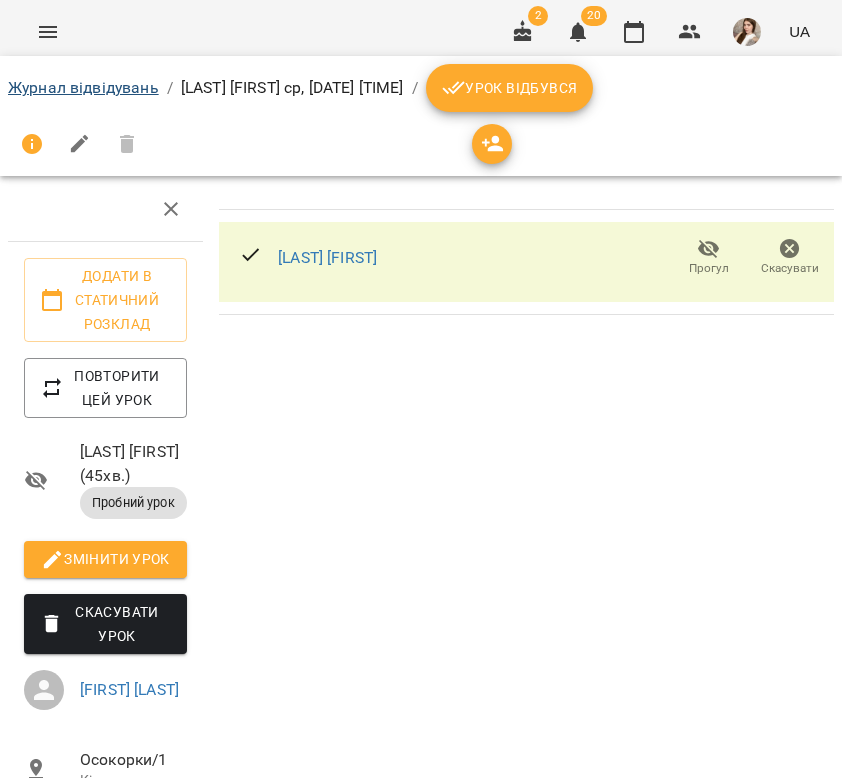 click on "Журнал відвідувань" at bounding box center [83, 87] 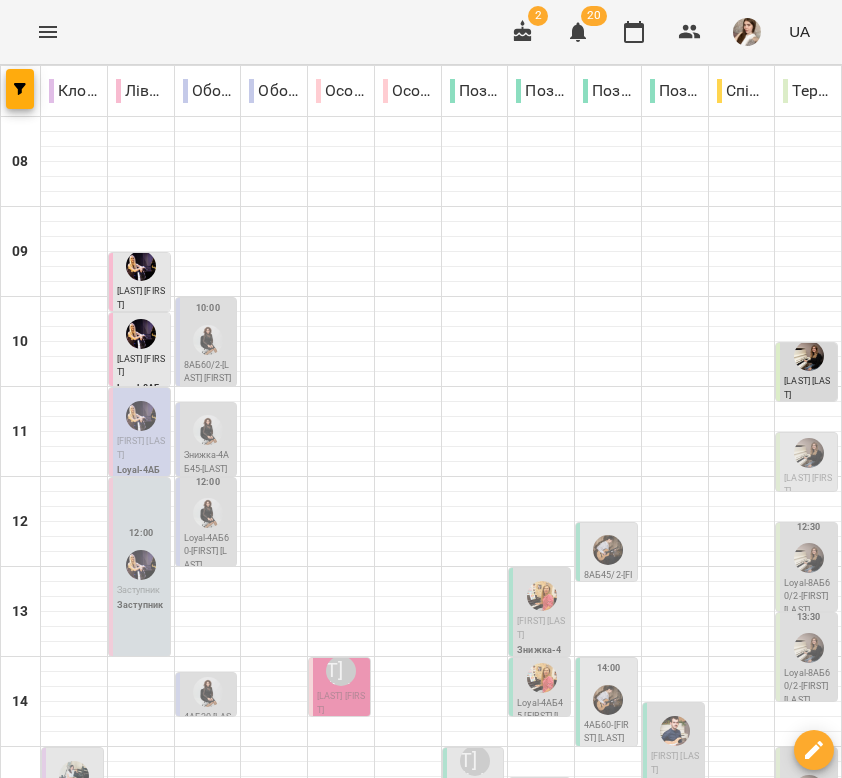 scroll, scrollTop: 396, scrollLeft: 0, axis: vertical 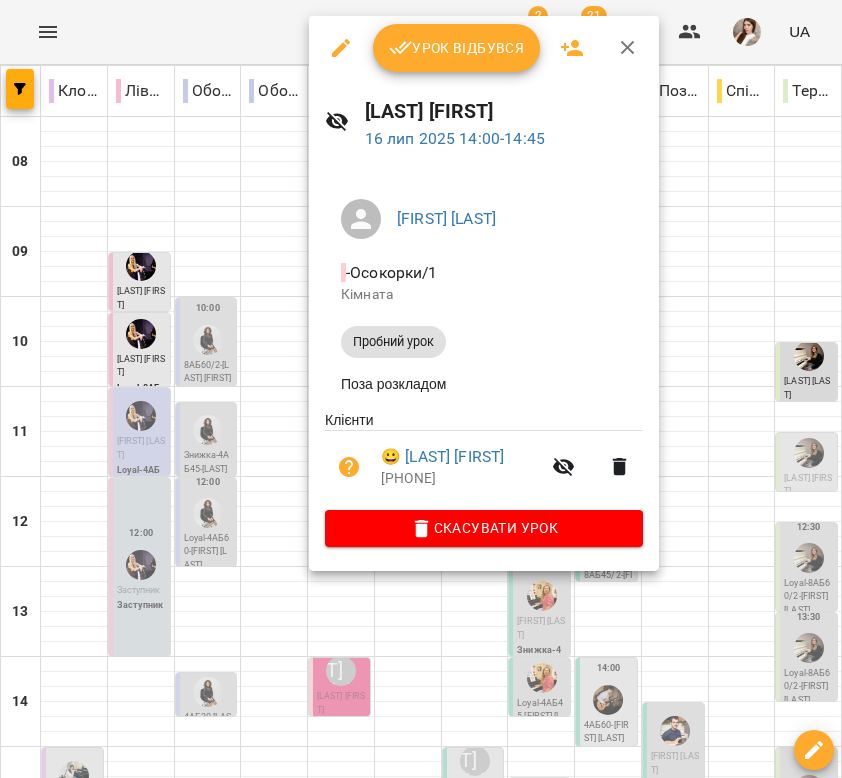 click 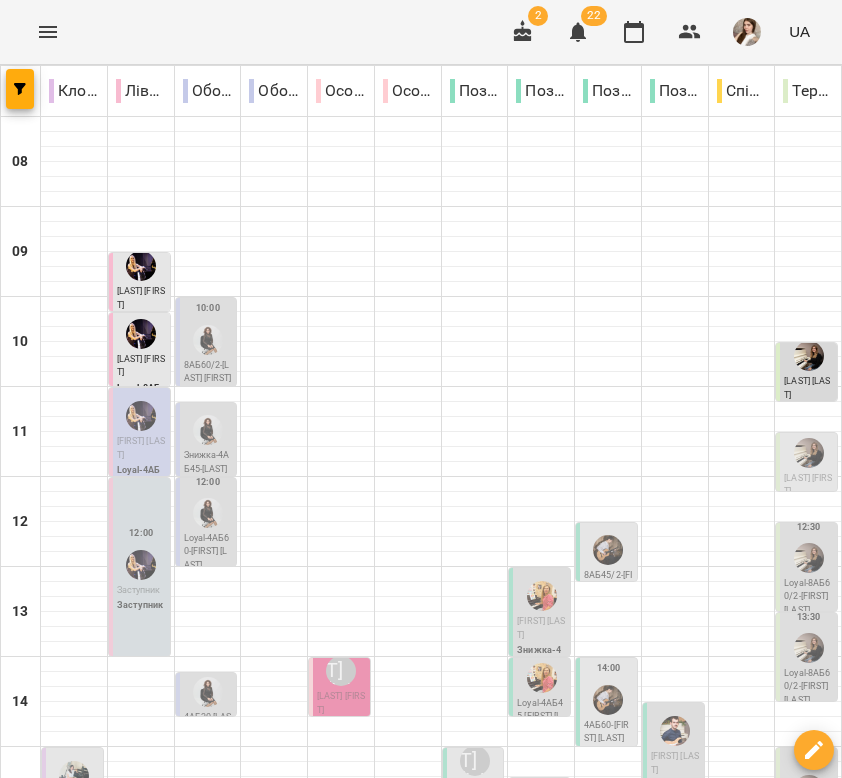 scroll, scrollTop: 480, scrollLeft: 0, axis: vertical 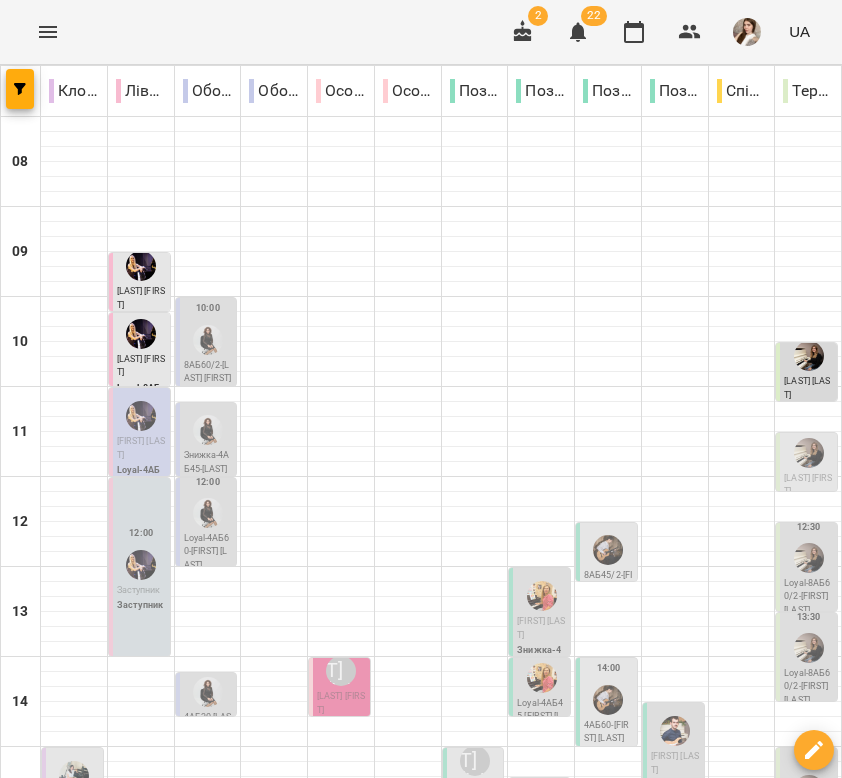 click on "чт 17" at bounding box center (524, 1309) 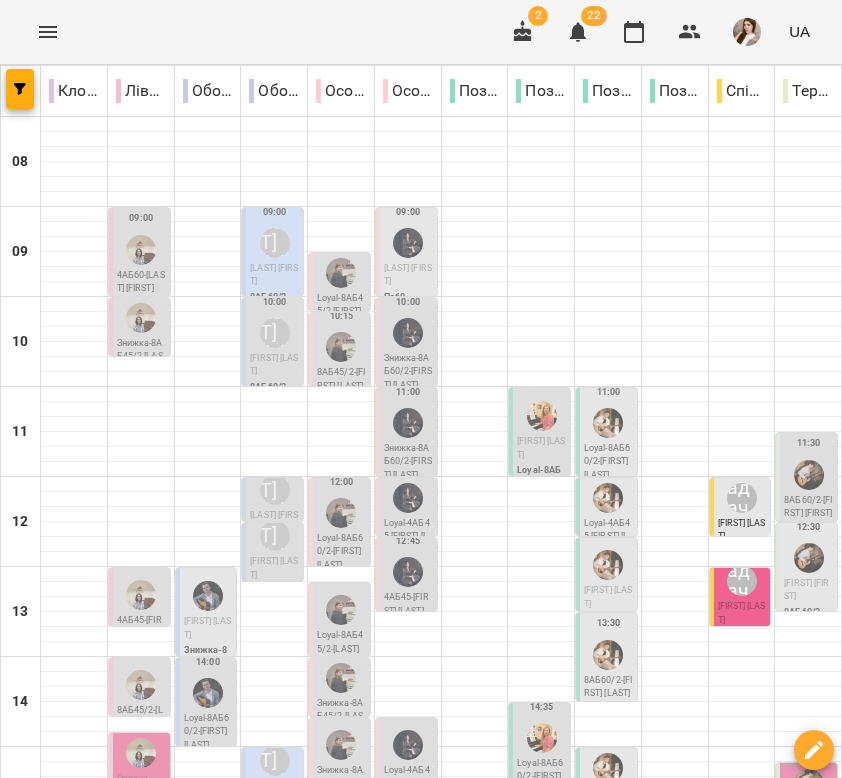 scroll, scrollTop: 612, scrollLeft: 0, axis: vertical 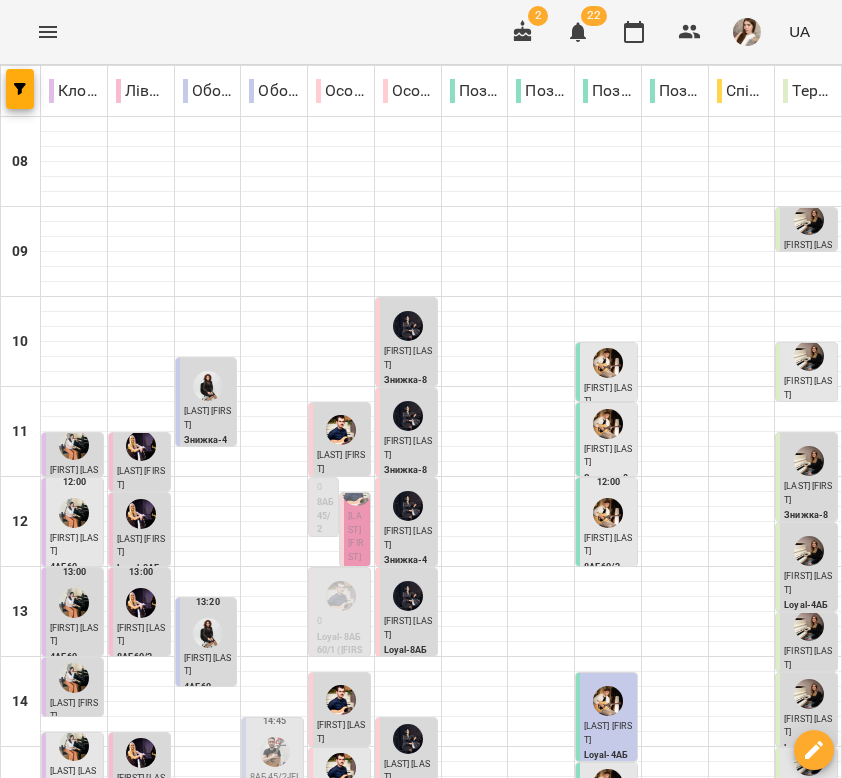 click on "[LAST] [FIRST]" at bounding box center [141, 891] 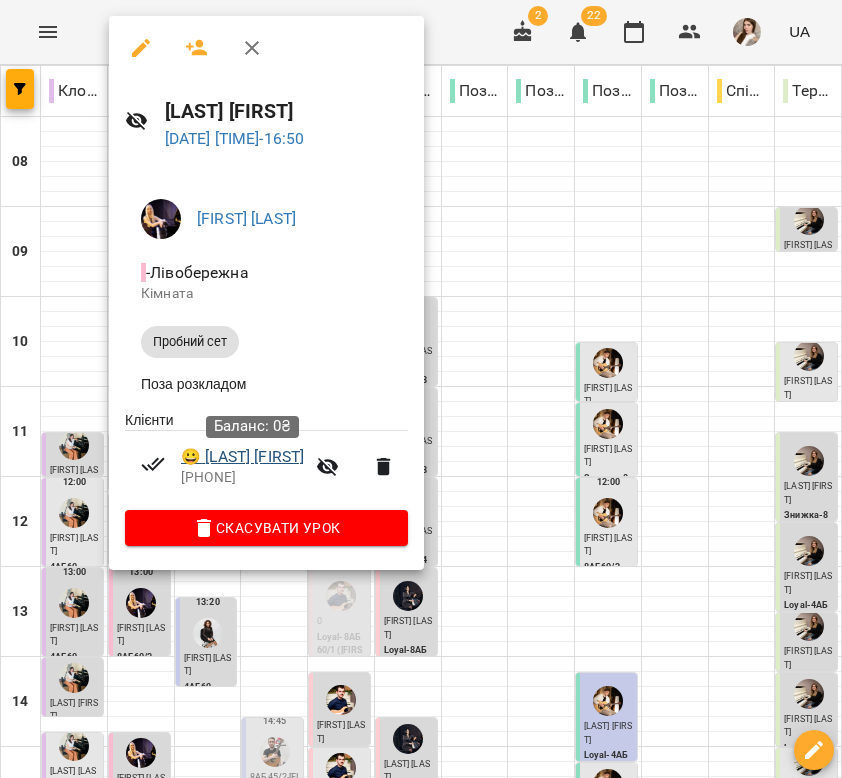 click on "😀 [FIRST] [LAST]" at bounding box center (242, 457) 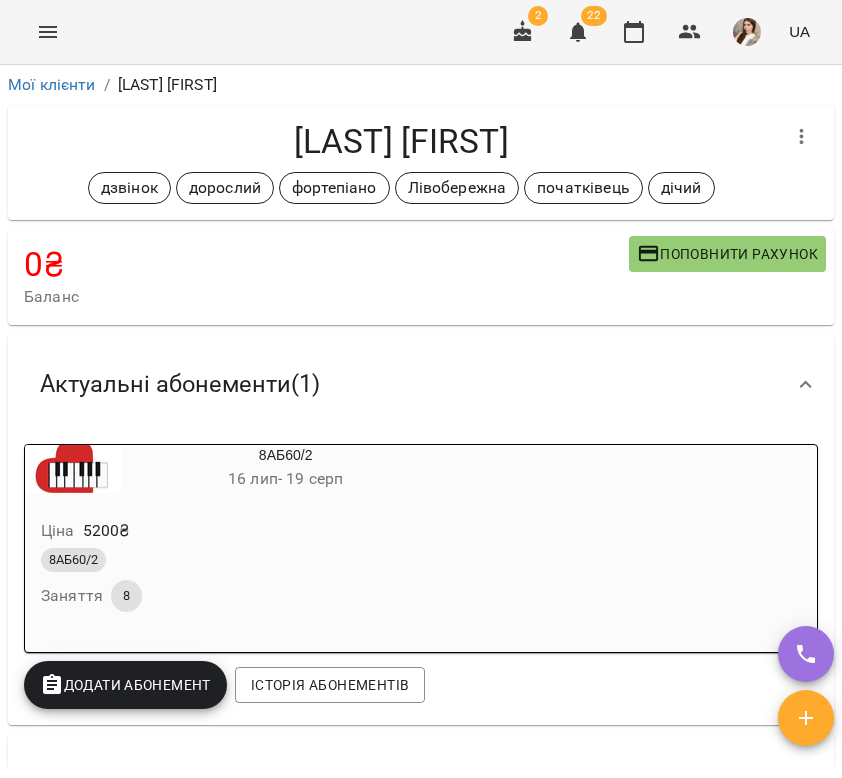 scroll, scrollTop: 0, scrollLeft: 0, axis: both 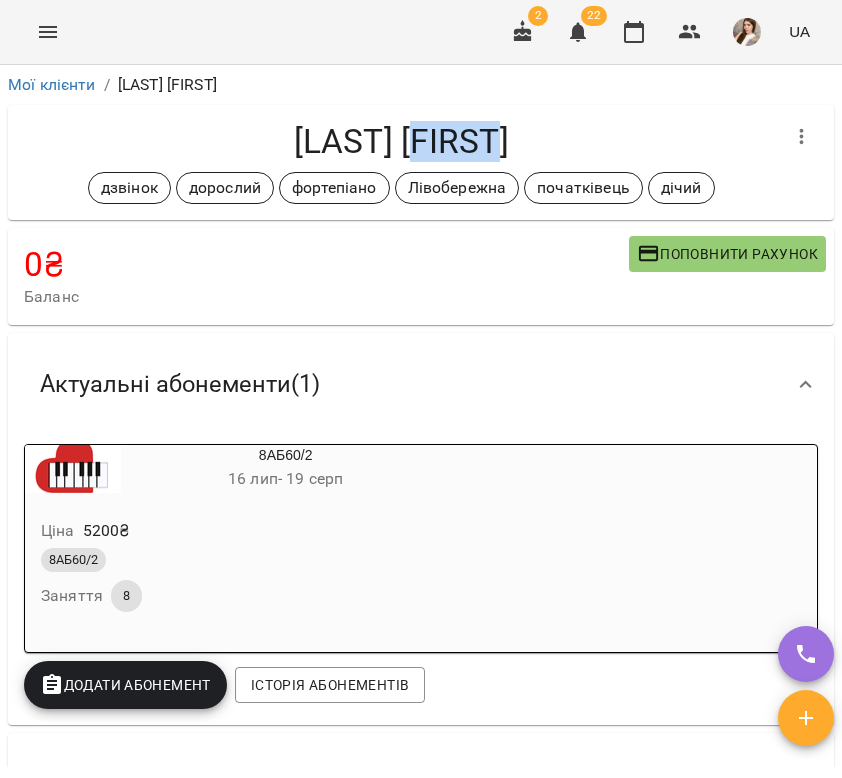 click on "[LAST] [FIRST]" at bounding box center (401, 141) 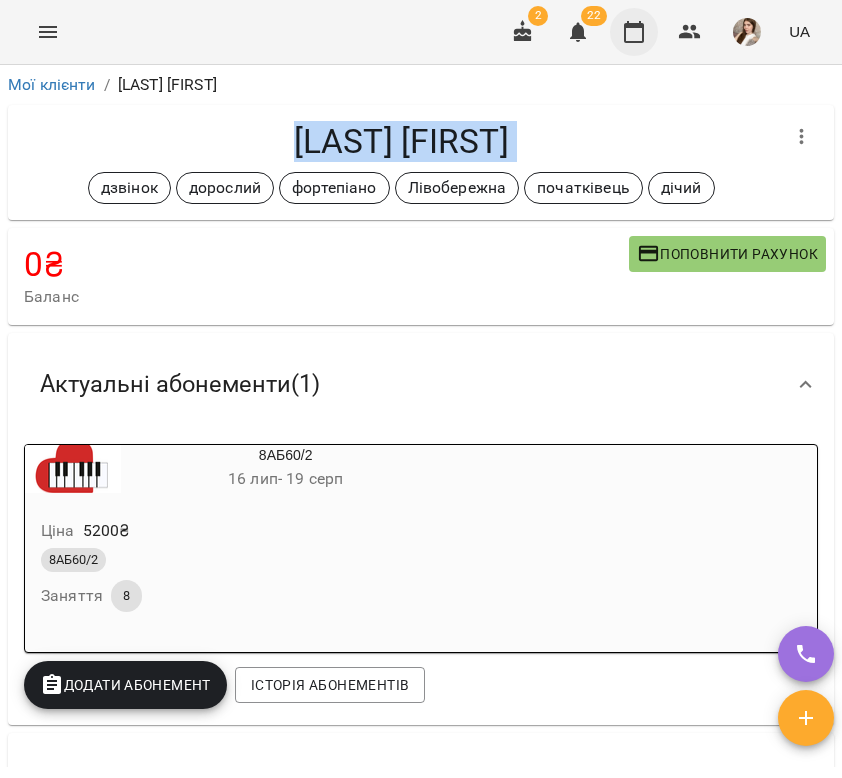 click 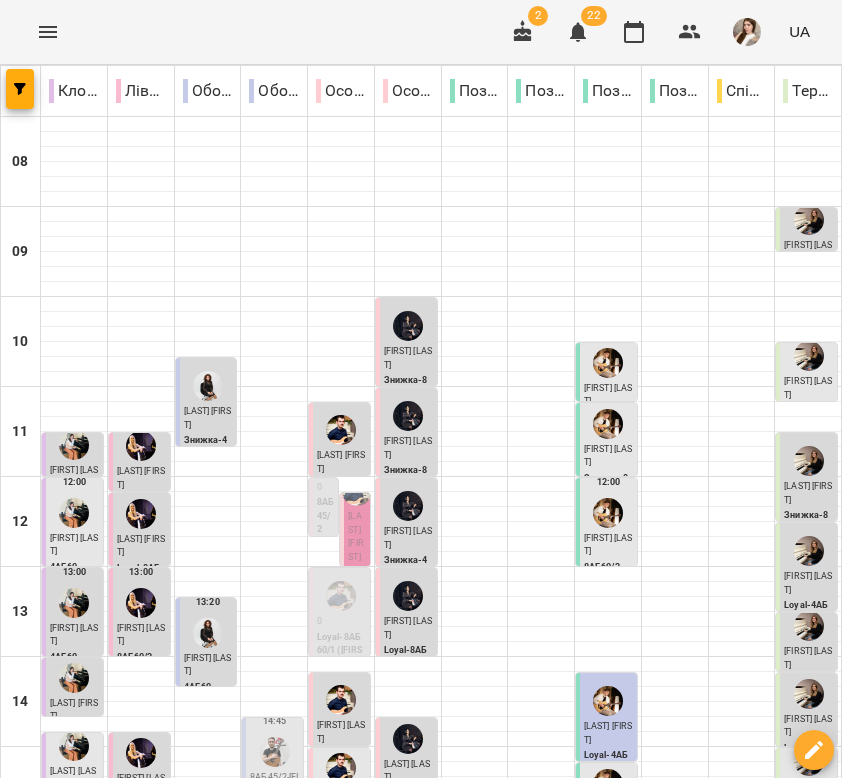 scroll, scrollTop: 260, scrollLeft: 0, axis: vertical 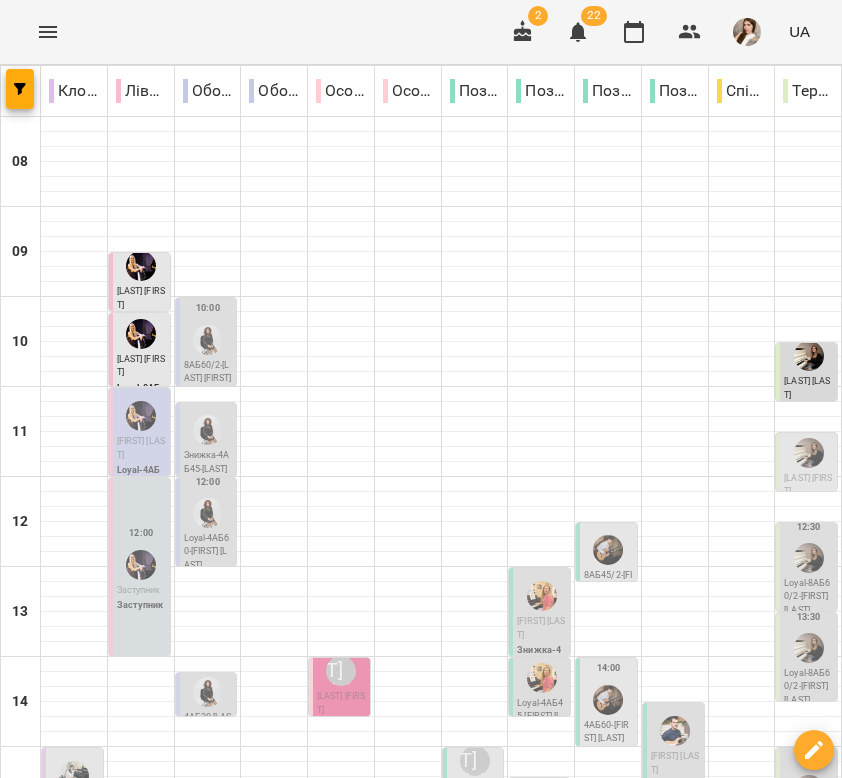 click on "вт 15" at bounding box center [122, 1309] 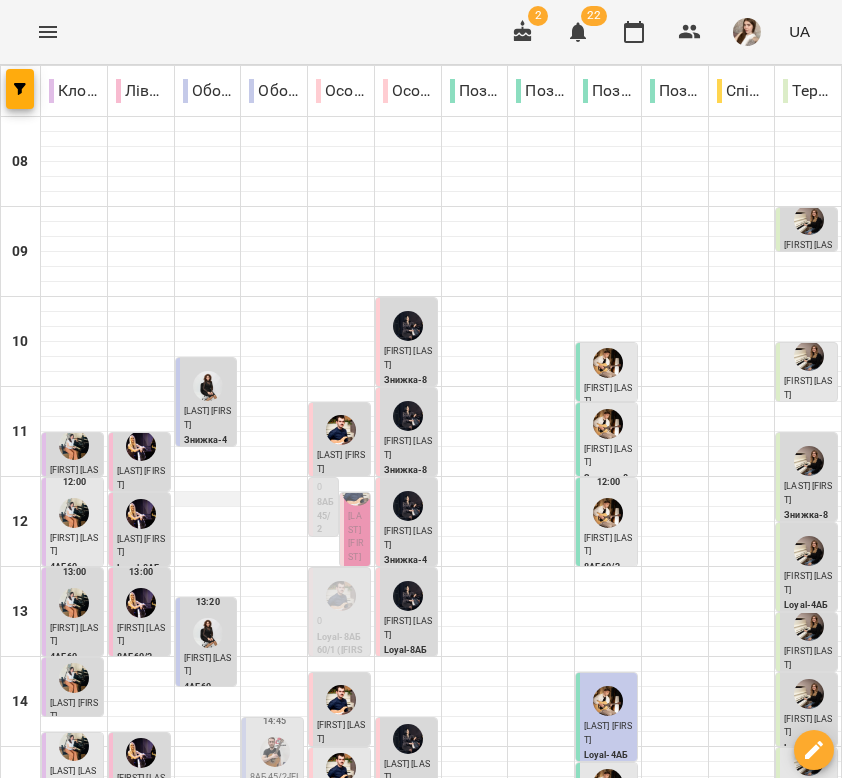 scroll, scrollTop: 342, scrollLeft: 0, axis: vertical 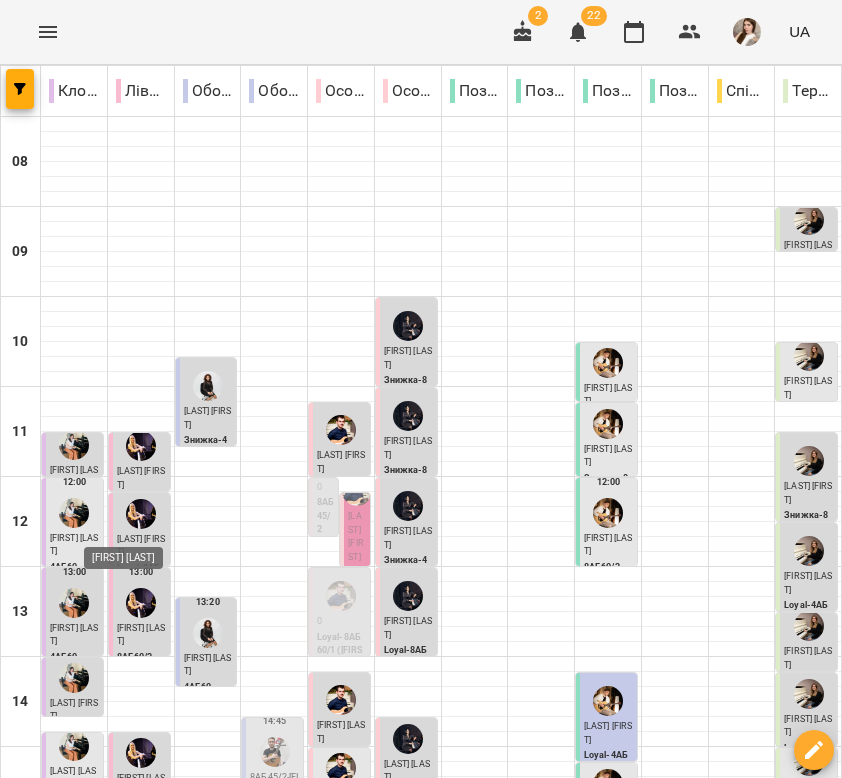 click at bounding box center (141, 859) 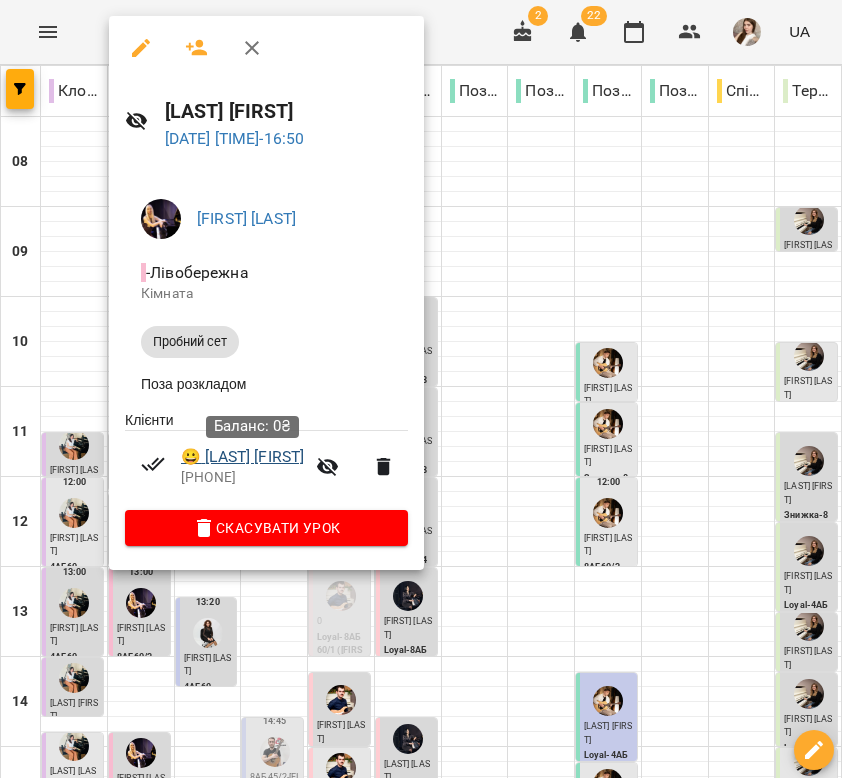 click on "😀 [FIRST] [LAST]" at bounding box center (242, 457) 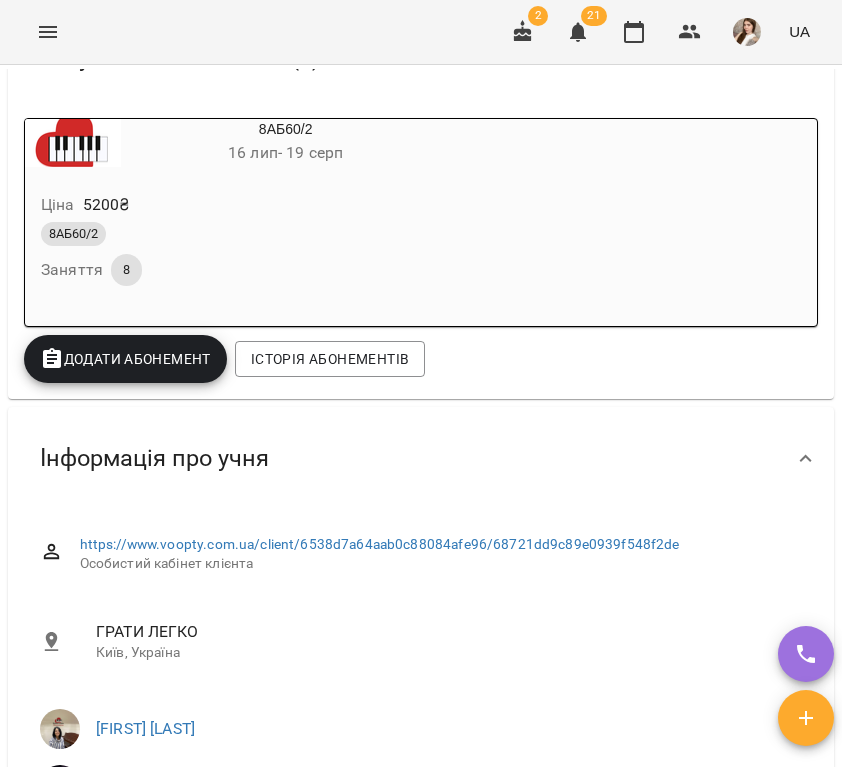 scroll, scrollTop: 424, scrollLeft: 0, axis: vertical 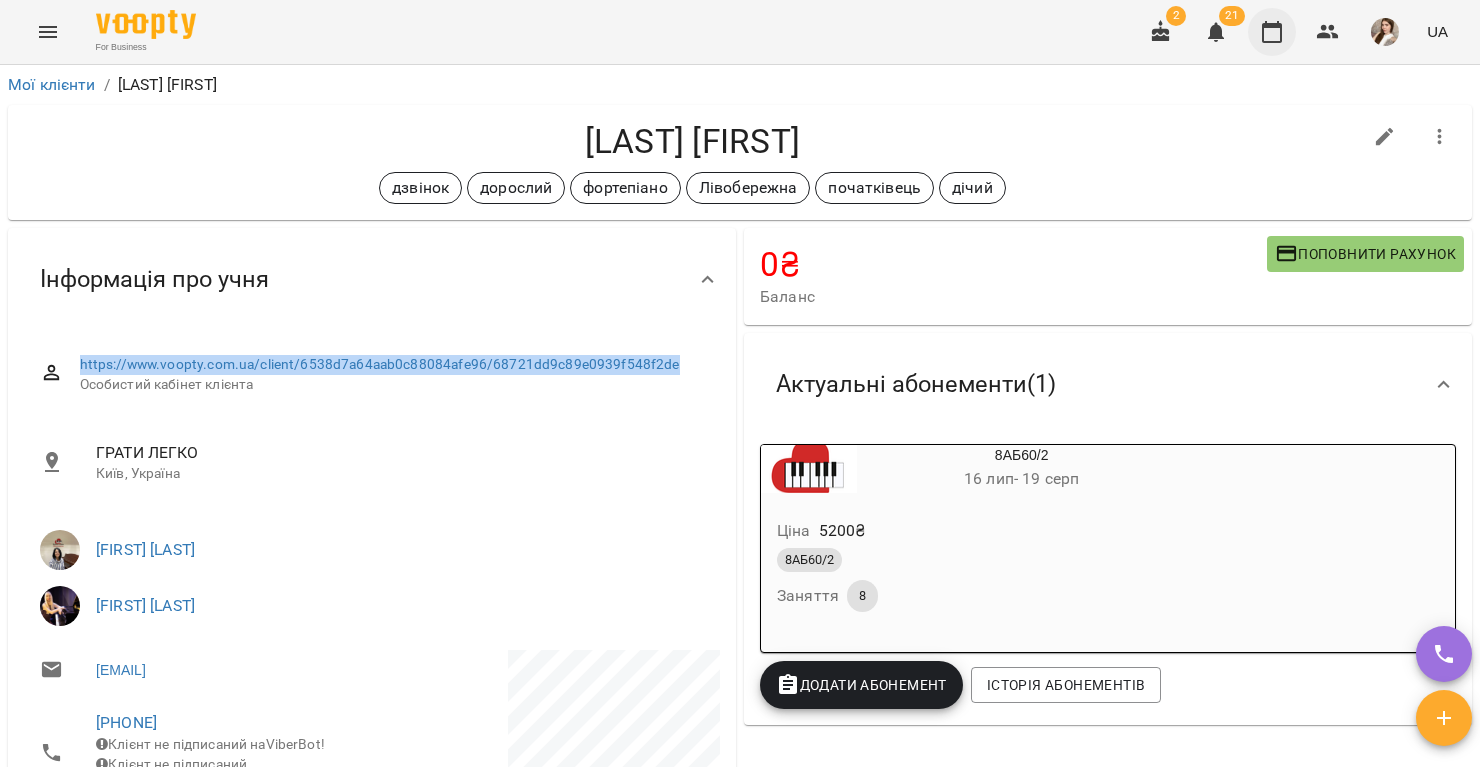click at bounding box center (1272, 32) 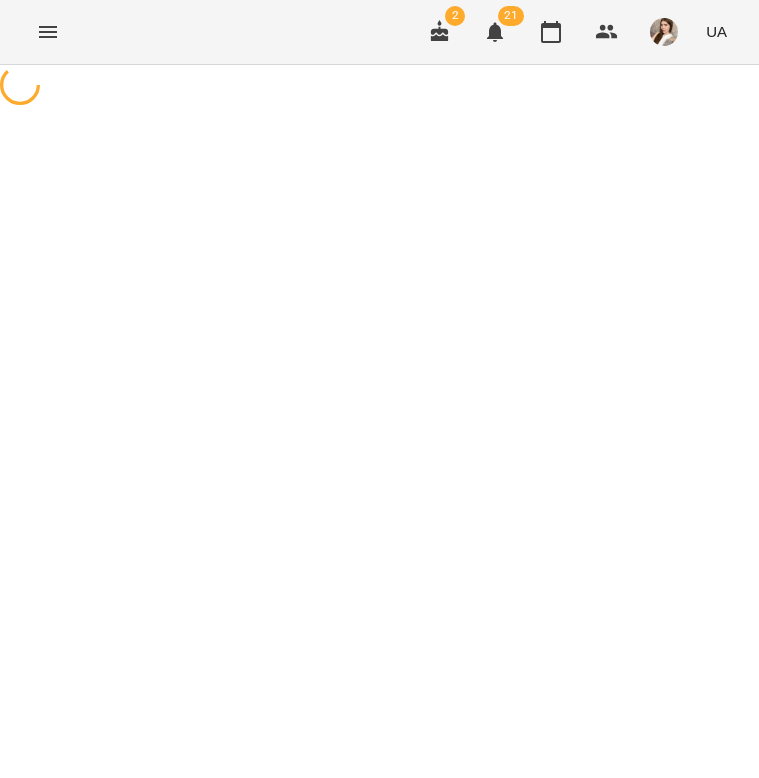click at bounding box center [379, 87] 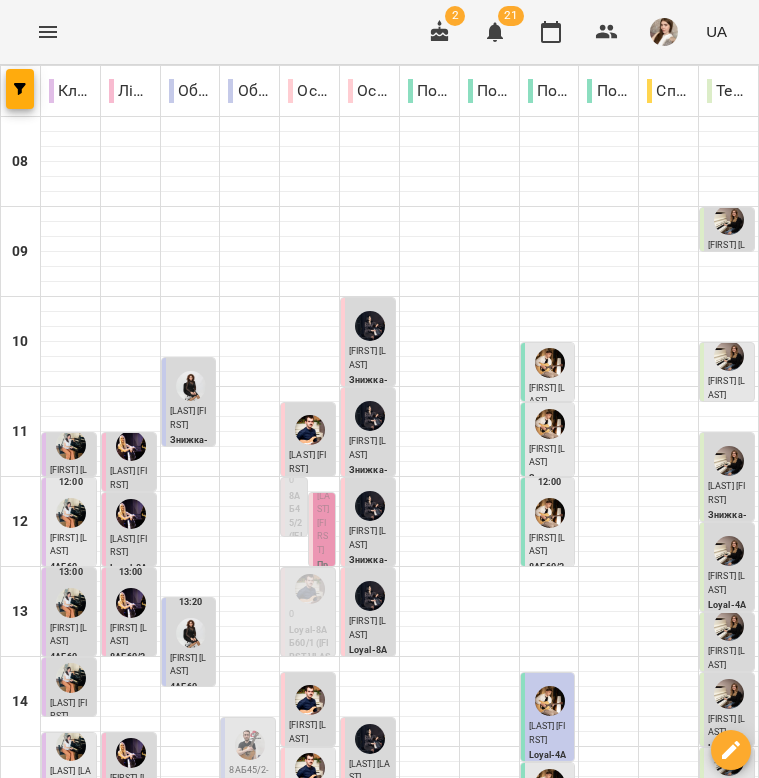 scroll, scrollTop: 620, scrollLeft: 0, axis: vertical 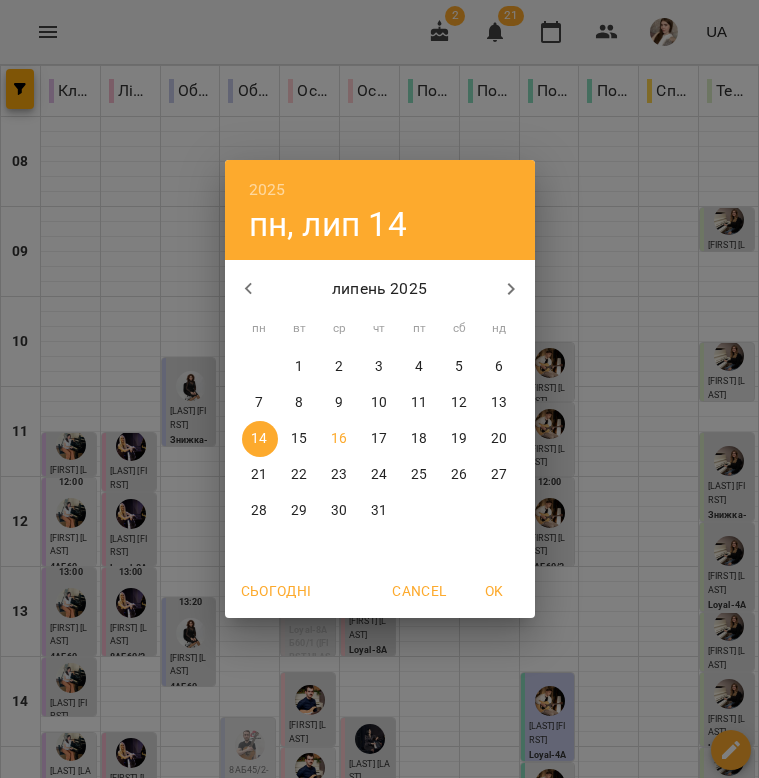 click on "24" at bounding box center [379, 475] 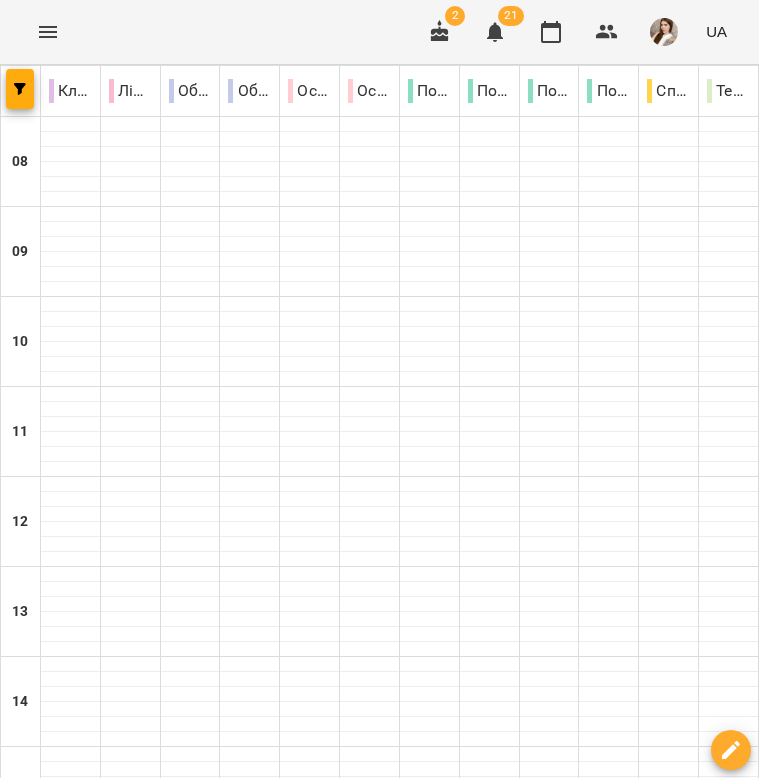 type on "**********" 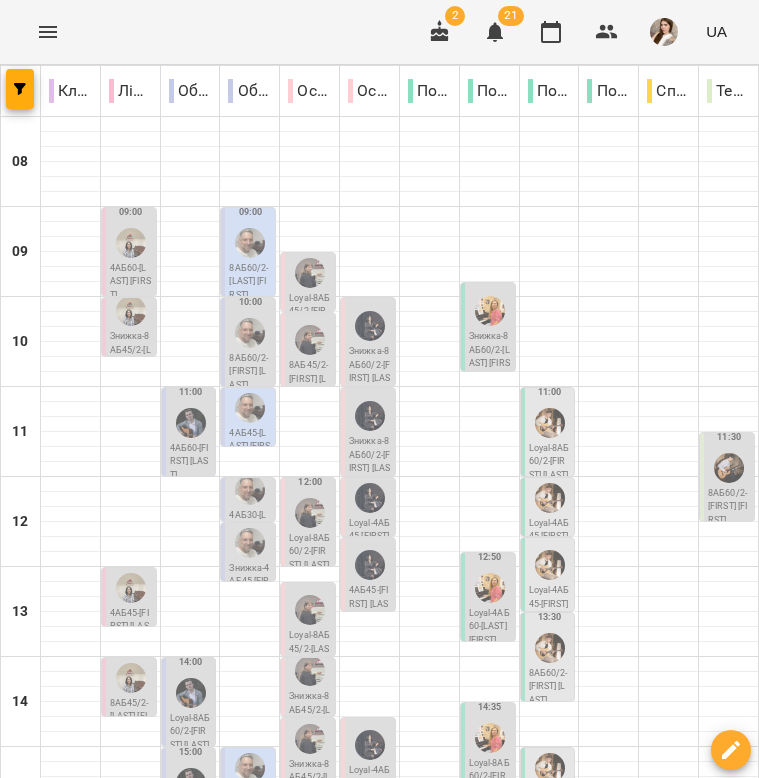 scroll, scrollTop: 620, scrollLeft: 0, axis: vertical 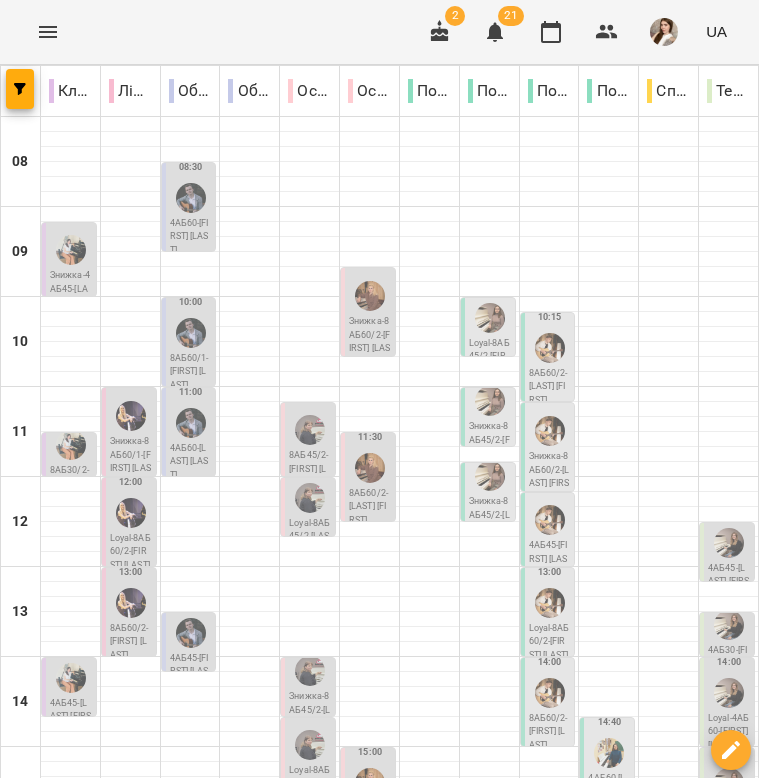 click on "чт 24" at bounding box center (271, 1309) 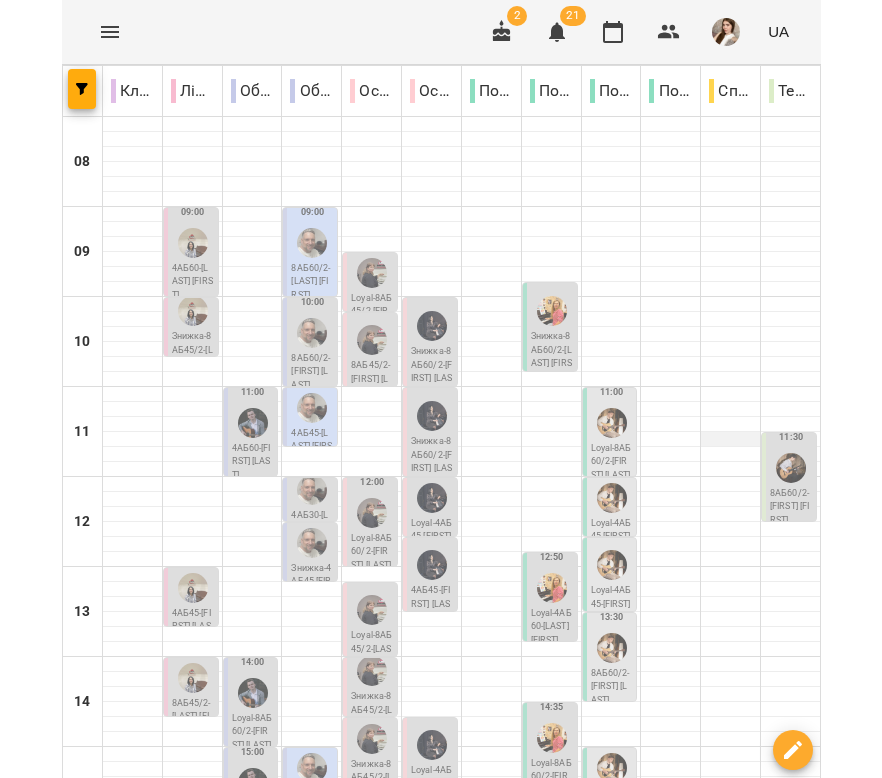 scroll, scrollTop: 620, scrollLeft: 0, axis: vertical 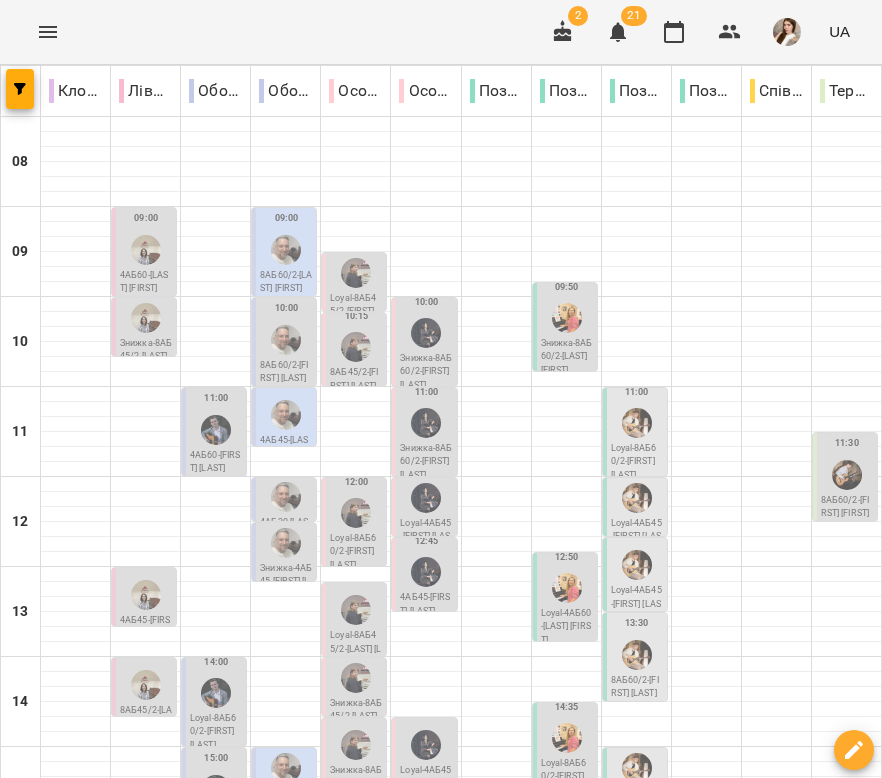click at bounding box center (560, 1357) 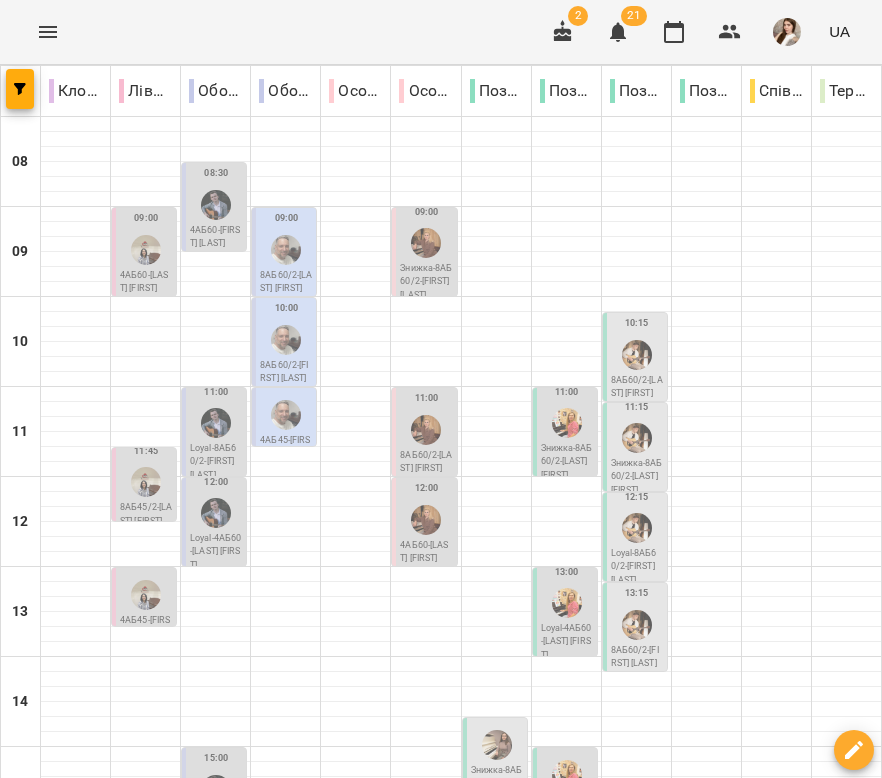 click at bounding box center [560, 1357] 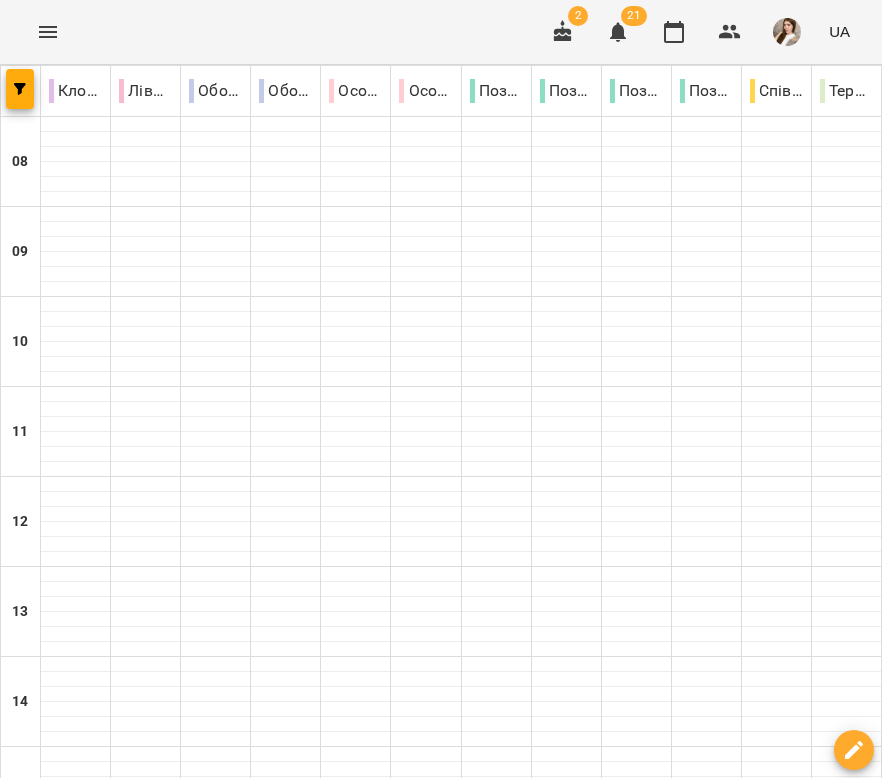 type on "**********" 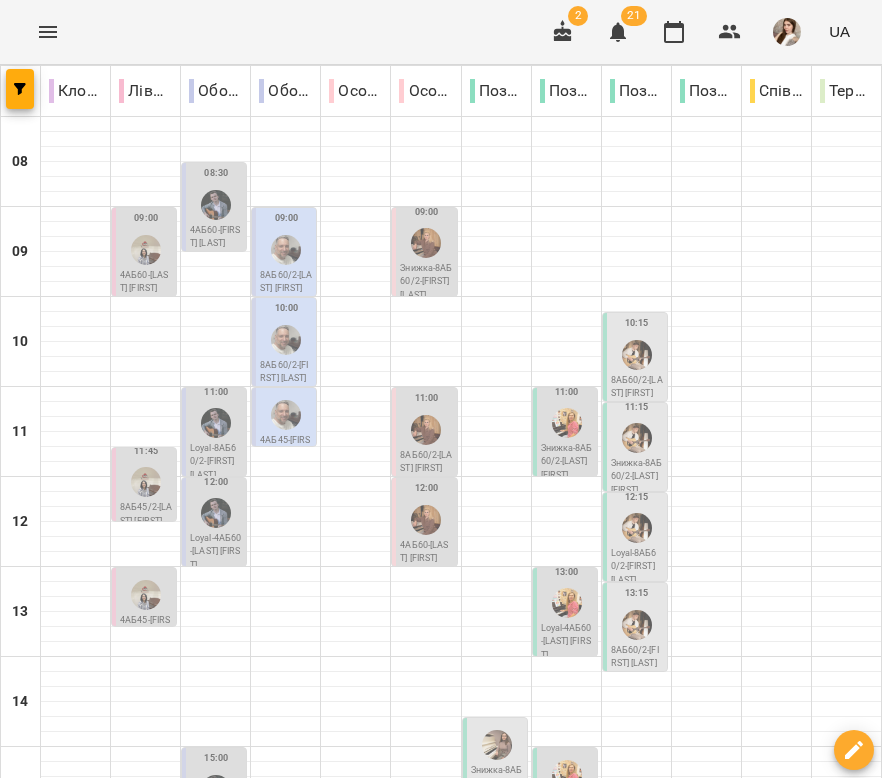click at bounding box center [321, 1357] 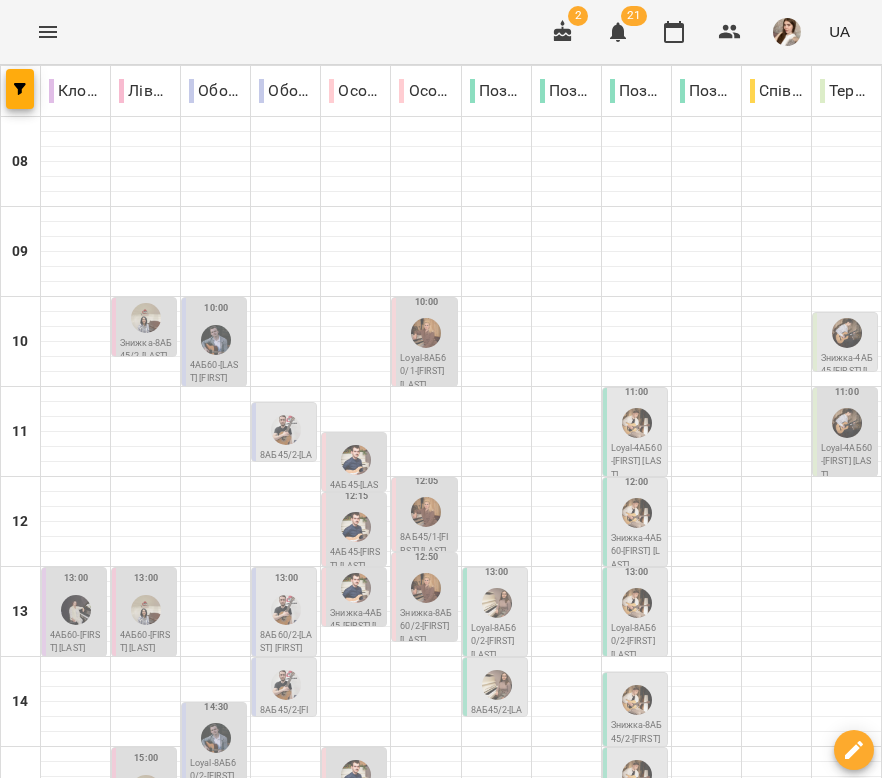 click on "[DAY] [DATE]" at bounding box center (345, 1309) 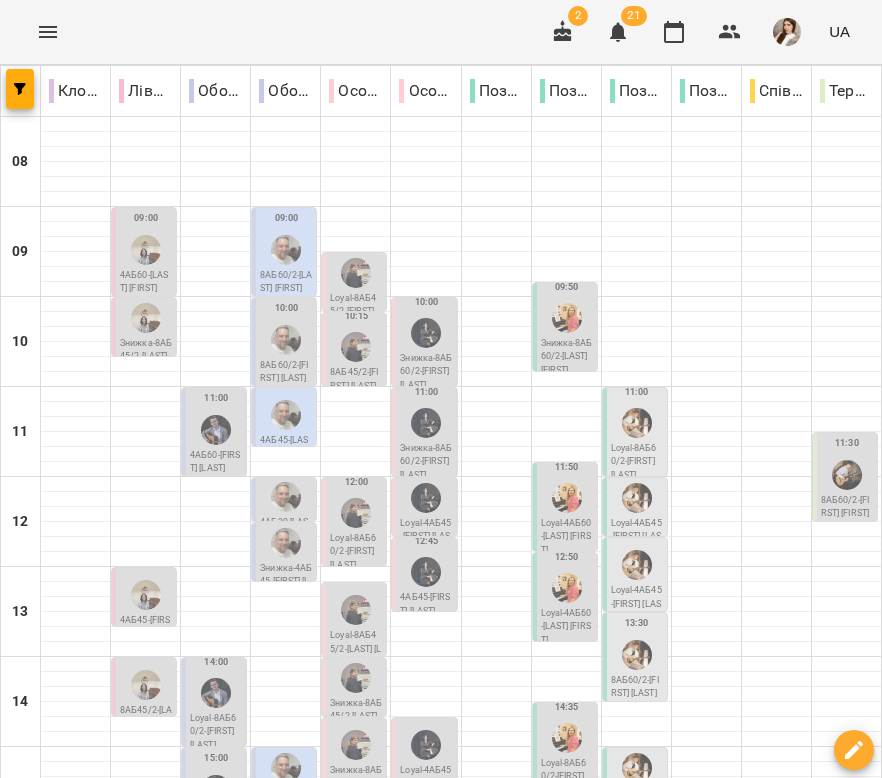 scroll, scrollTop: 620, scrollLeft: 0, axis: vertical 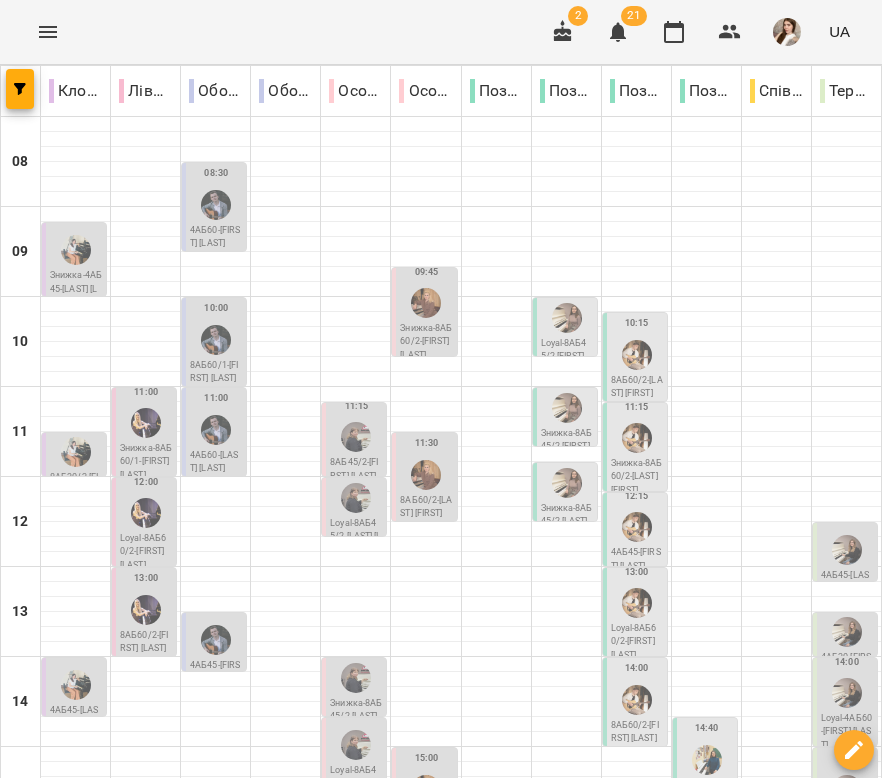 click on "**********" at bounding box center [441, 1356] 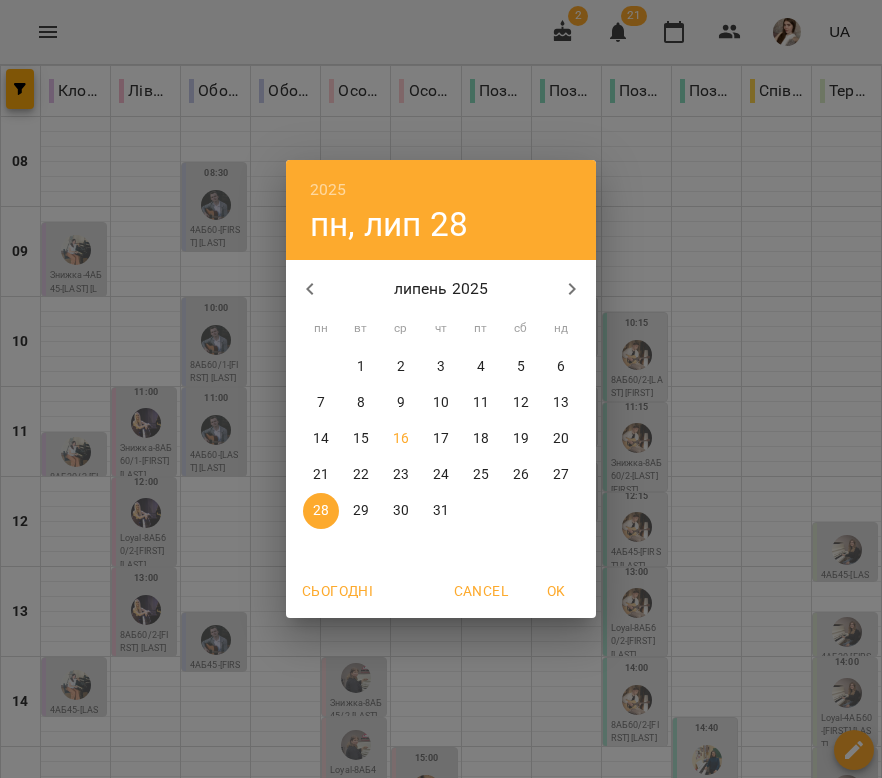 click on "21" at bounding box center [321, 475] 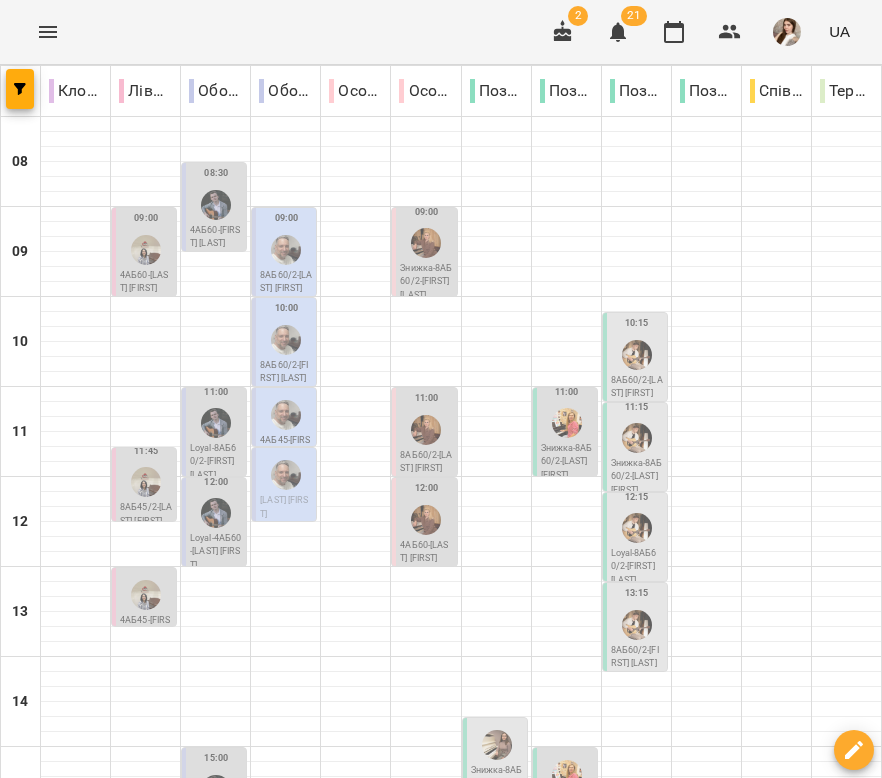 scroll, scrollTop: 0, scrollLeft: 0, axis: both 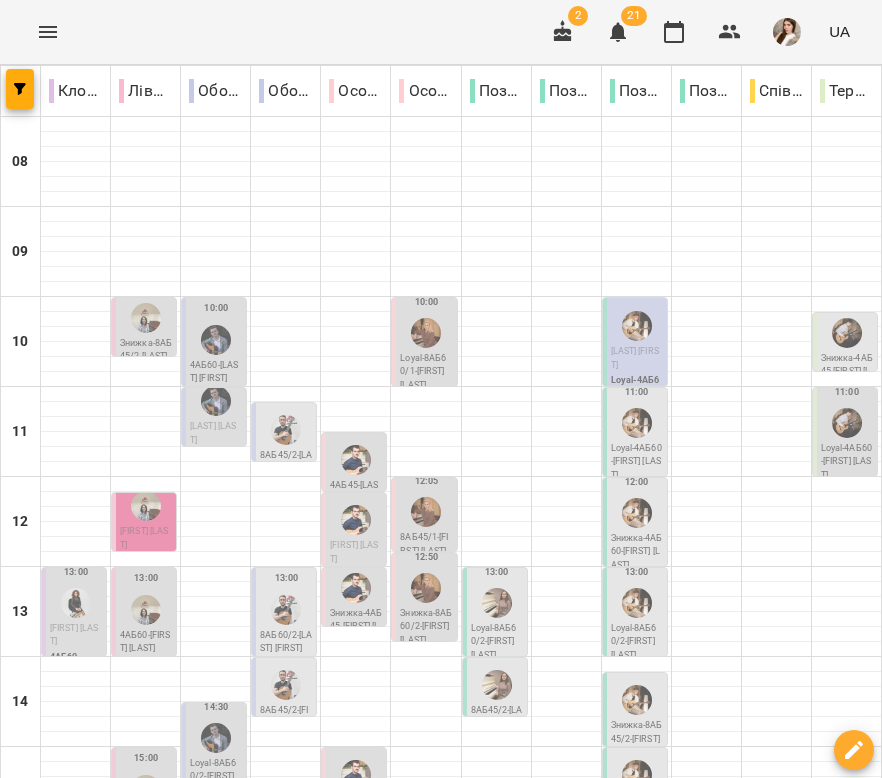 click on "пт 18" at bounding box center [440, 1309] 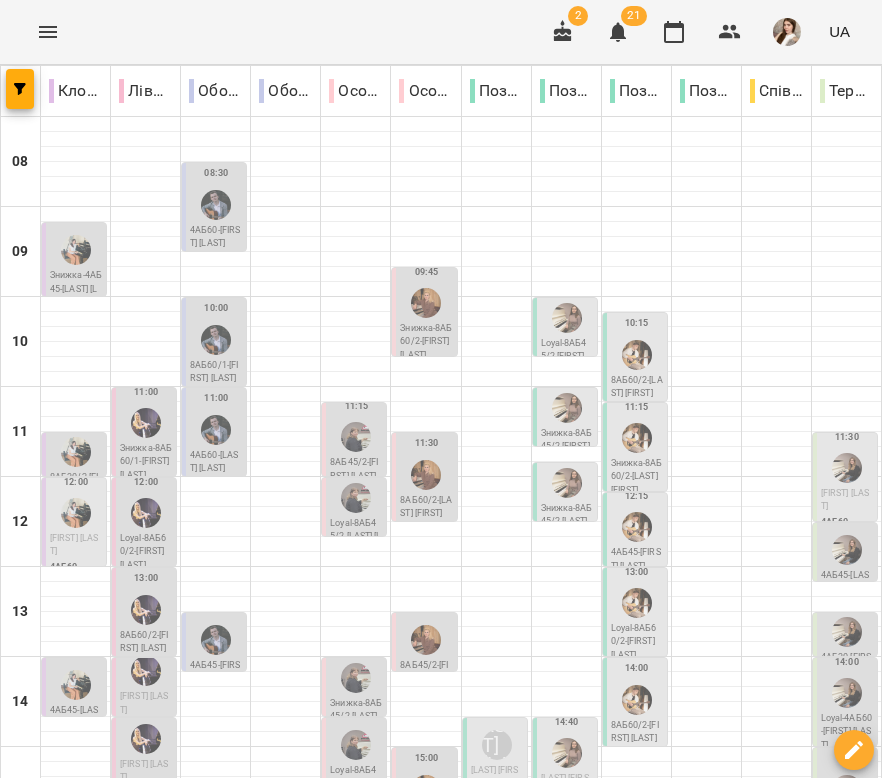 scroll, scrollTop: 620, scrollLeft: 0, axis: vertical 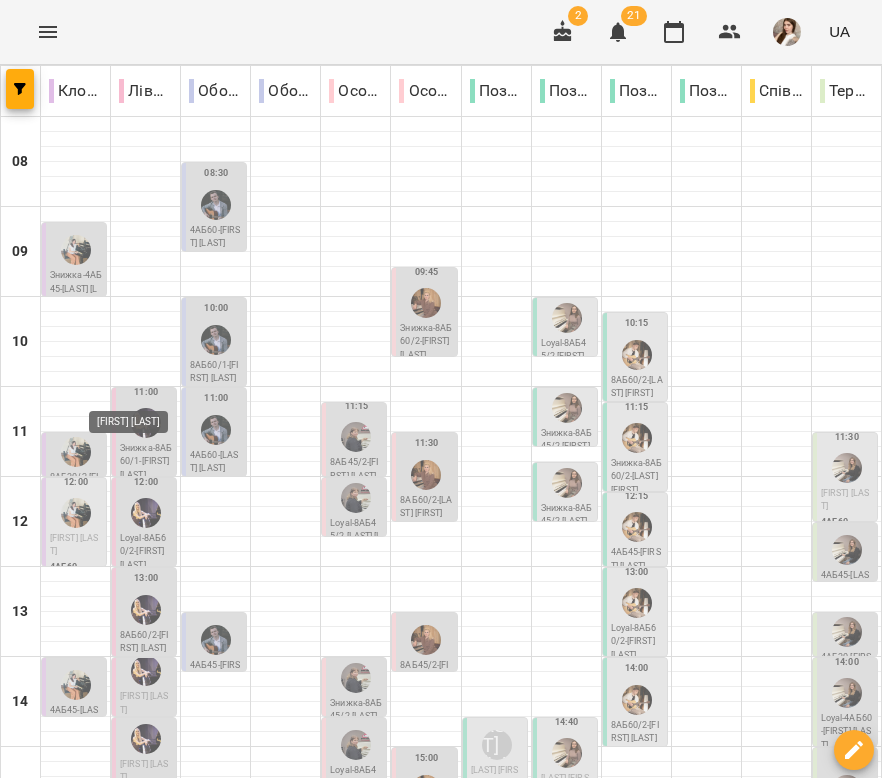 click at bounding box center [146, 1001] 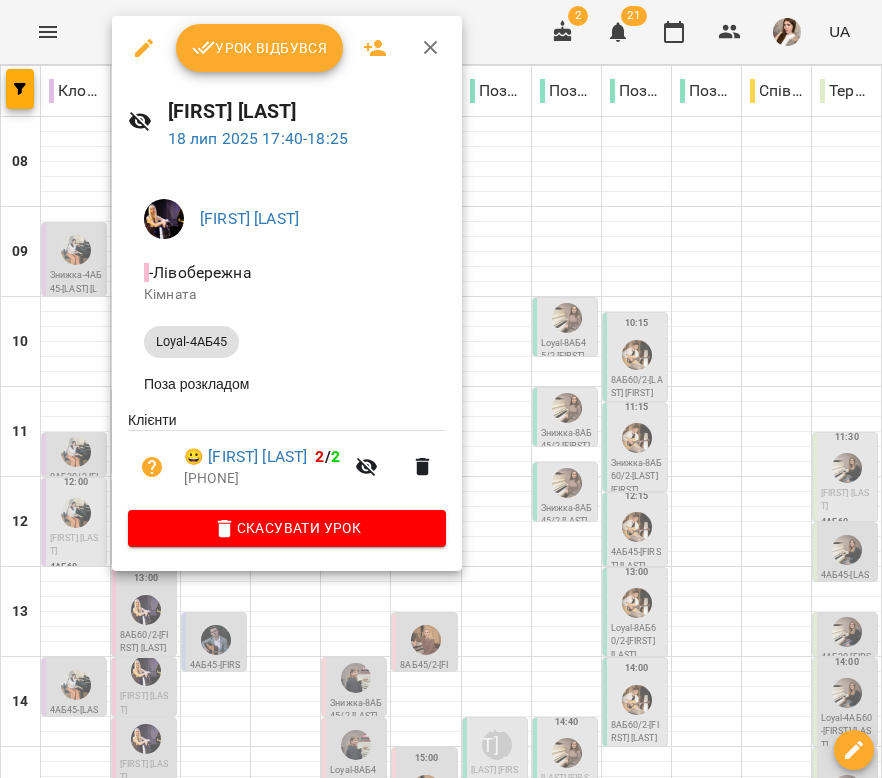 click 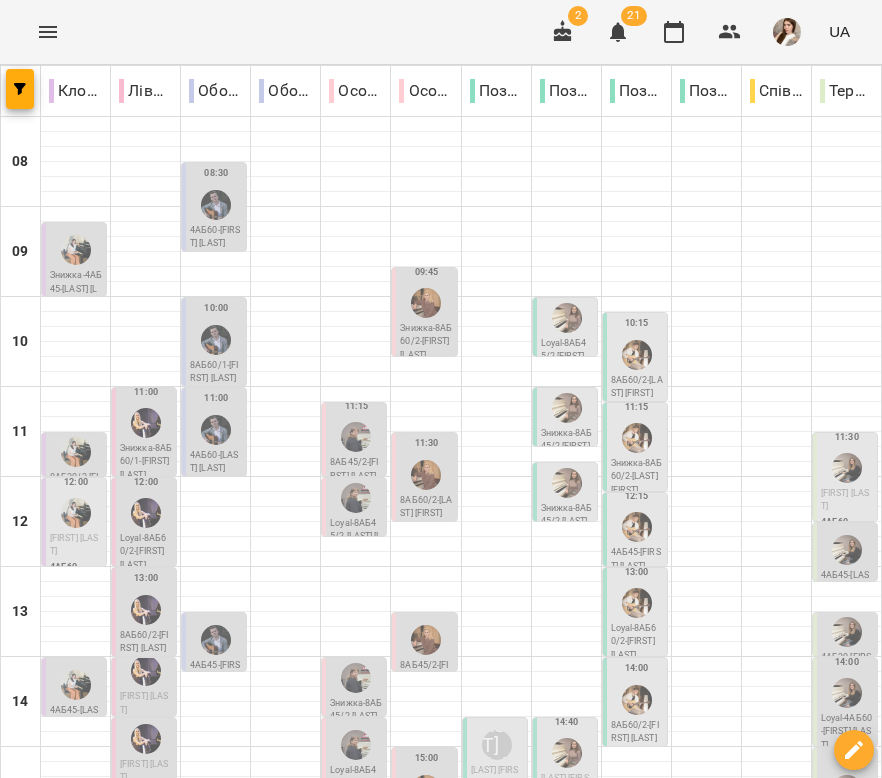 scroll, scrollTop: 487, scrollLeft: 0, axis: vertical 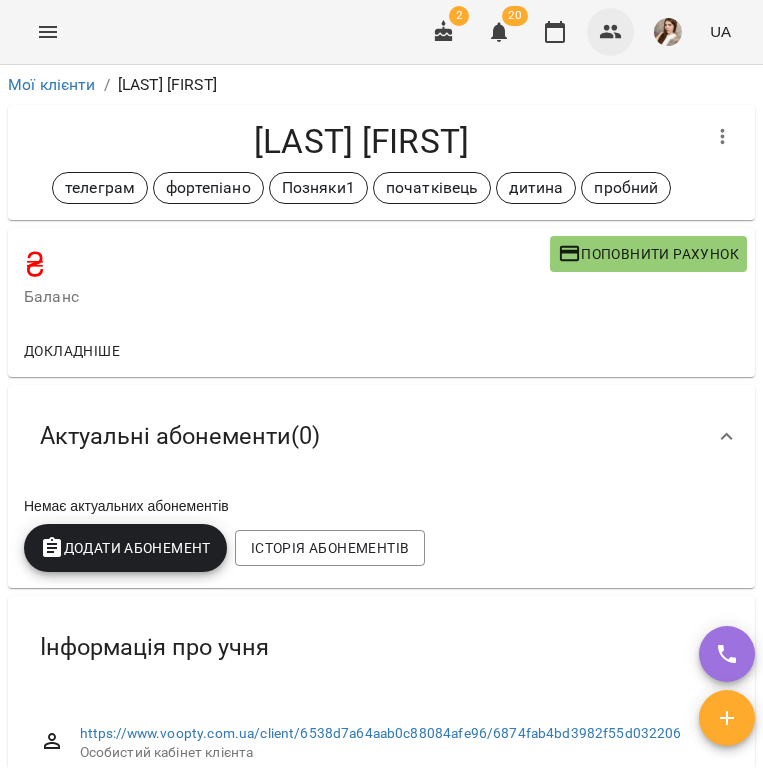 click 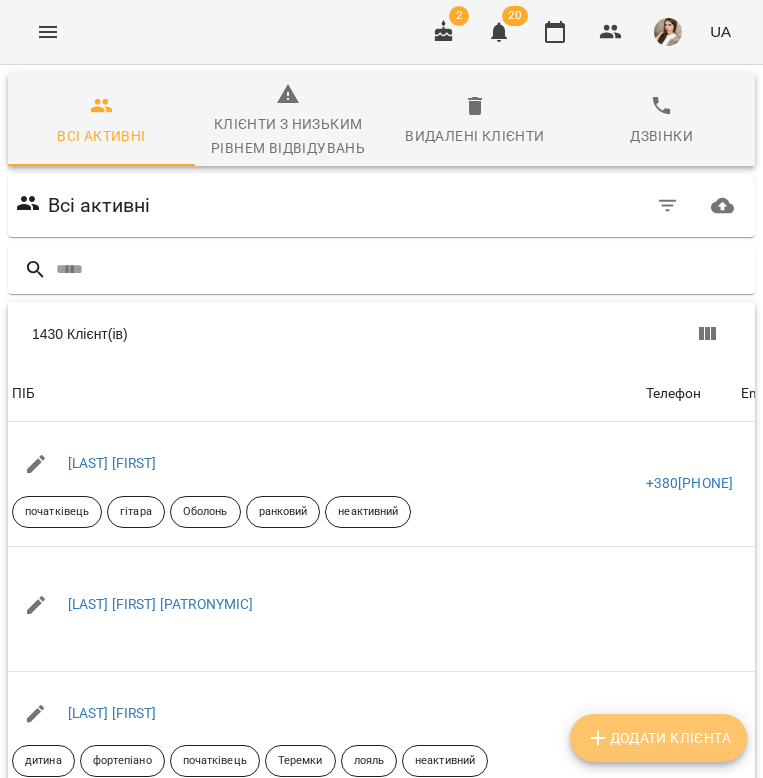 click on "Додати клієнта" at bounding box center [658, 738] 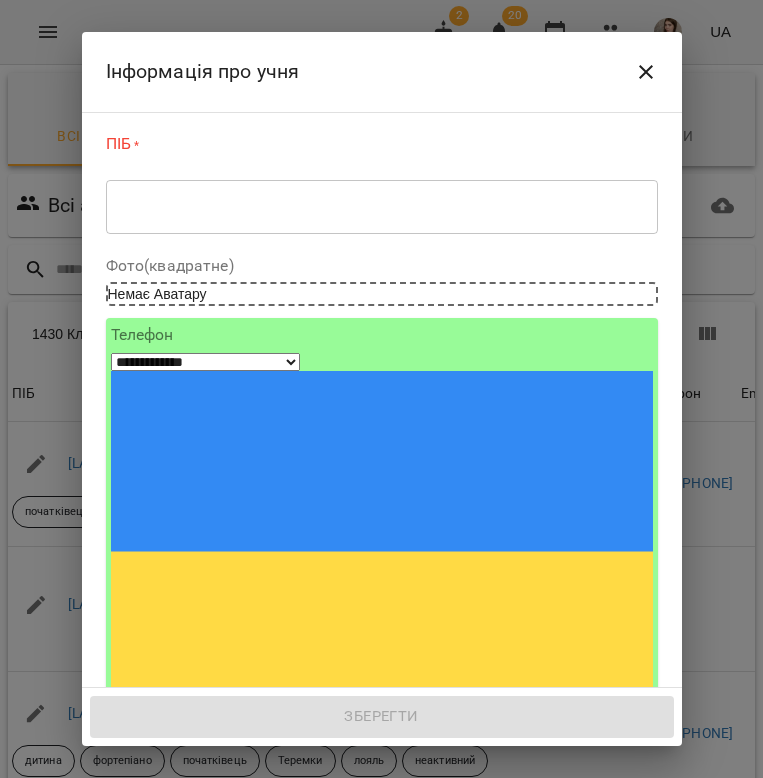 click on "* ​" at bounding box center [382, 206] 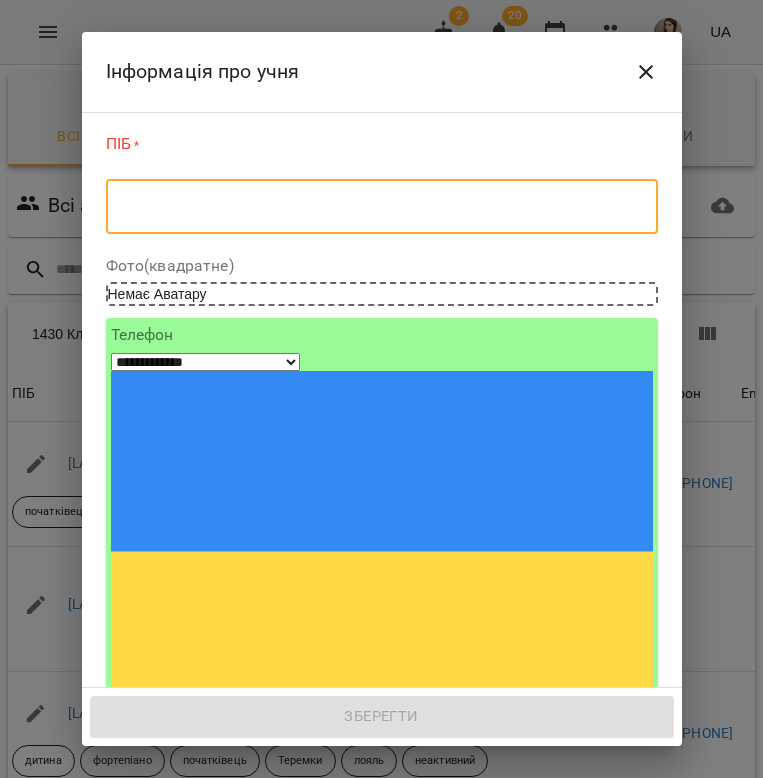 paste on "**********" 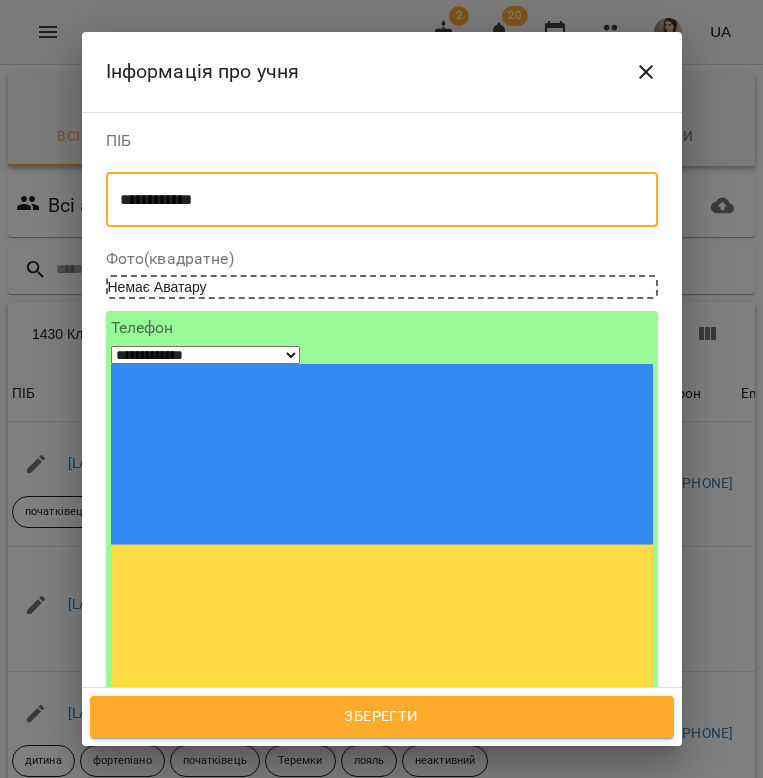 type on "**********" 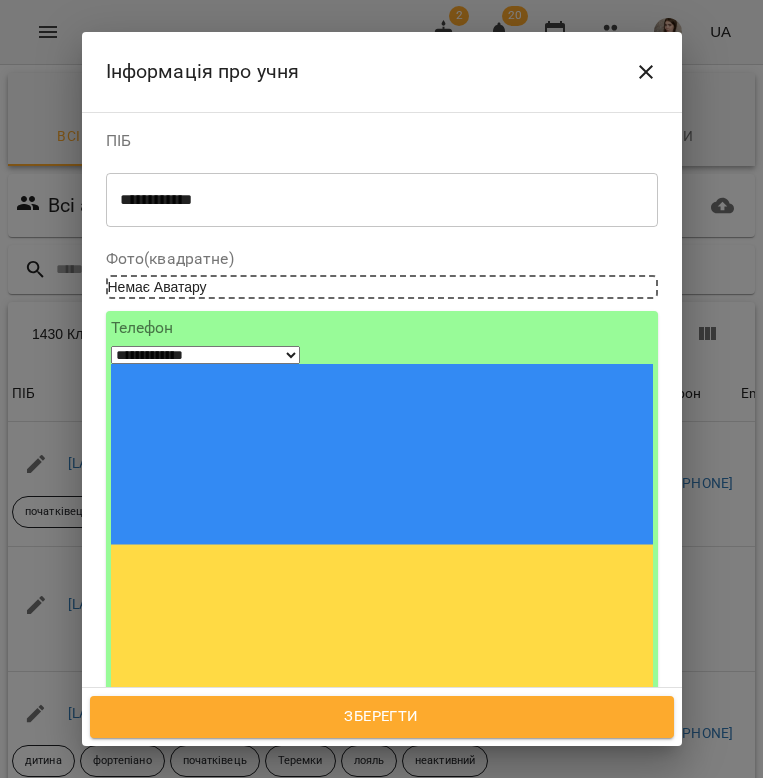 paste on "**********" 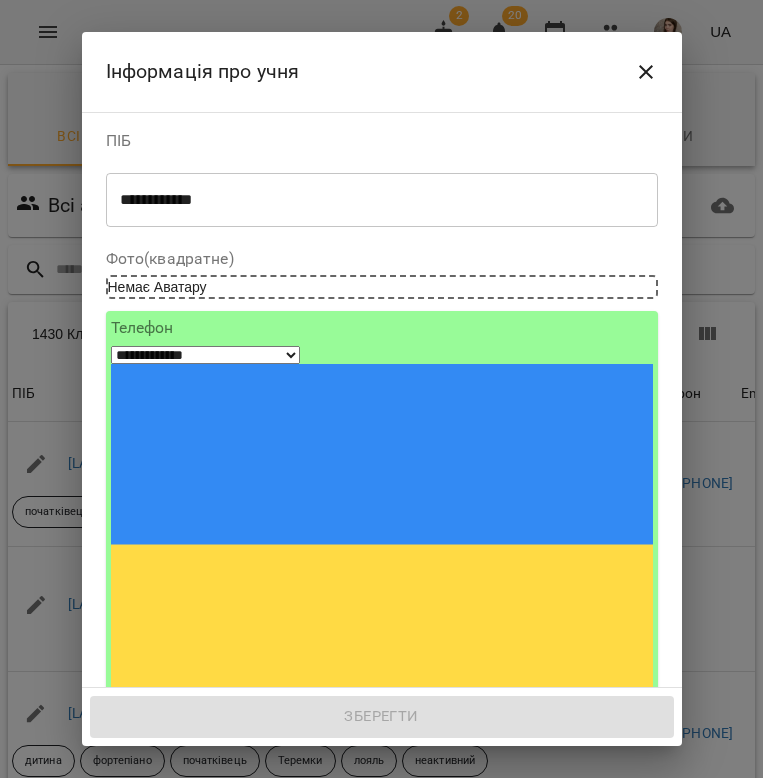 drag, startPoint x: 311, startPoint y: 351, endPoint x: 333, endPoint y: 363, distance: 25.059929 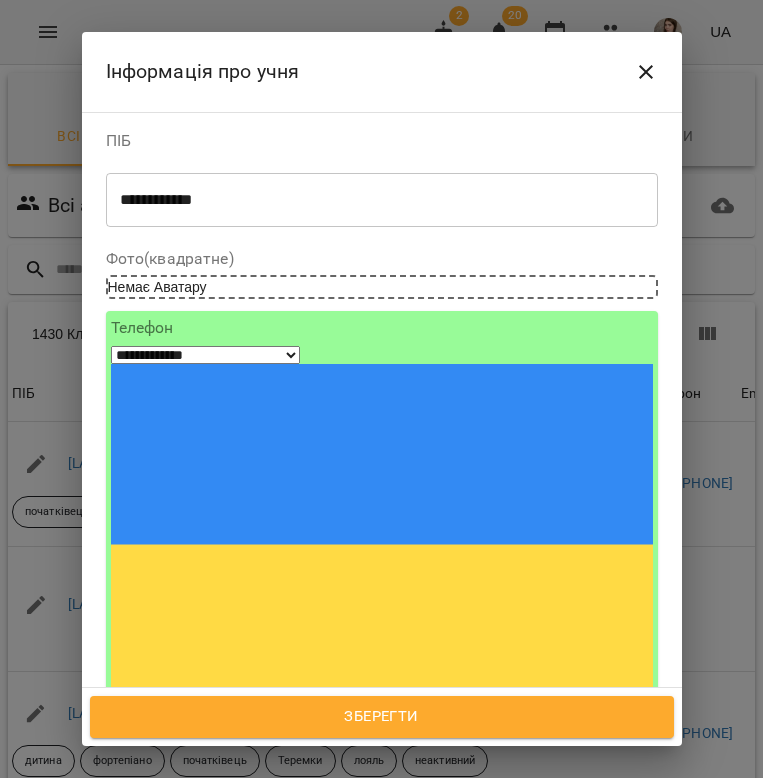 type on "**********" 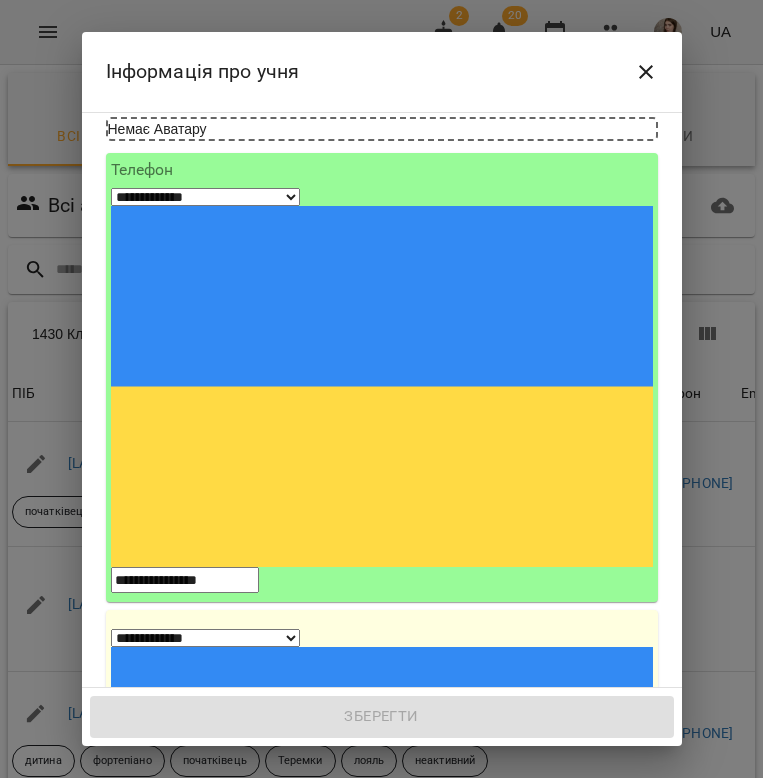 scroll, scrollTop: 190, scrollLeft: 0, axis: vertical 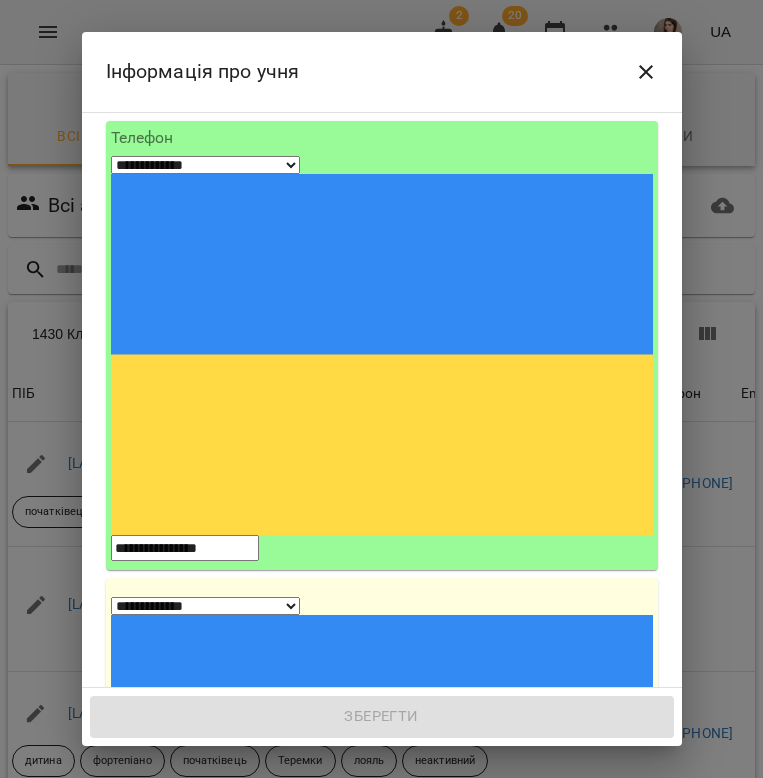 paste on "**********" 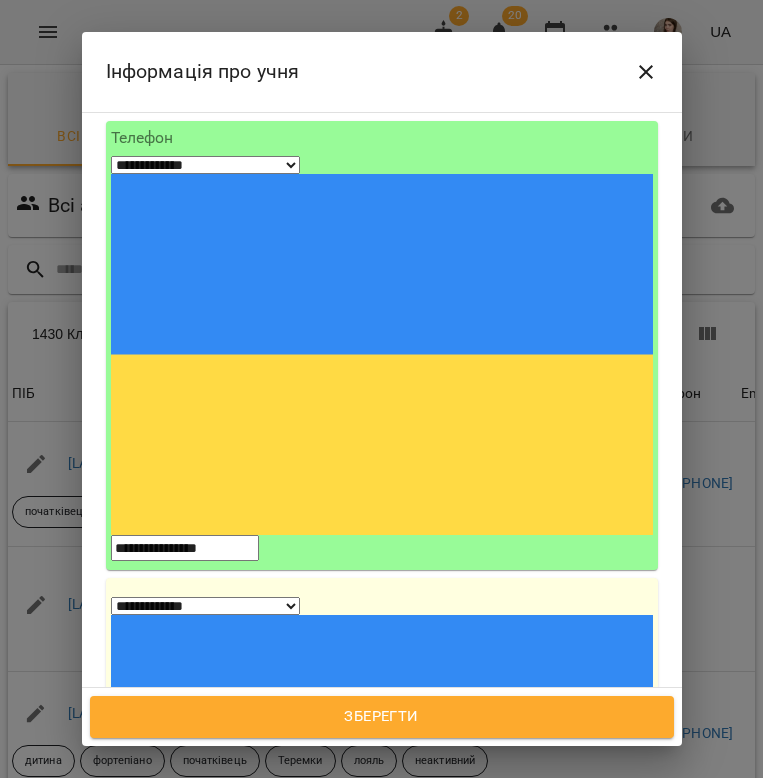 click on "**********" at bounding box center (185, 1554) 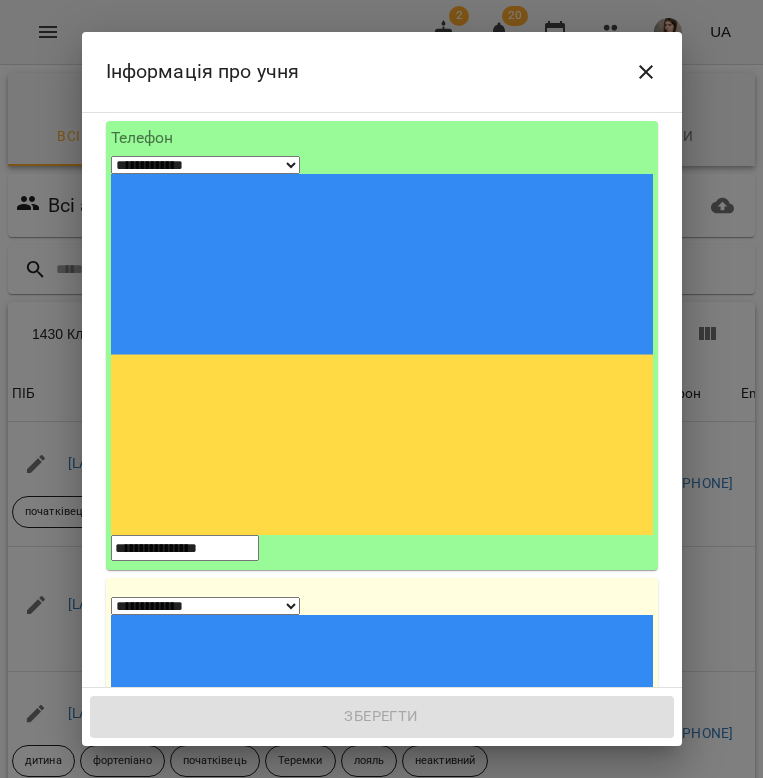 select on "**" 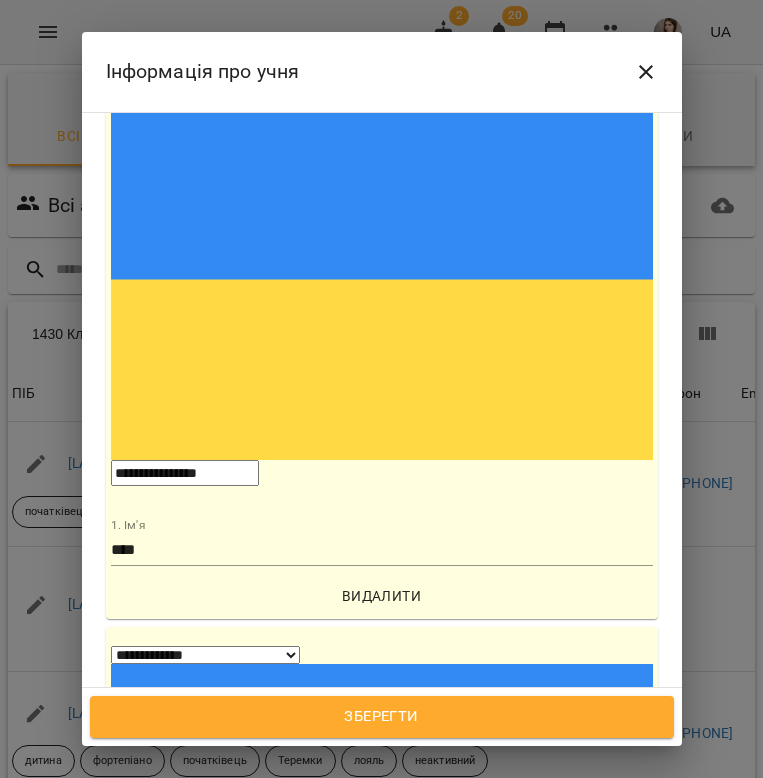 scroll, scrollTop: 631, scrollLeft: 0, axis: vertical 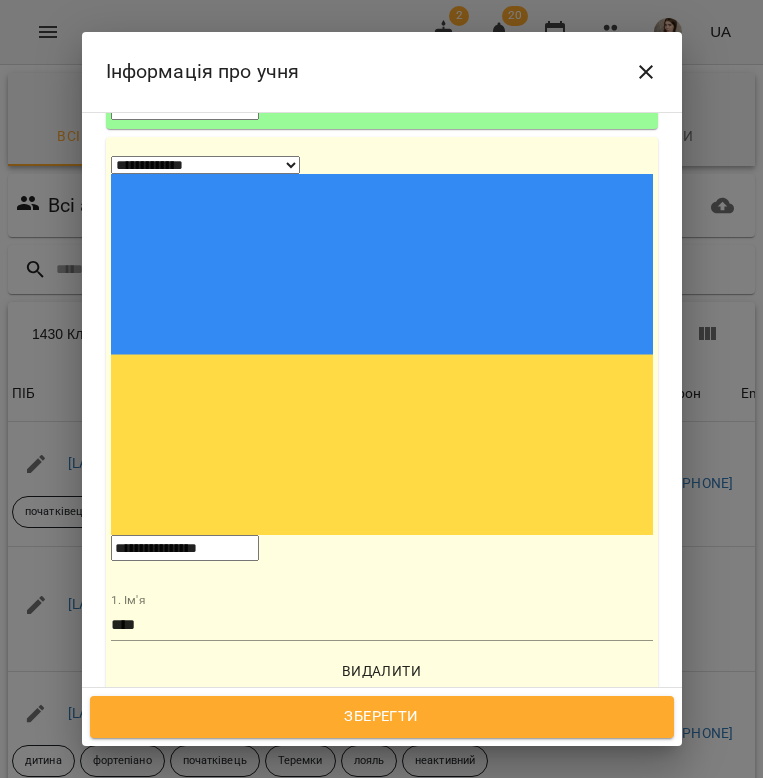 type on "********" 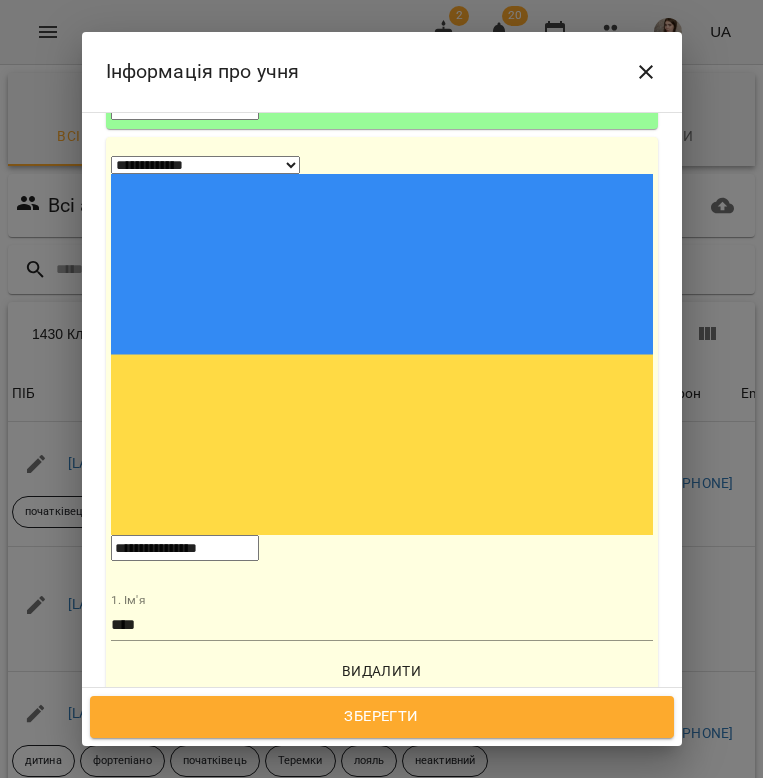click on "**********" at bounding box center (192, 1536) 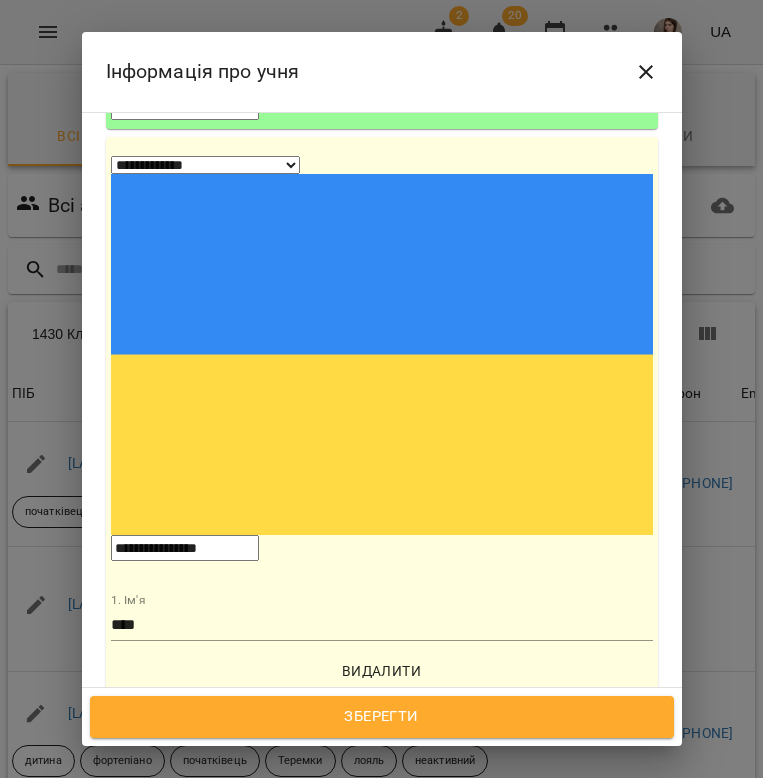 paste on "**********" 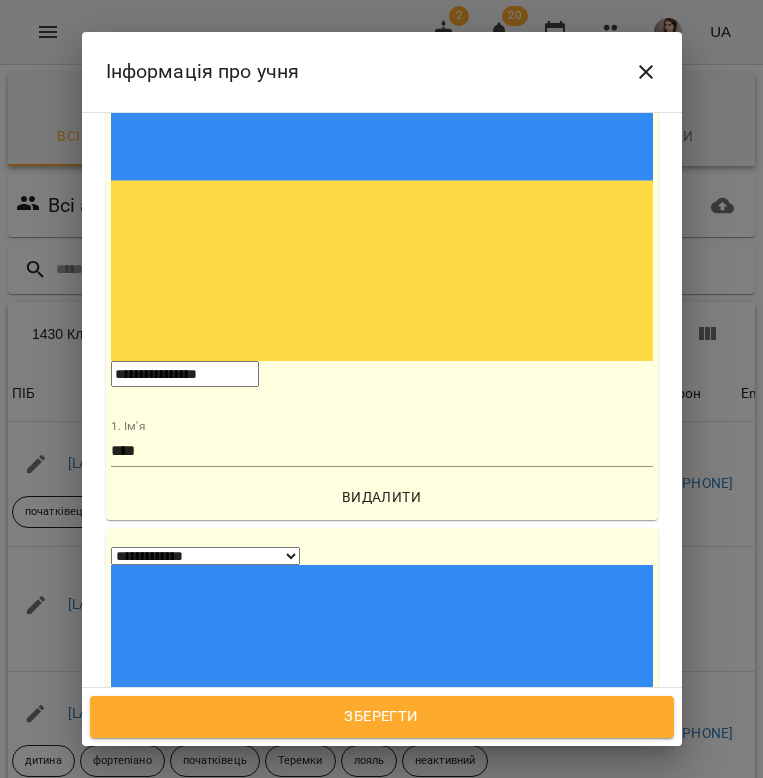 scroll, scrollTop: 850, scrollLeft: 0, axis: vertical 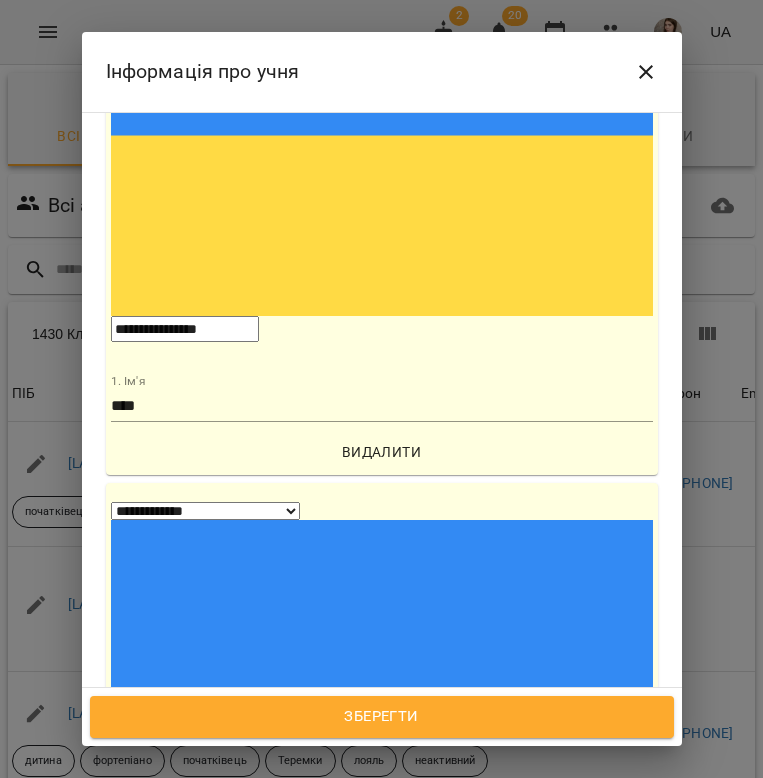 click on "* ​" at bounding box center [382, 1448] 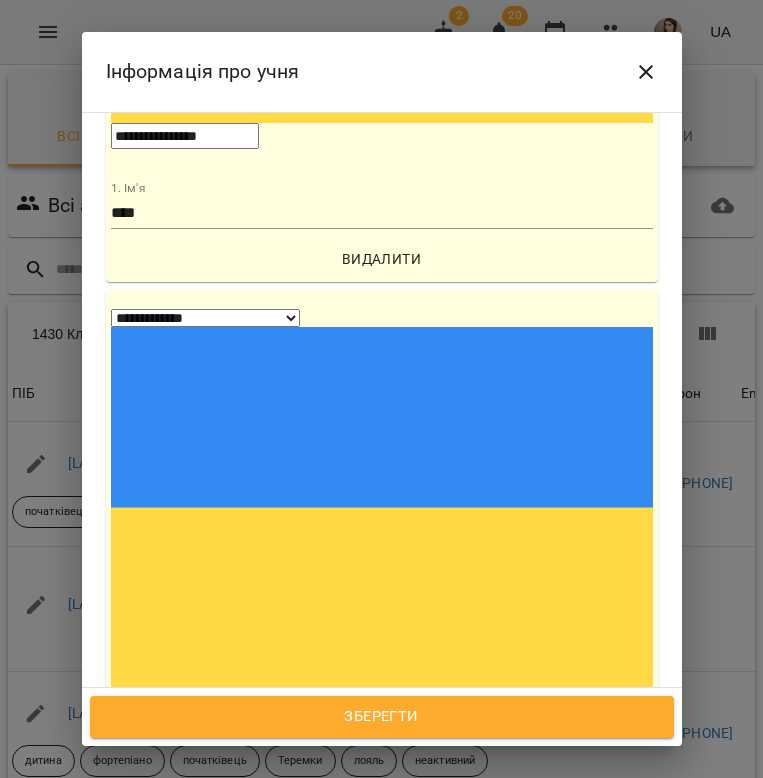 click on "Всі викладачі" at bounding box center (187, 1528) 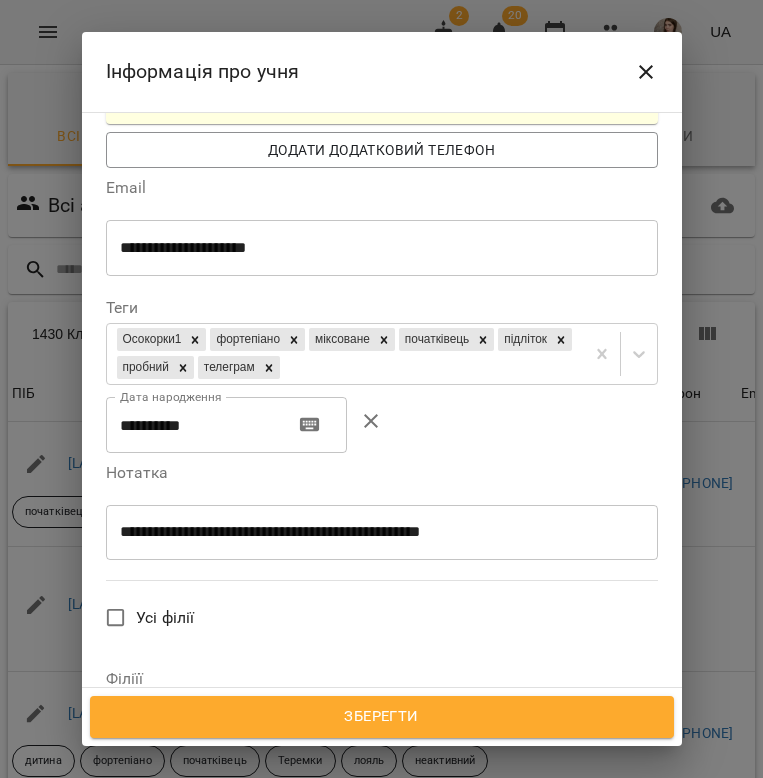 scroll, scrollTop: 1773, scrollLeft: 0, axis: vertical 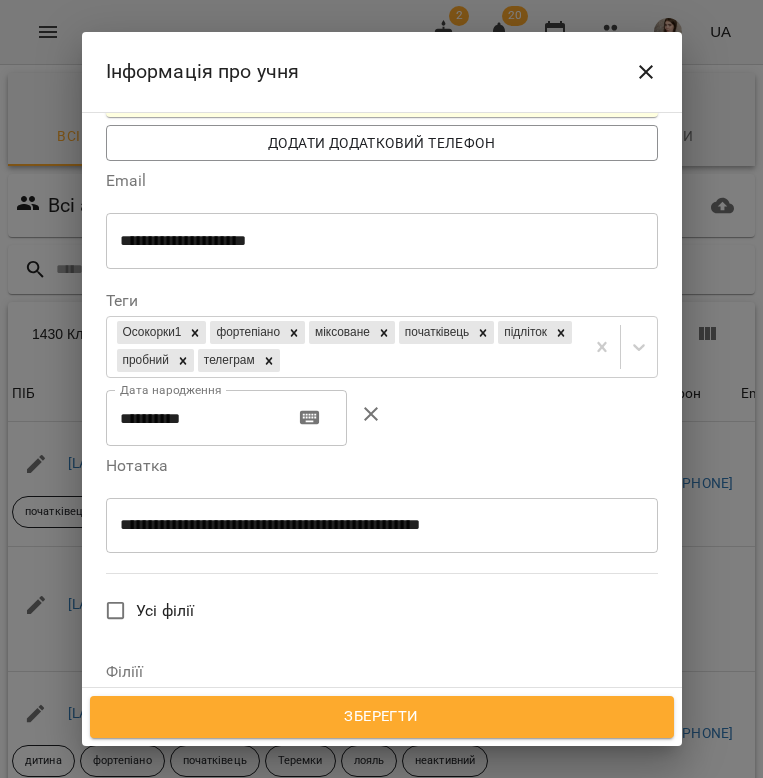 click on "[FIRST] [LAST]" at bounding box center [185, 1362] 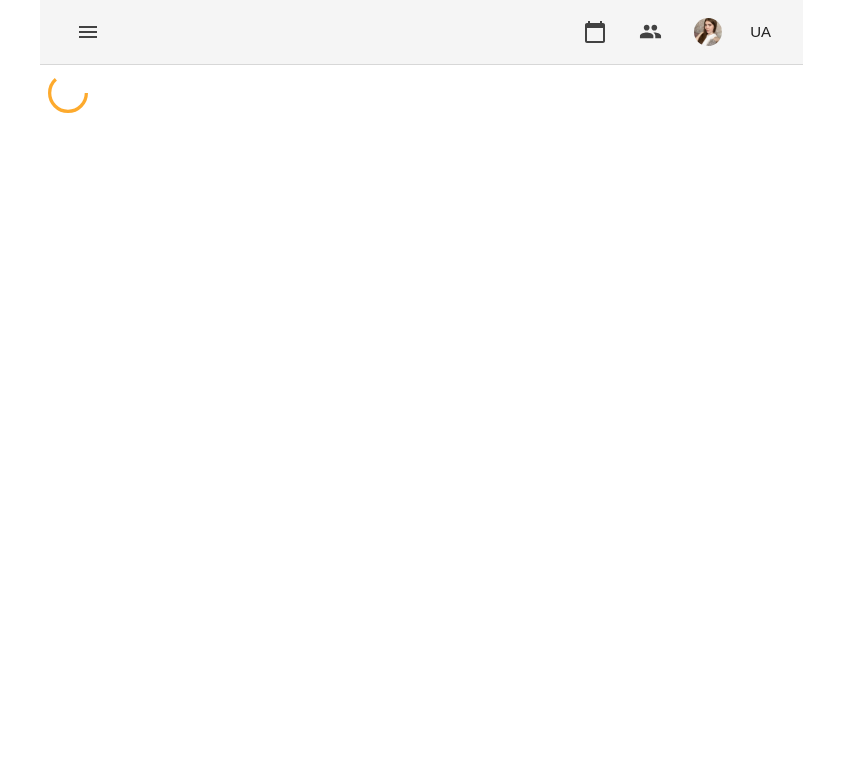 scroll, scrollTop: 0, scrollLeft: 0, axis: both 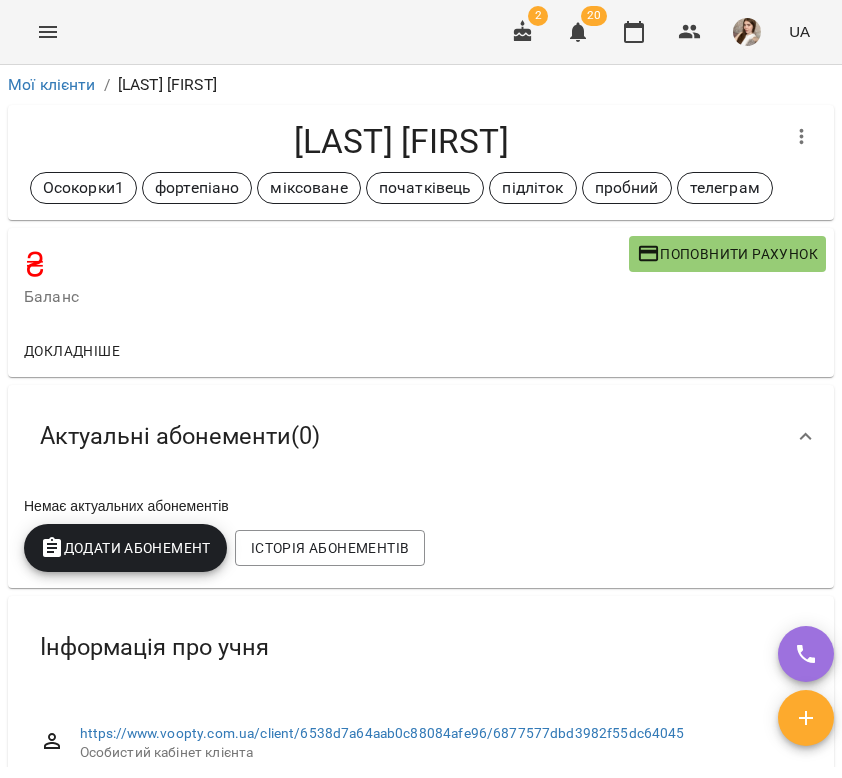 click 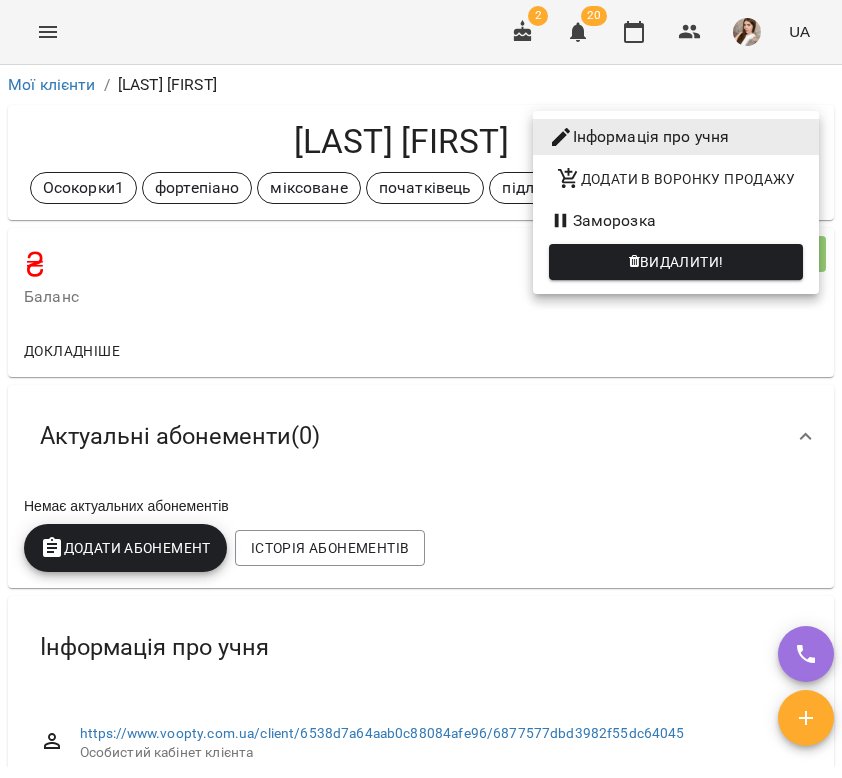 click on "Додати в воронку продажу" at bounding box center (676, 179) 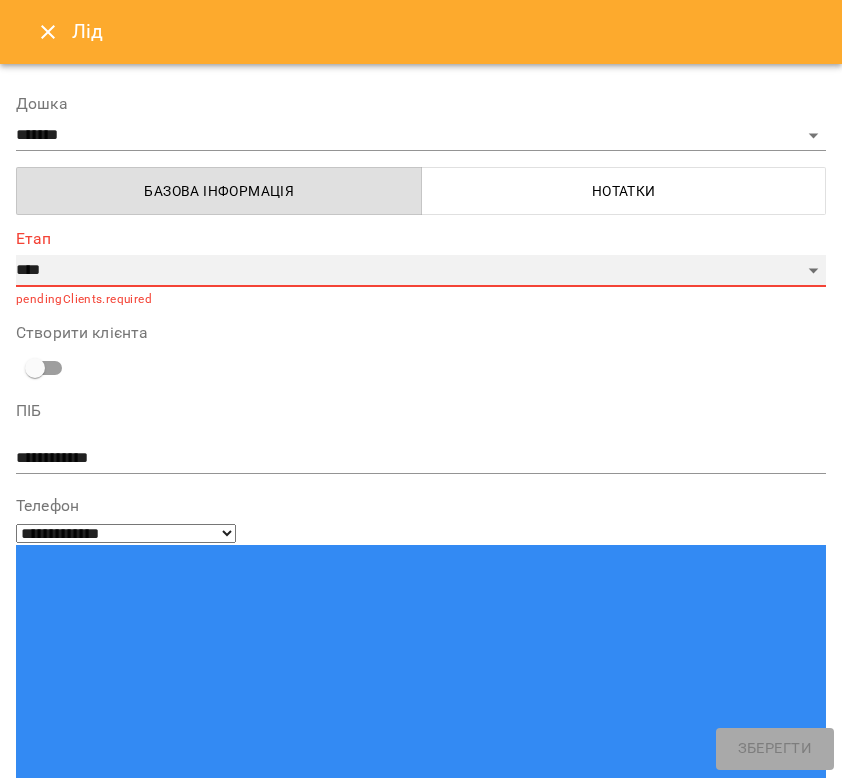 click on "**********" at bounding box center [421, 271] 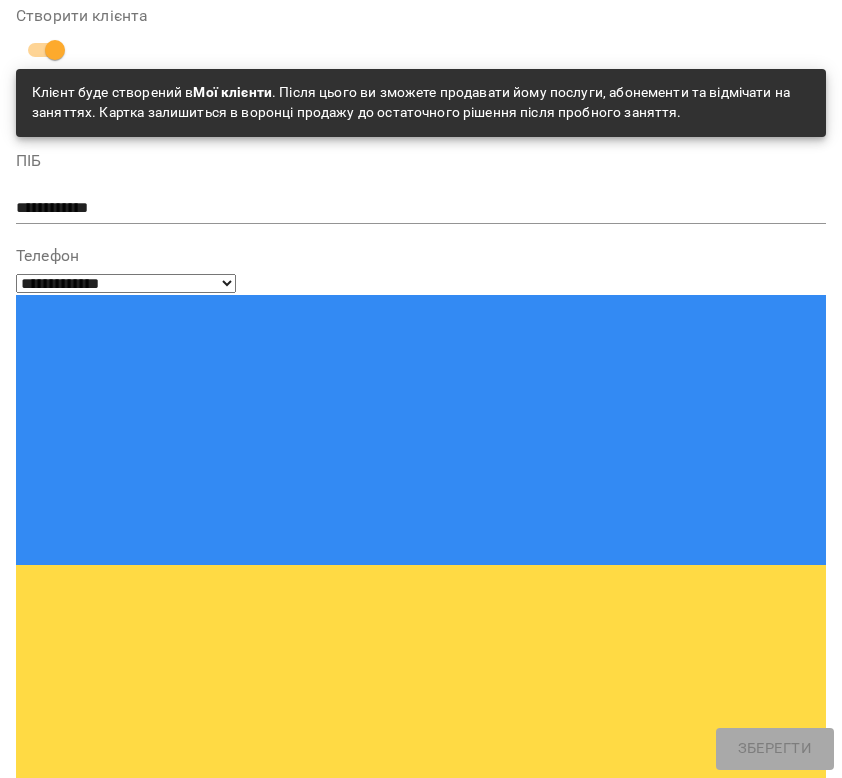 scroll, scrollTop: 383, scrollLeft: 0, axis: vertical 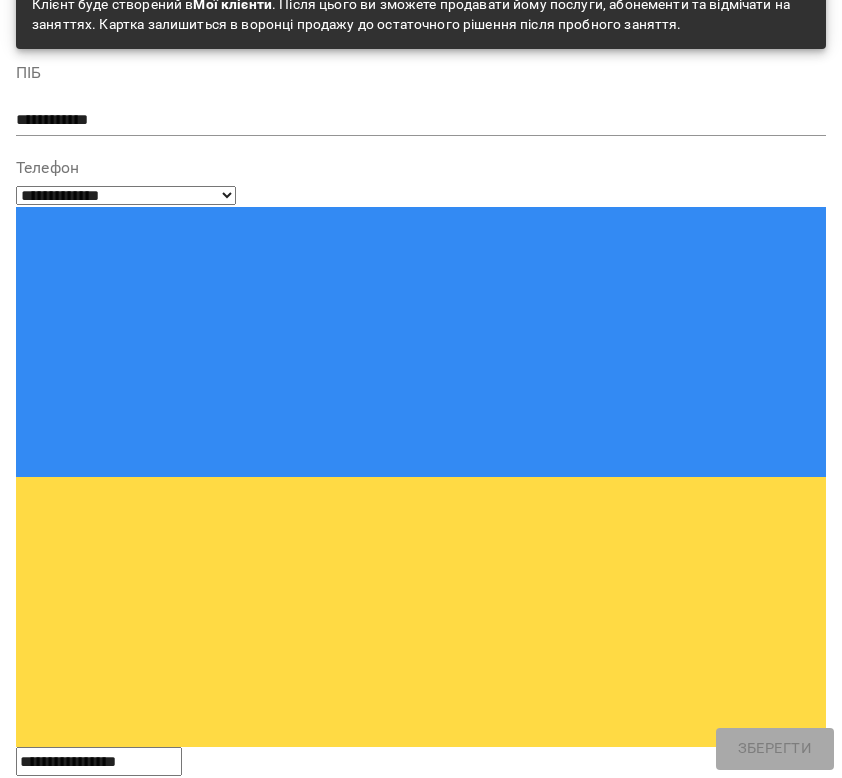 click on "Поєднати з [LAST] [FIRST]" at bounding box center [139, 884] 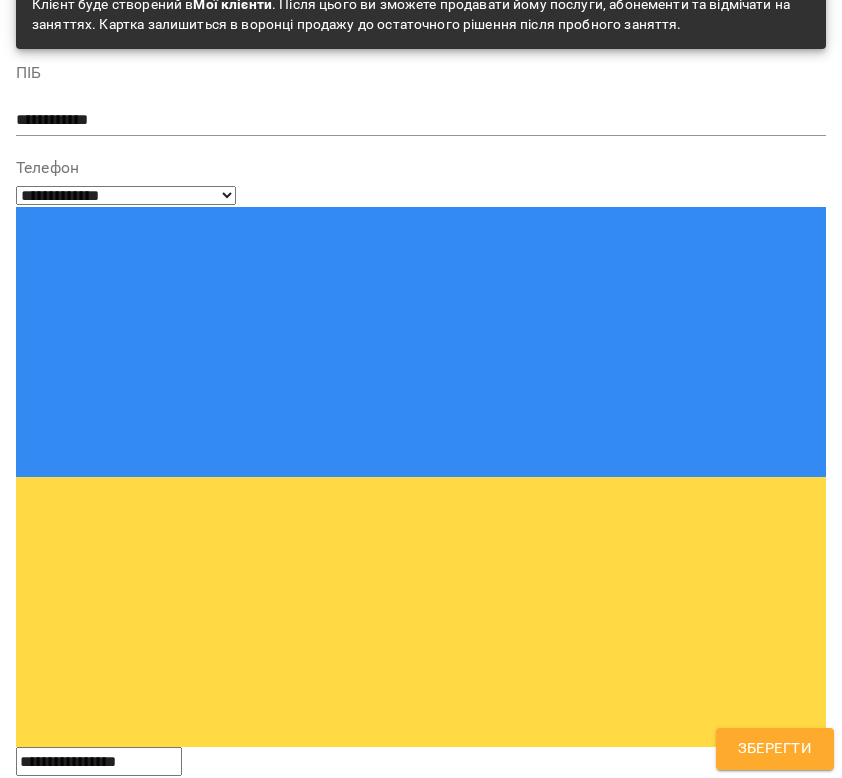 click on "Надрукуйте або оберіть..." at bounding box center [421, 1039] 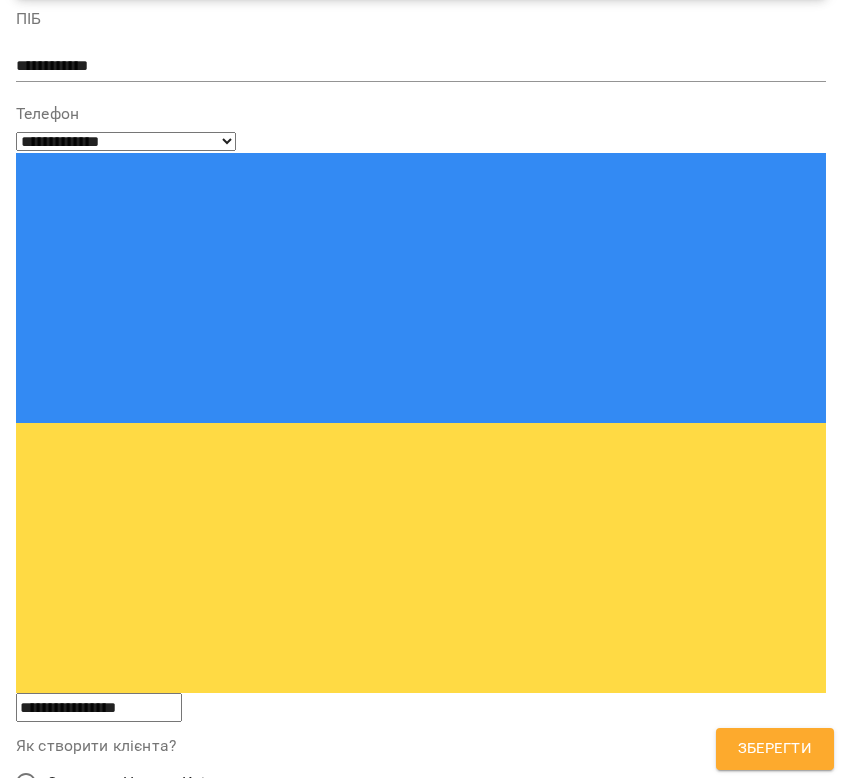 scroll, scrollTop: 2, scrollLeft: 0, axis: vertical 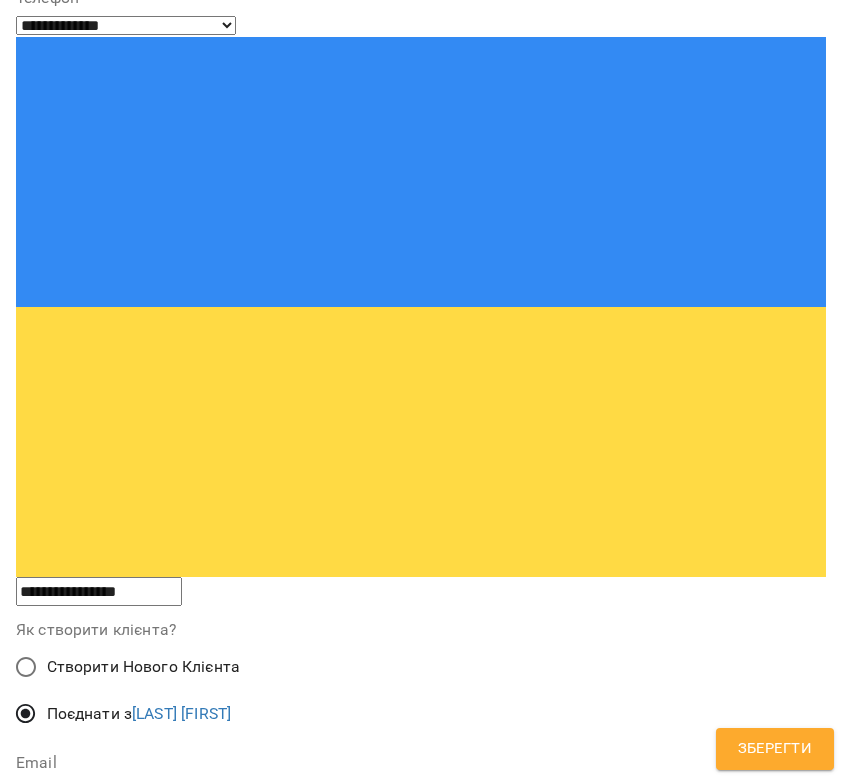 click on "**********" at bounding box center (421, 1139) 